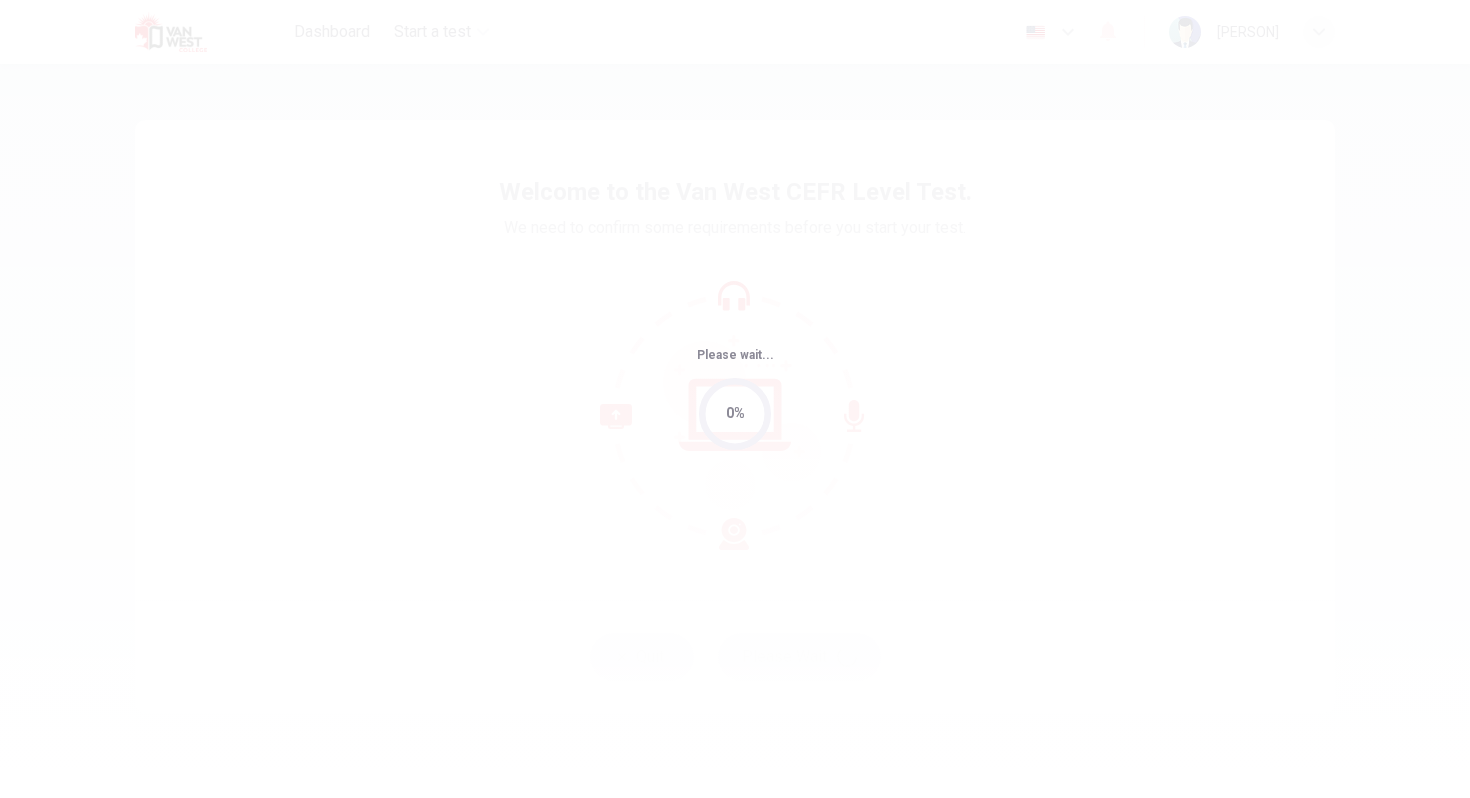 scroll, scrollTop: 0, scrollLeft: 0, axis: both 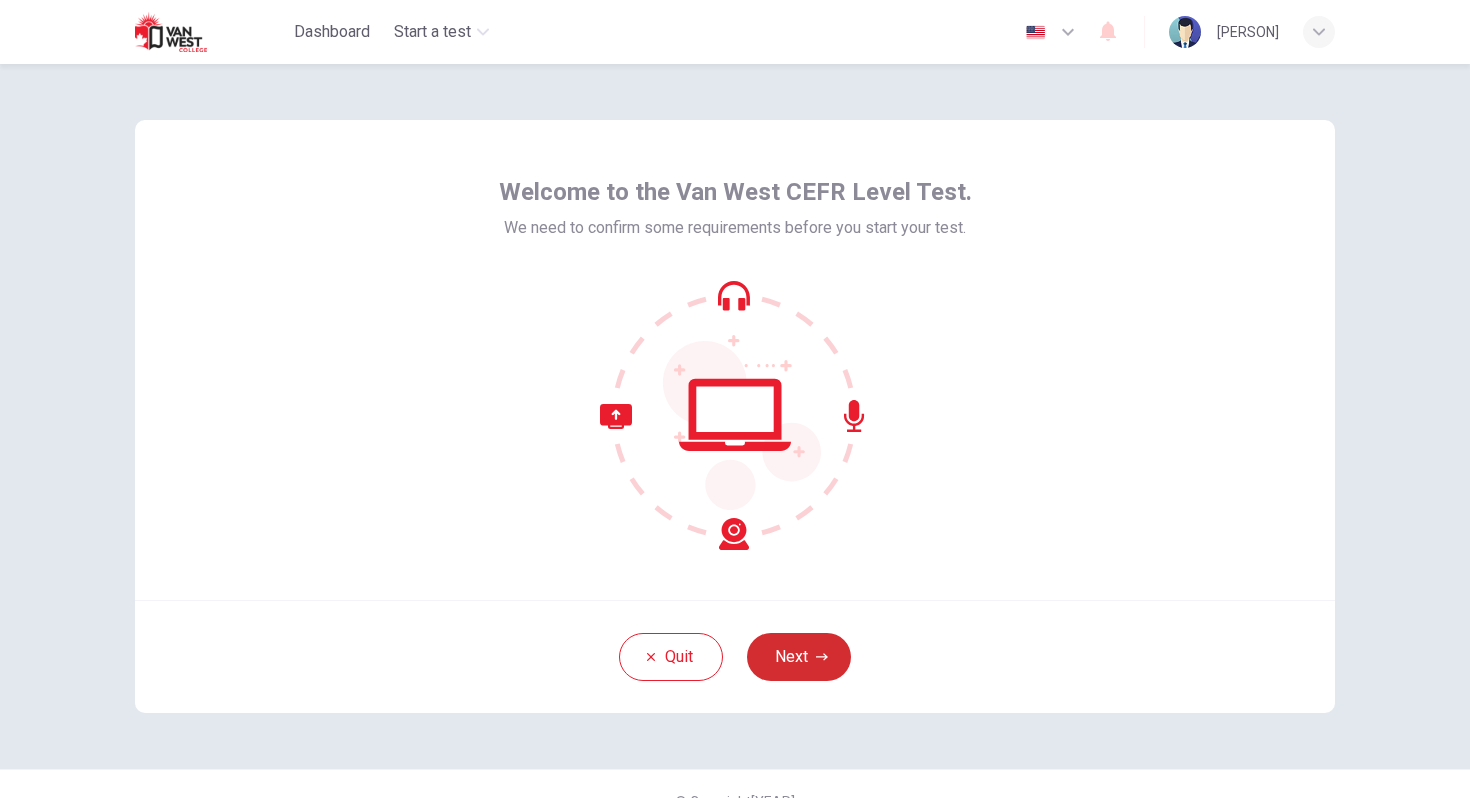 click on "Next" at bounding box center [799, 657] 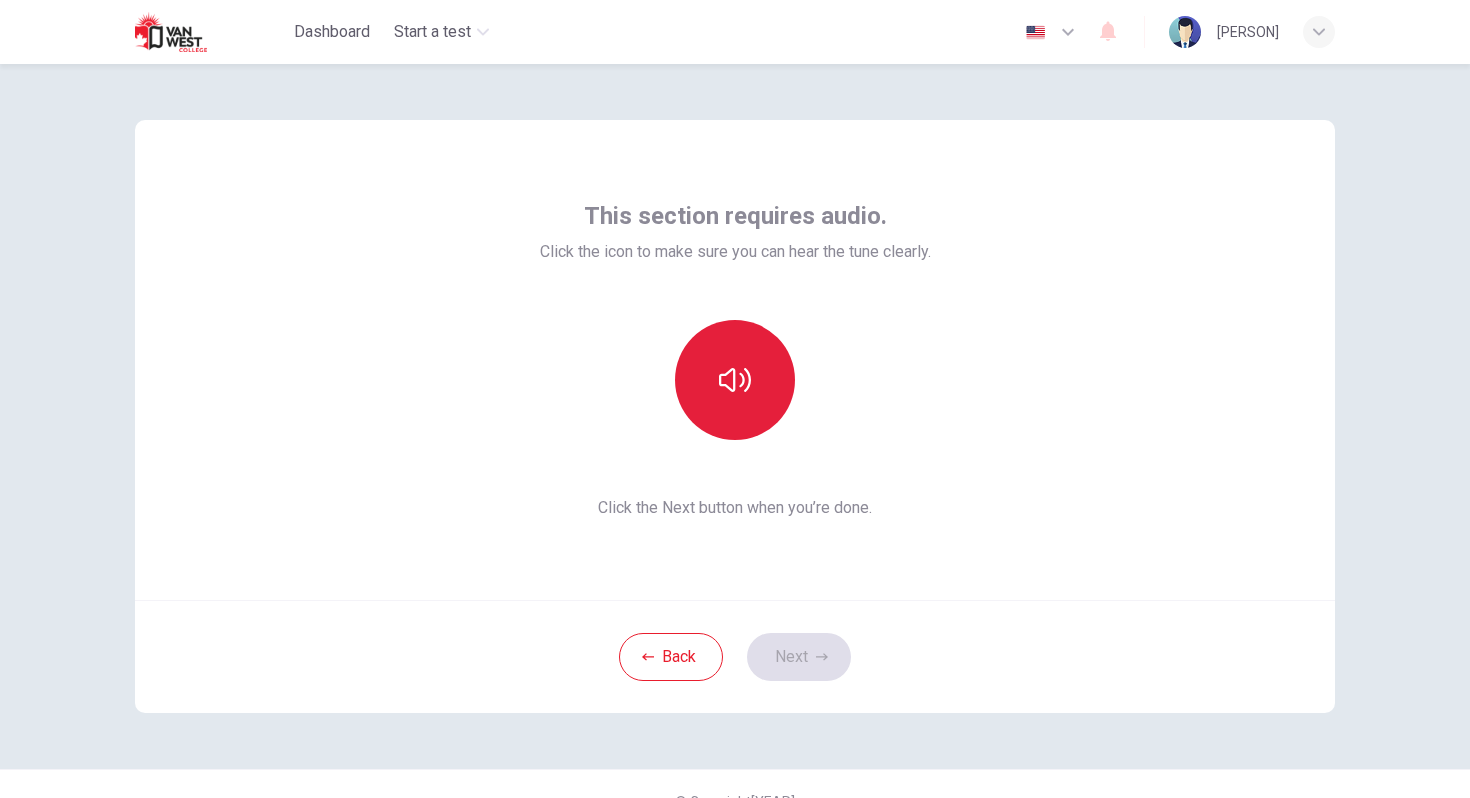 click at bounding box center [735, 380] 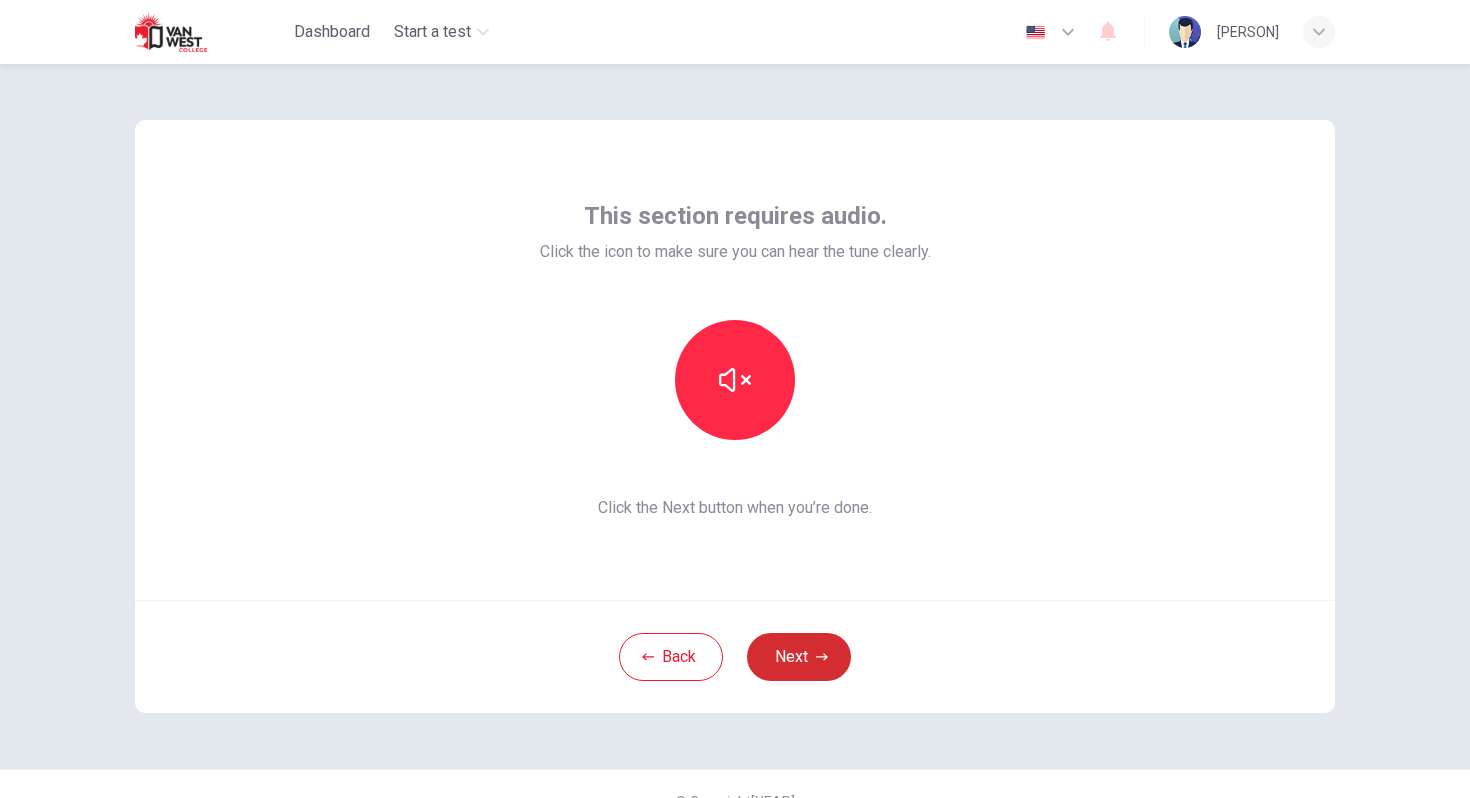 click on "Next" at bounding box center [799, 657] 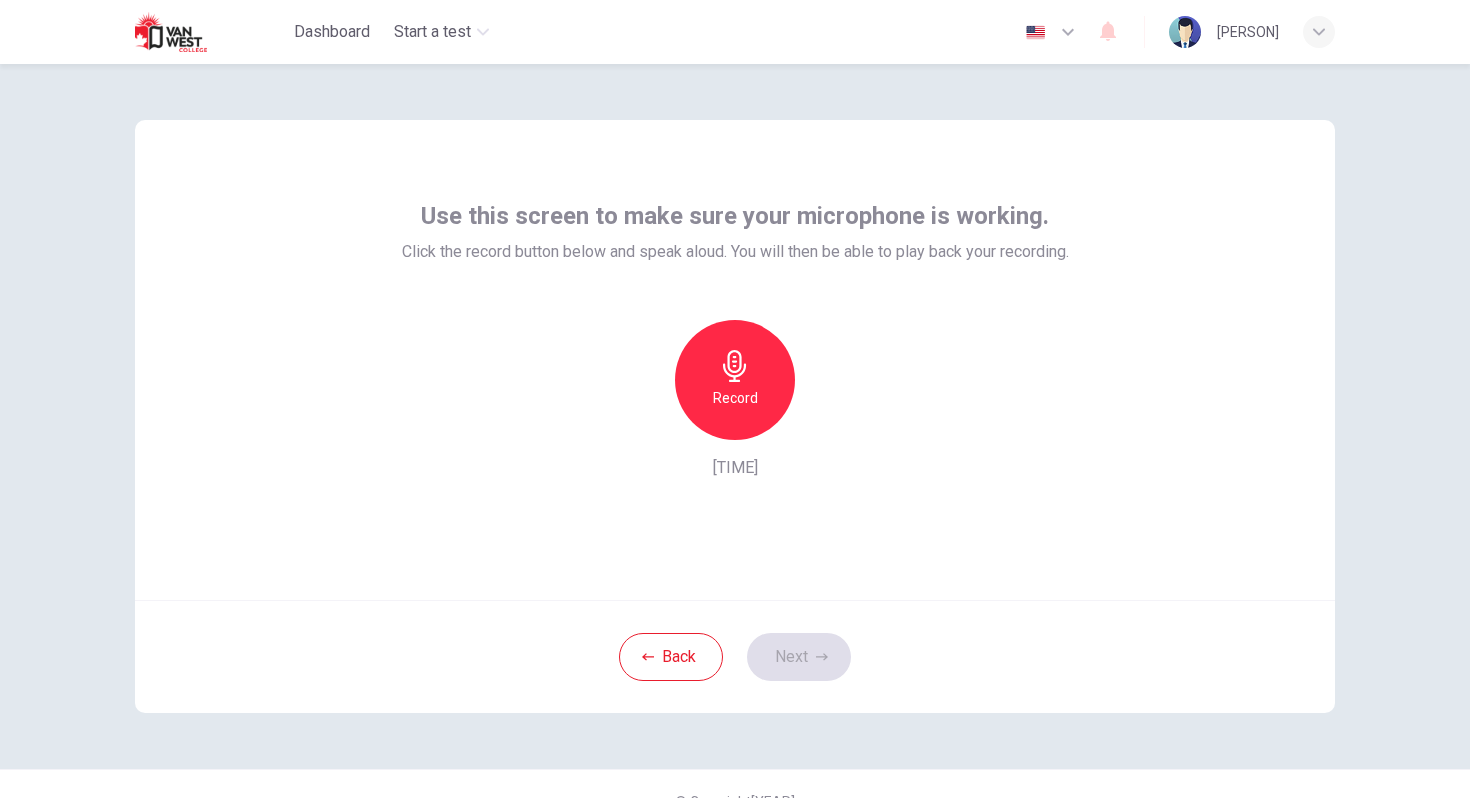 click on "Record" at bounding box center (735, 380) 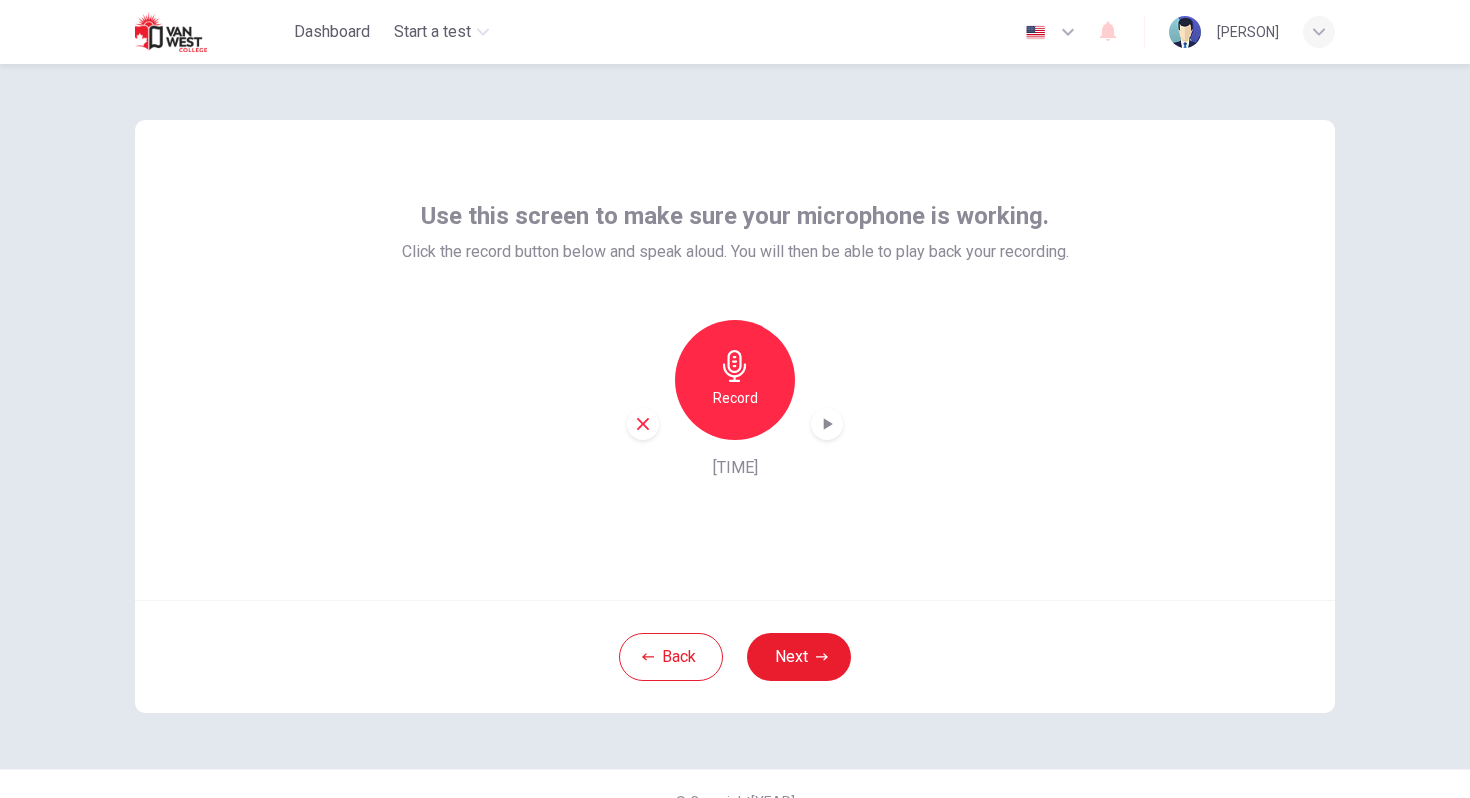 click at bounding box center [828, 424] 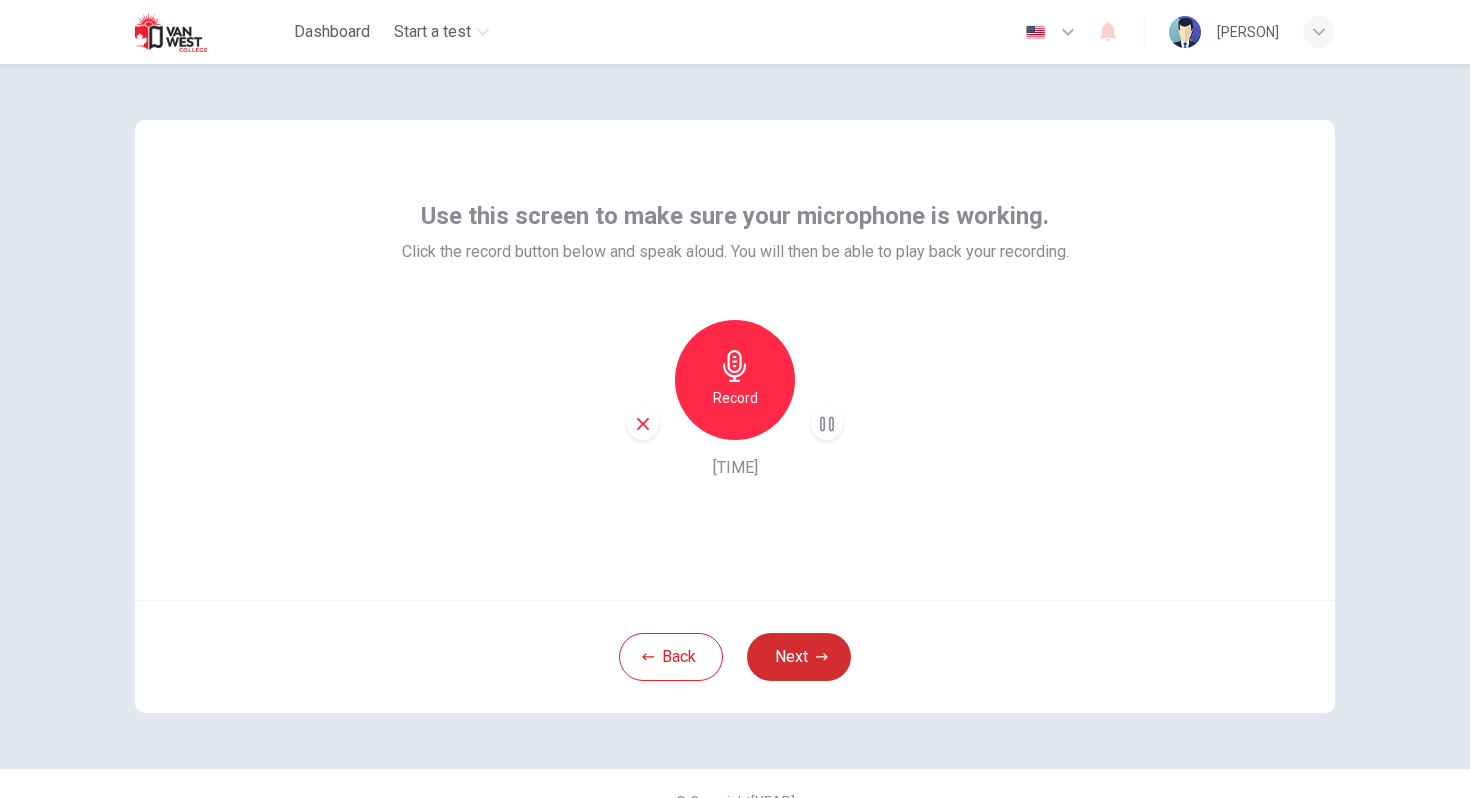 click on "Next" at bounding box center (799, 657) 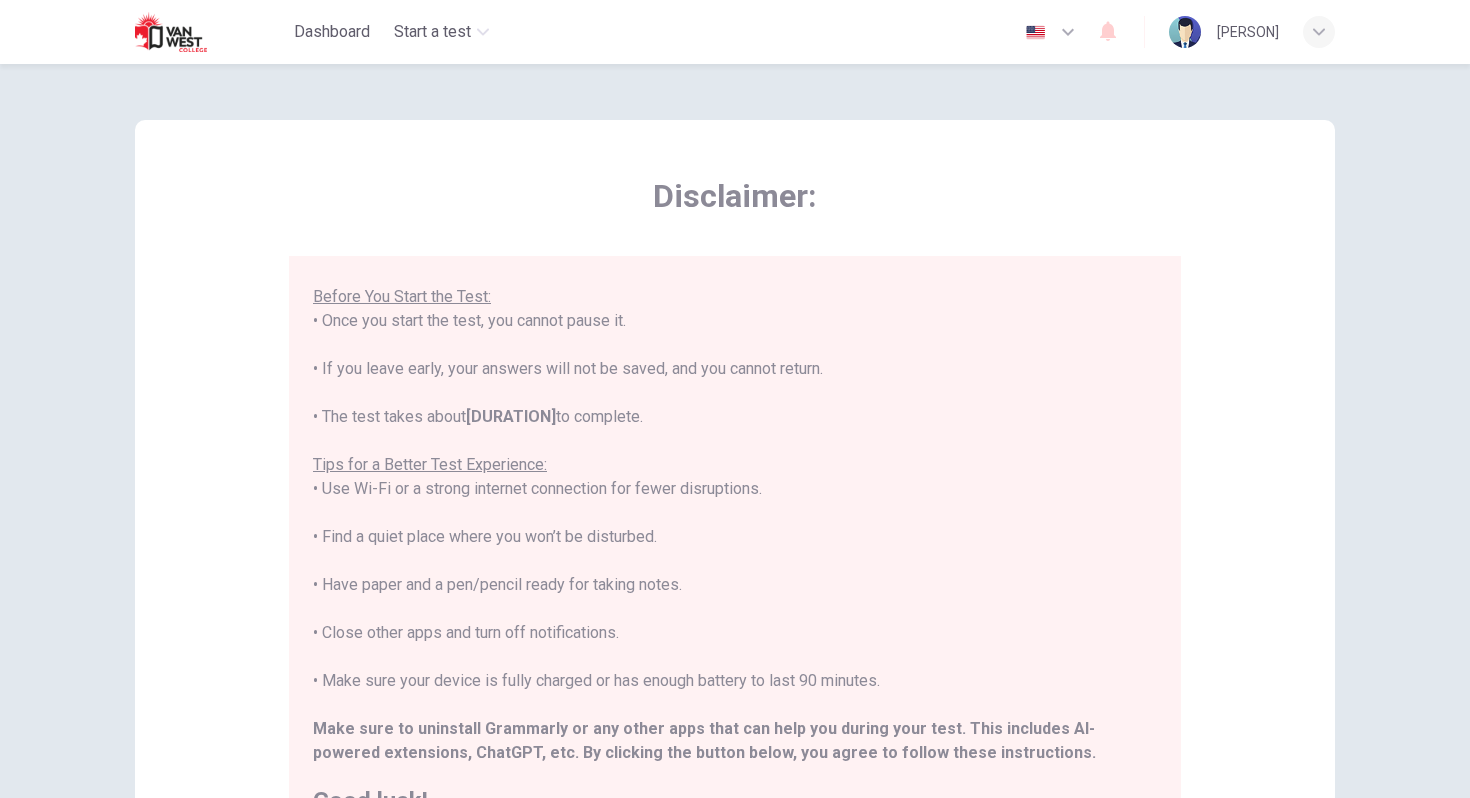 scroll, scrollTop: 191, scrollLeft: 0, axis: vertical 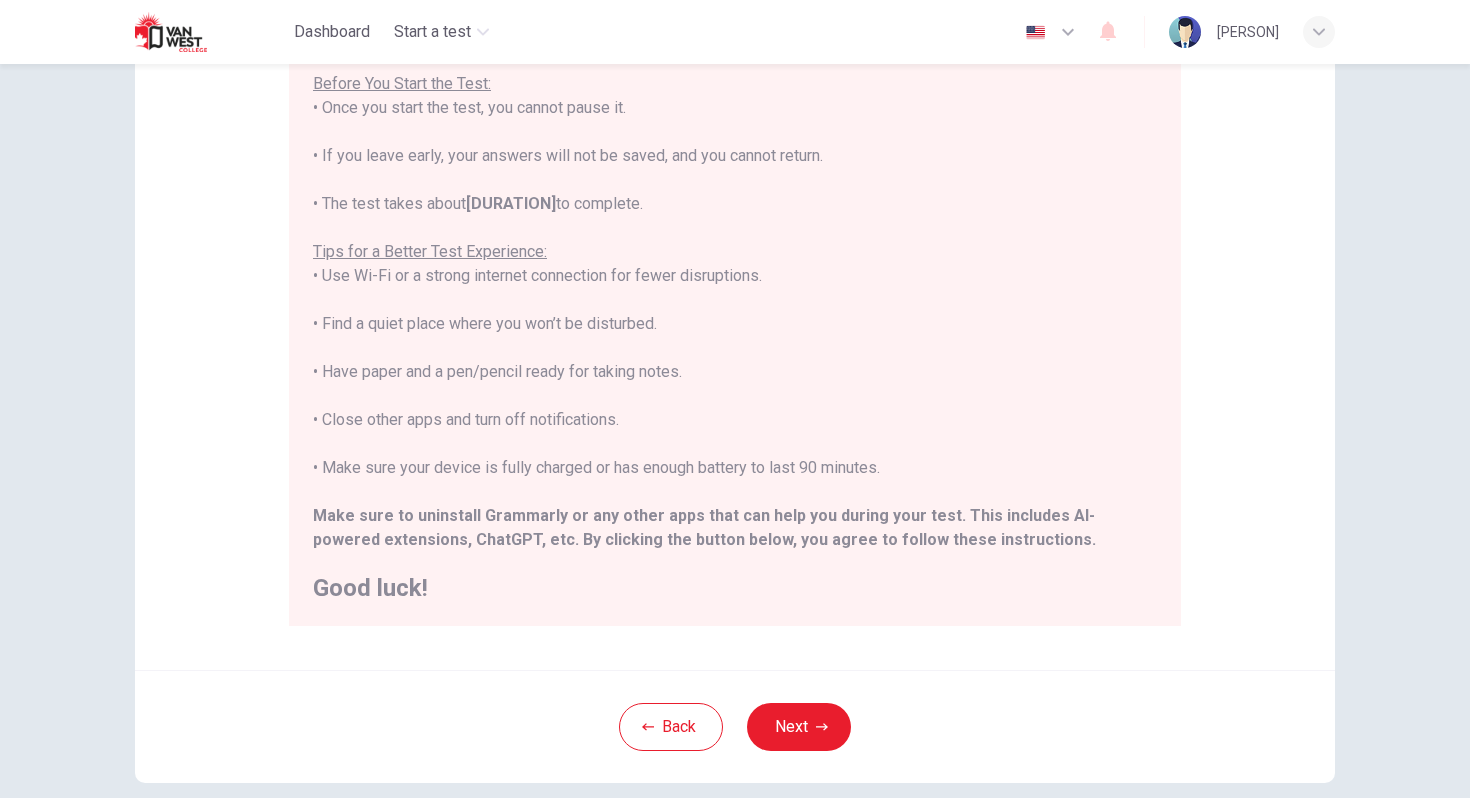 click on "****IMPORTANT: You cannot change the language during the test.****
Please choose your language now using the flags at the top of the screen. You must change it before you start the test. Once the test begins, the language will stay the same.
You are about to start a  CEFR Level Test .
Before You Start the Test:
• Once you start the test, you cannot pause it.
• If you leave early, your answers will not be saved, and you cannot return.
• The test takes about  [DURATION]  to complete.
Tips for a Better Test Experience:
• Use Wi-Fi or a strong internet connection for fewer disruptions.
• Find a quiet place where you won’t be disturbed.
• Have paper and a pen/pencil ready for taking notes.
• Close other apps and turn off notifications.
• Make sure your device is fully charged or has enough battery to last [DURATION].
Make sure to uninstall Grammarly or any other apps that can help you during your test. This includes AI-powered extensions, ChatGPT, etc.
Good luck!" at bounding box center (735, 240) 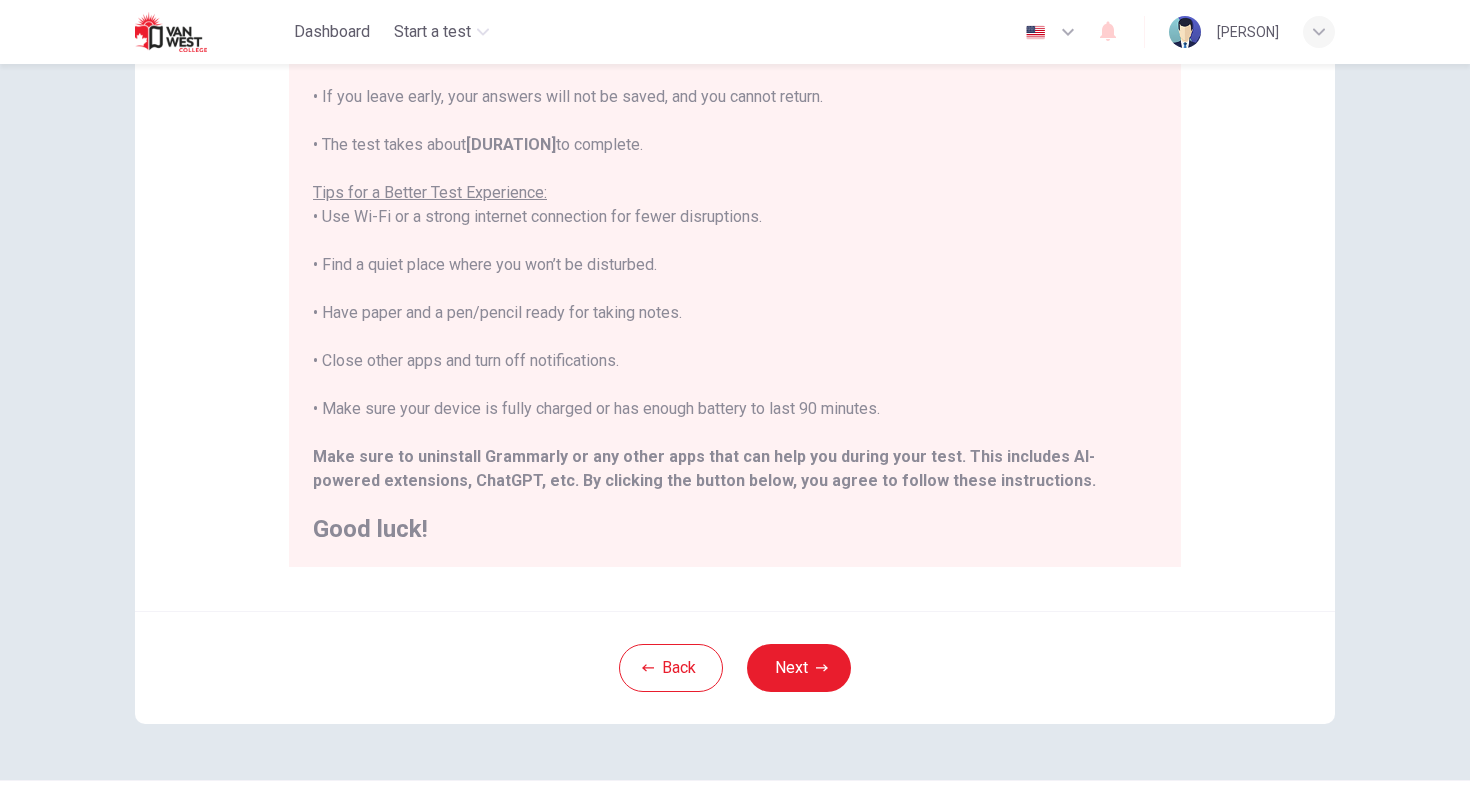 scroll, scrollTop: 290, scrollLeft: 0, axis: vertical 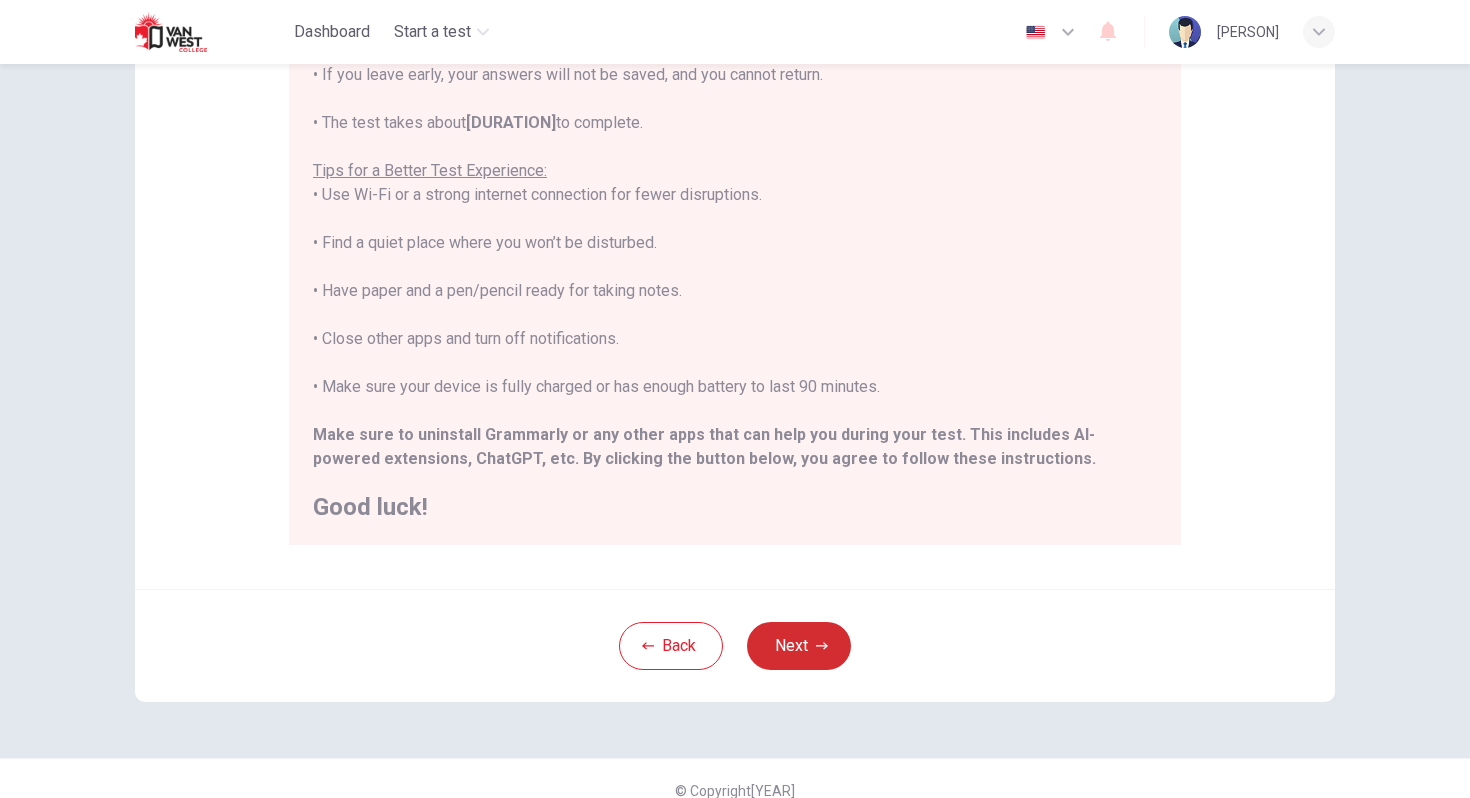 click on "Next" at bounding box center [799, 646] 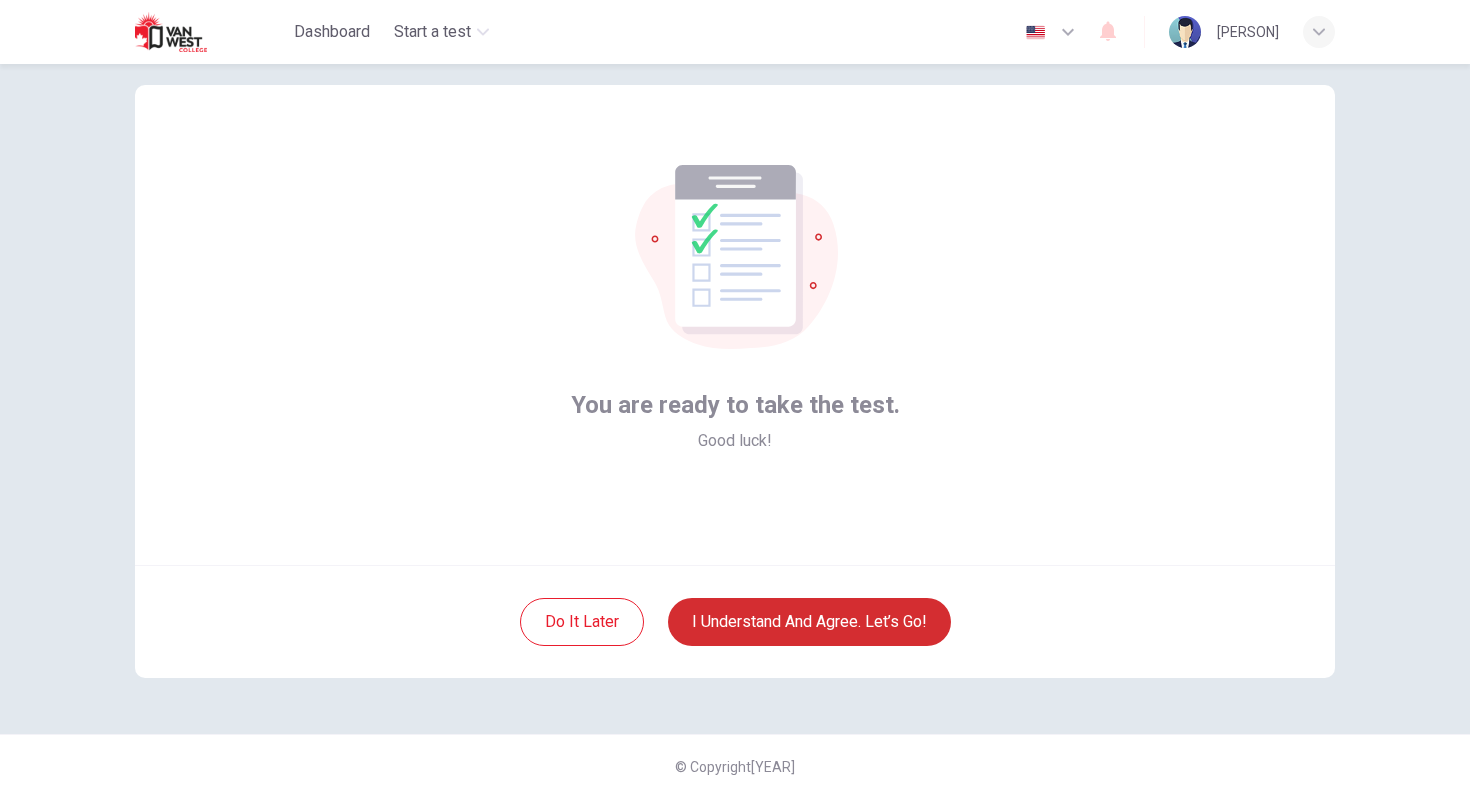 scroll, scrollTop: 35, scrollLeft: 0, axis: vertical 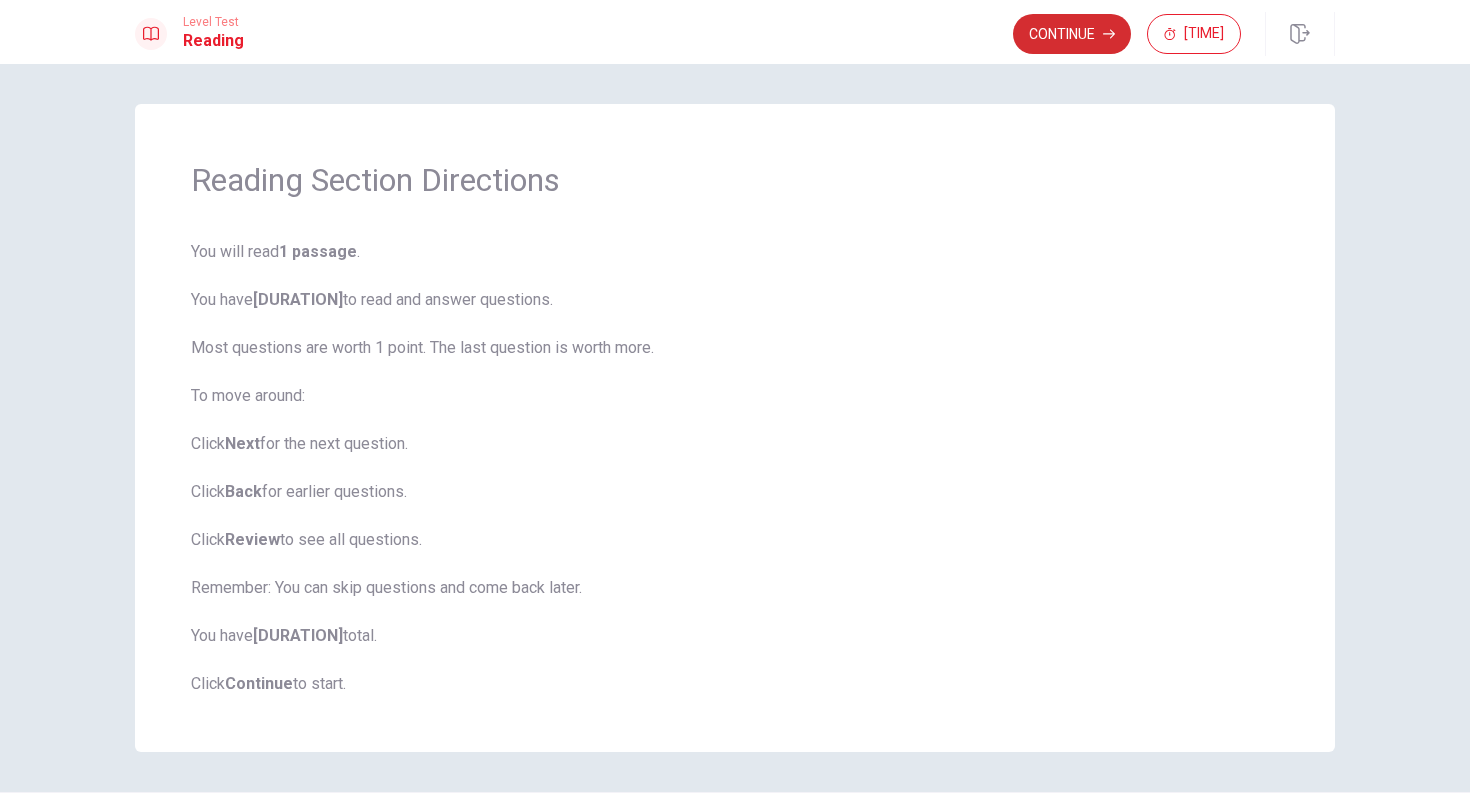 click on "Continue" at bounding box center (1072, 34) 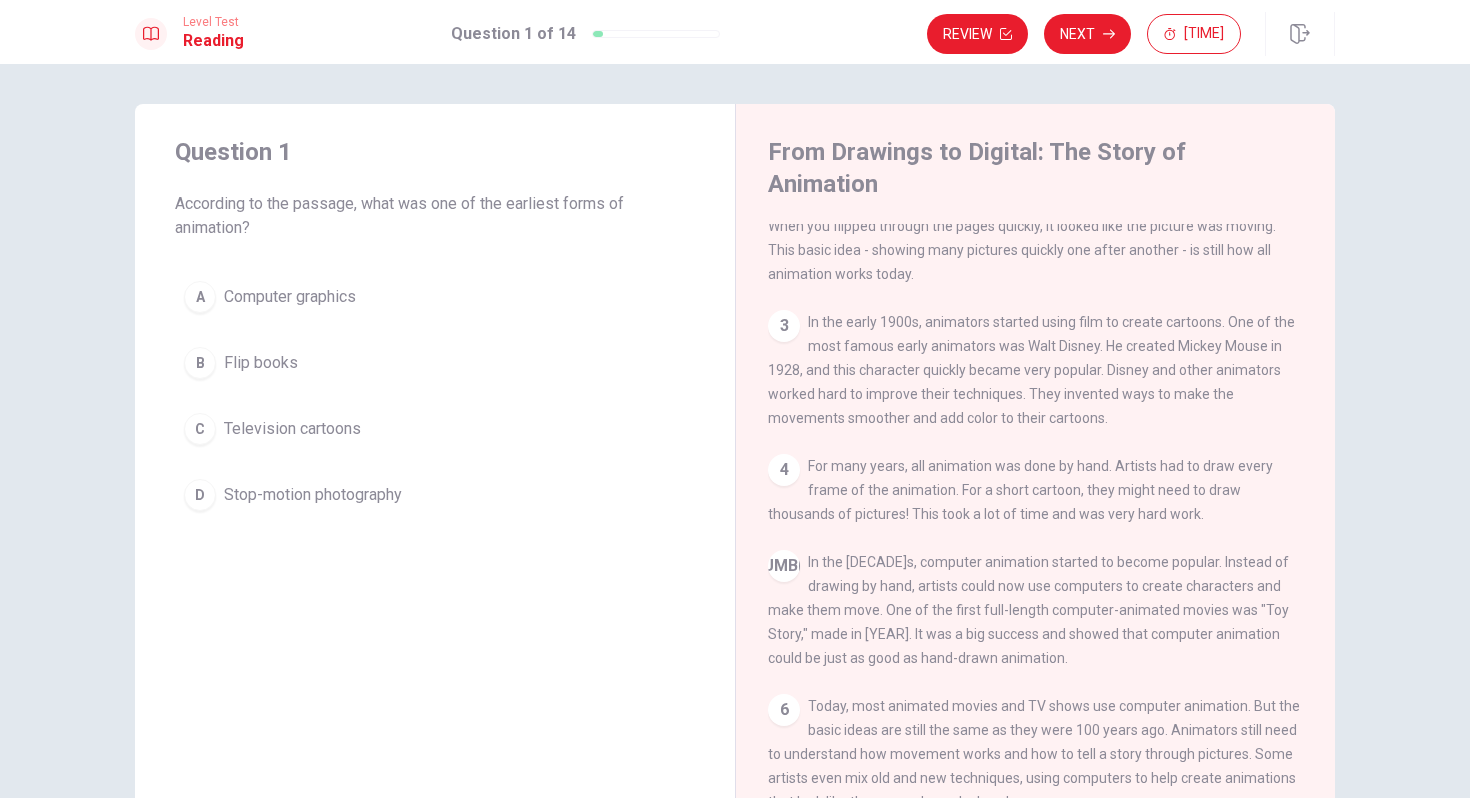 scroll, scrollTop: 343, scrollLeft: 0, axis: vertical 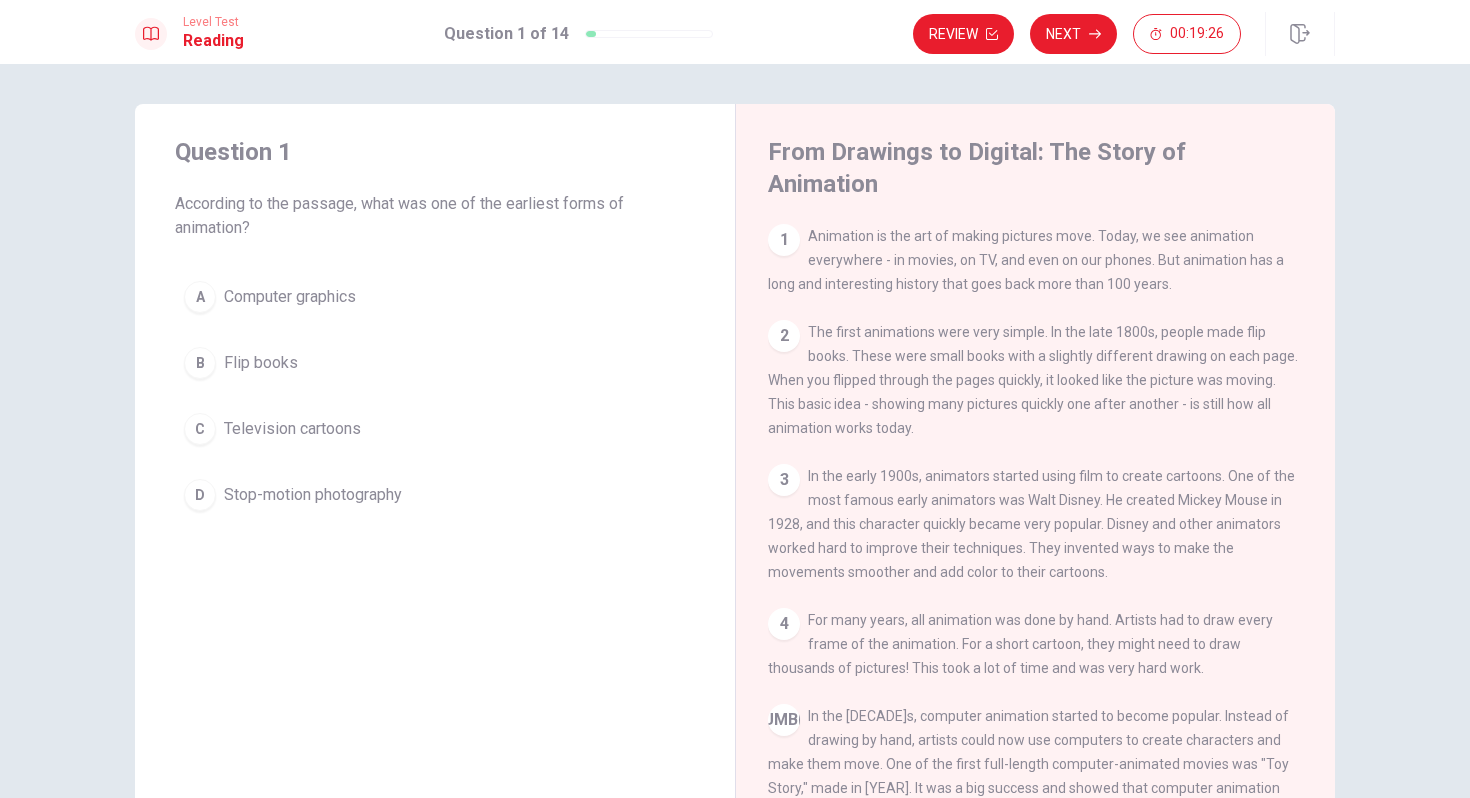 click on "B" at bounding box center (200, 297) 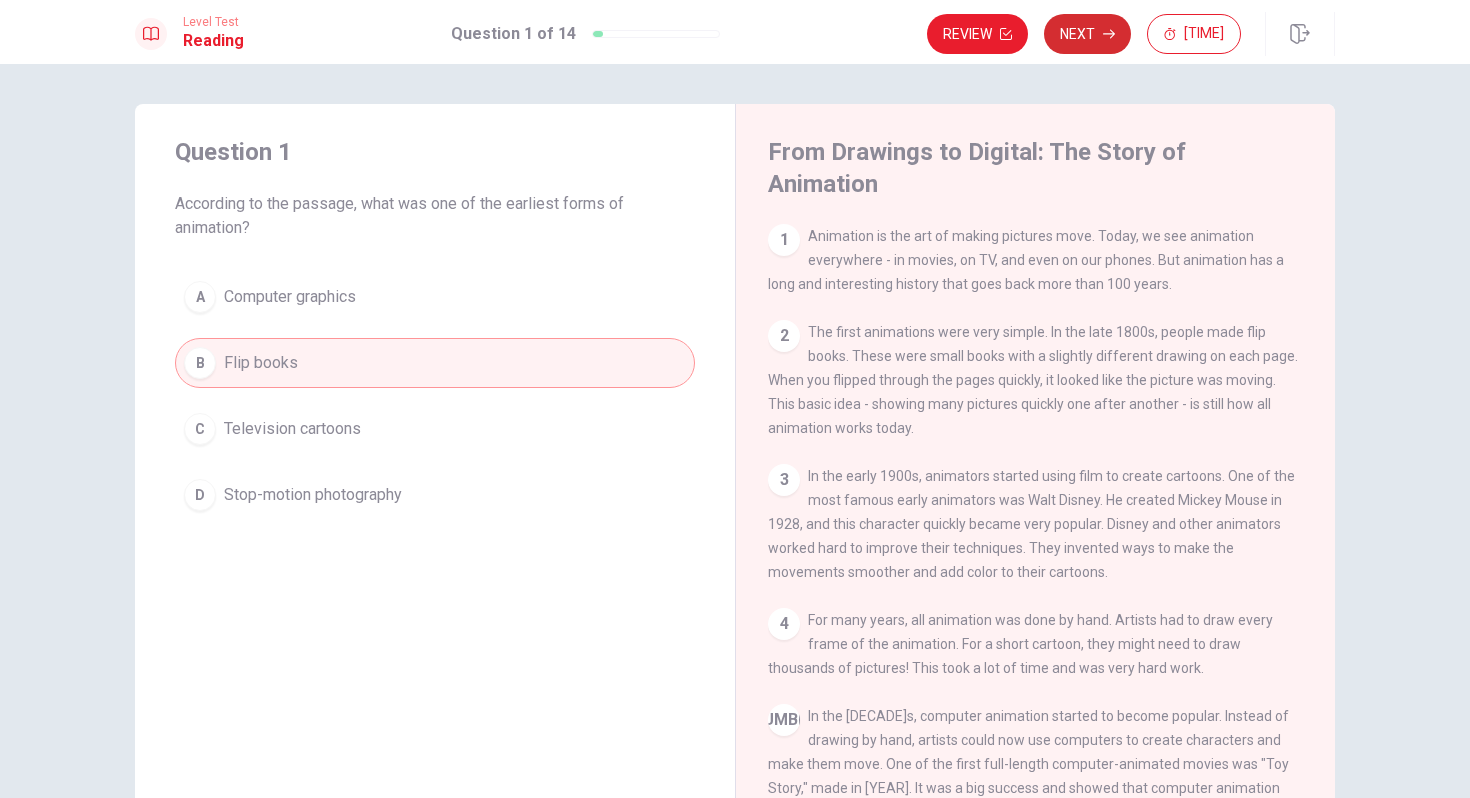 click on "Next" at bounding box center (1087, 34) 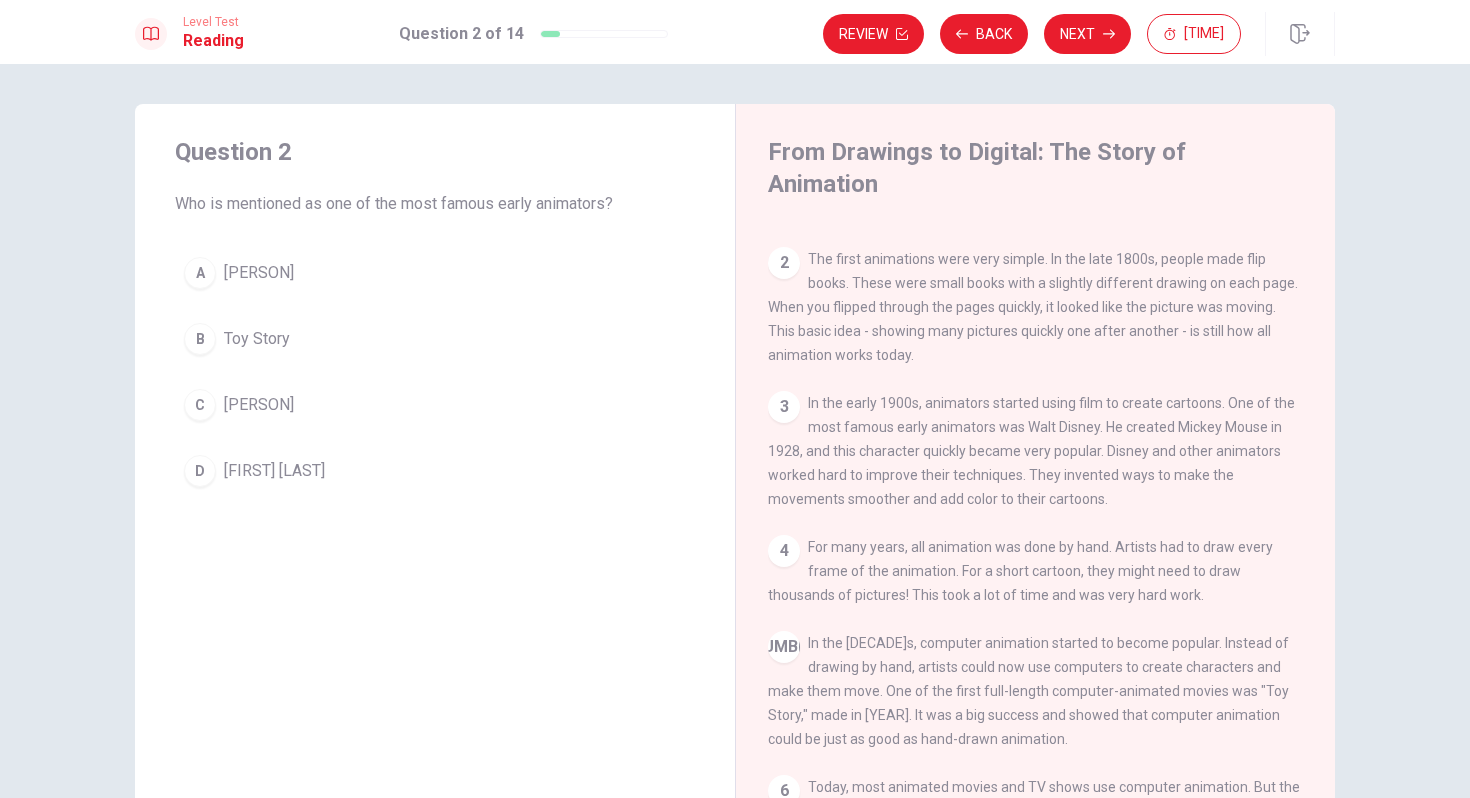 scroll, scrollTop: 74, scrollLeft: 0, axis: vertical 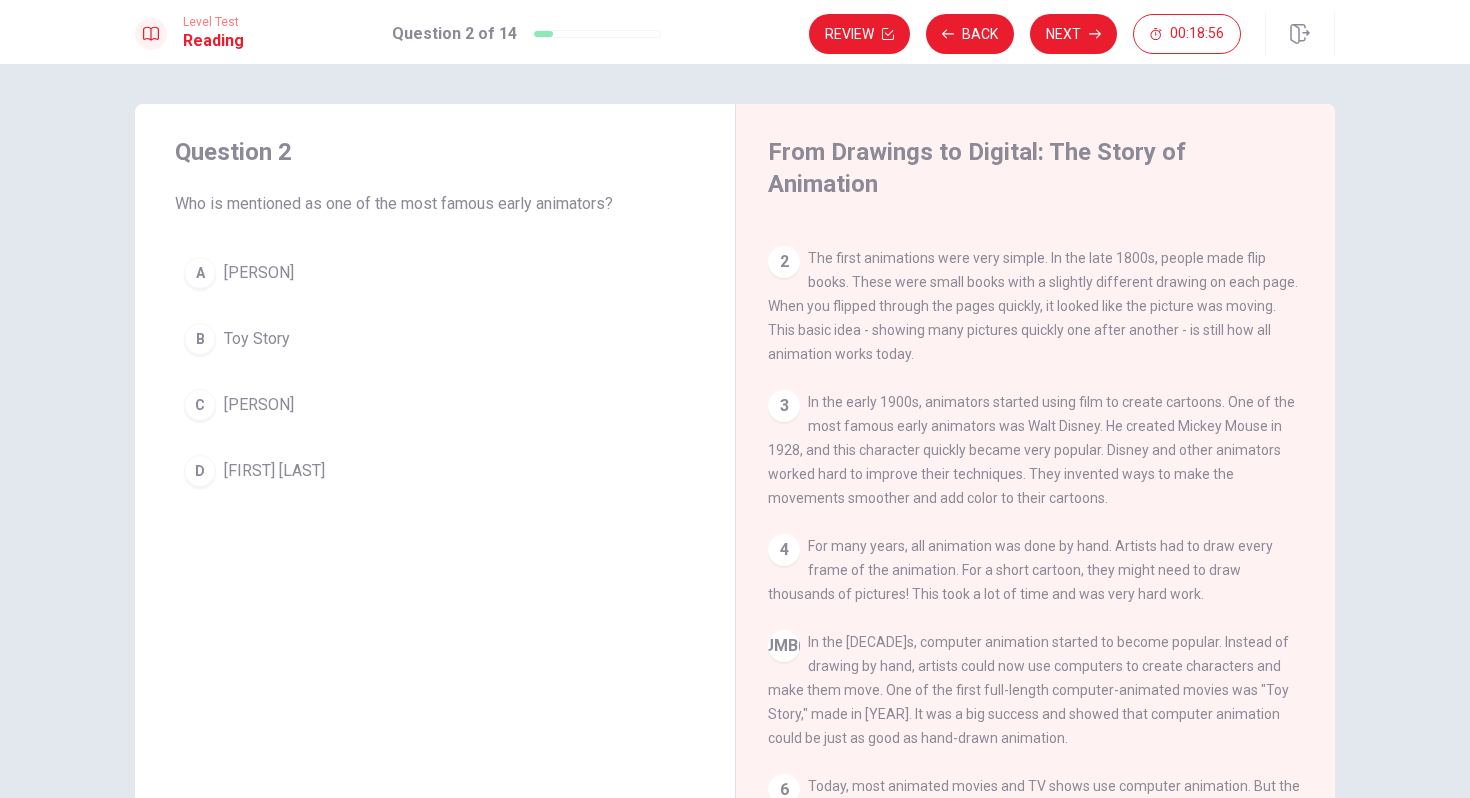 click on "[PERSON]" at bounding box center (259, 273) 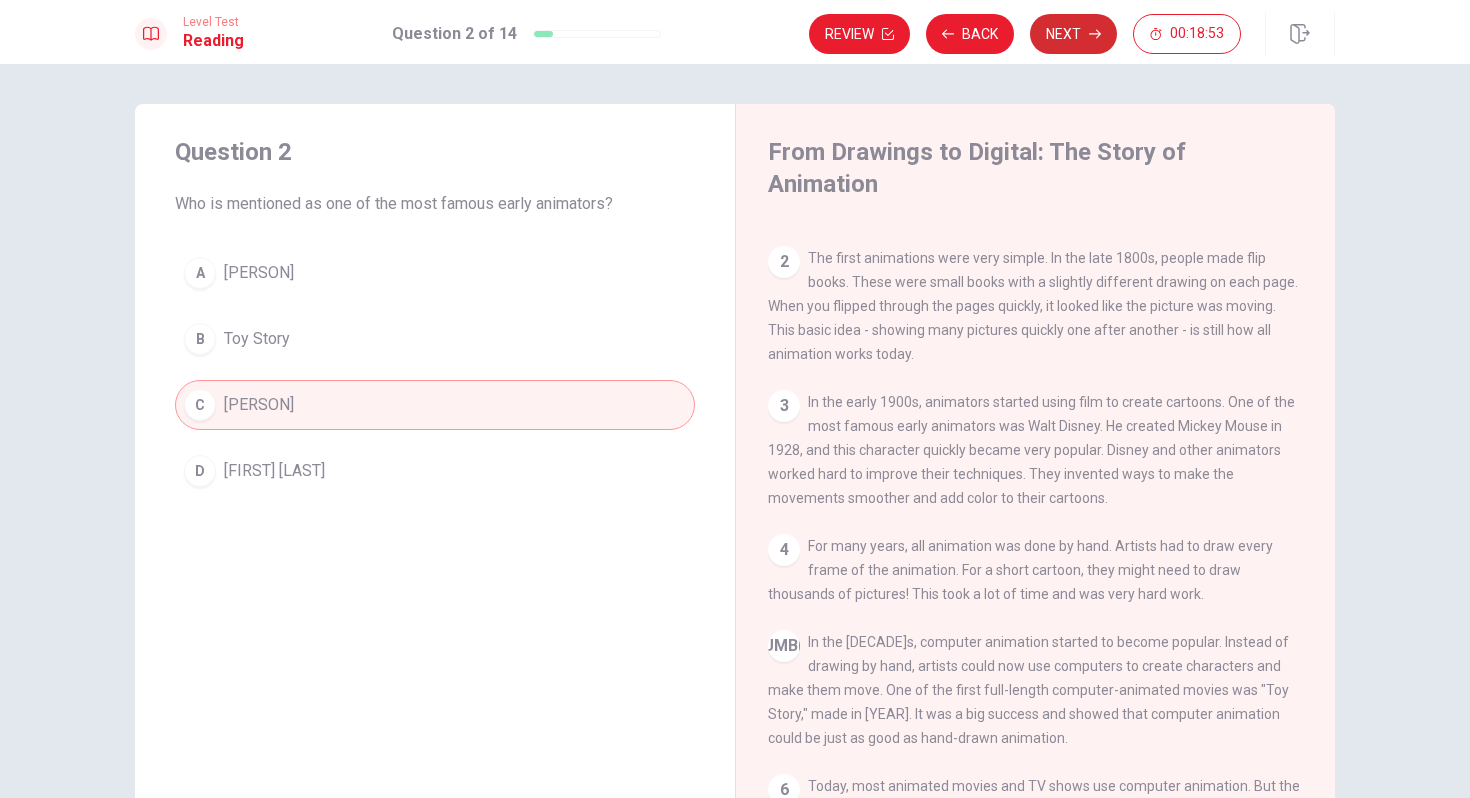 click on "Next" at bounding box center (1073, 34) 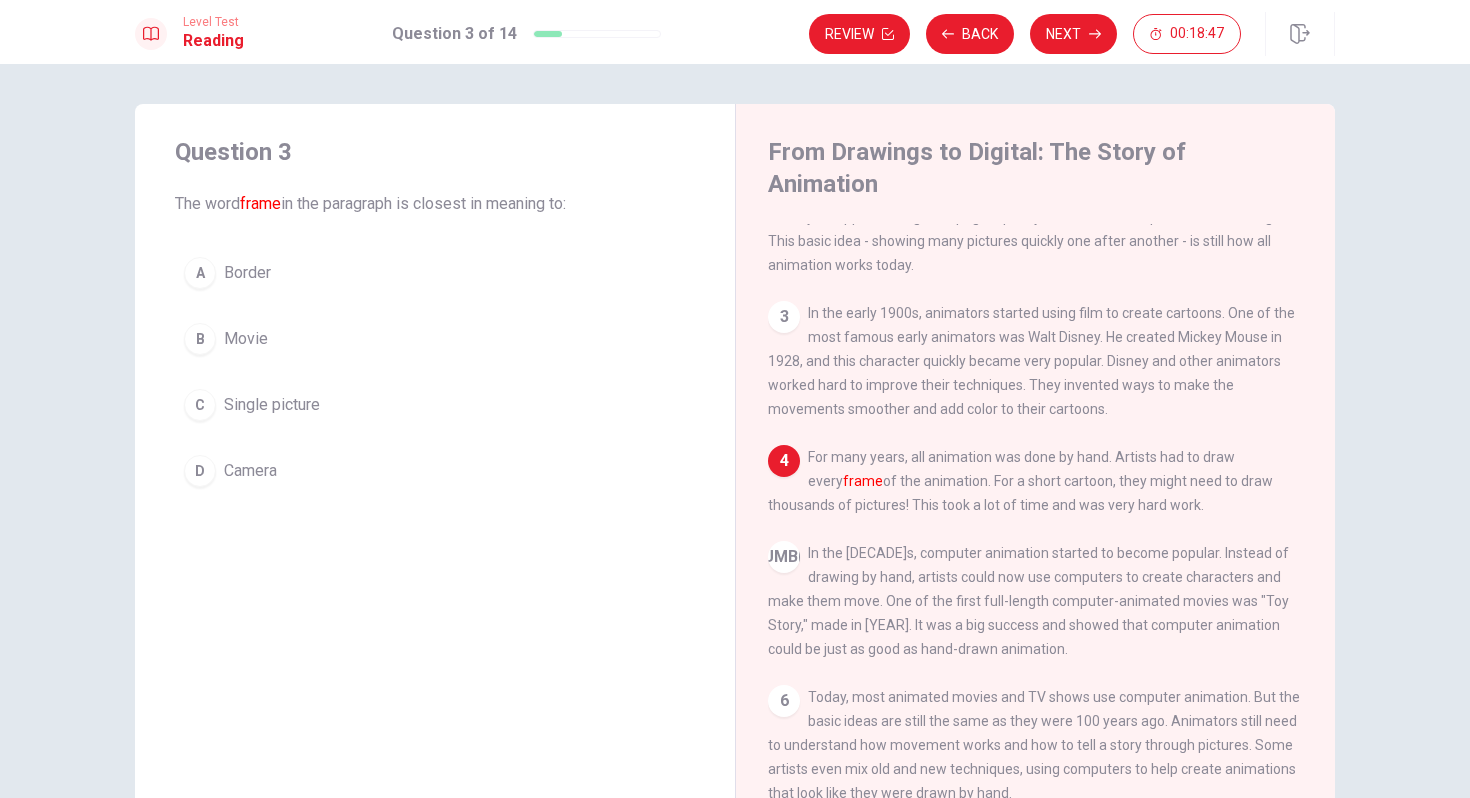 scroll, scrollTop: 167, scrollLeft: 0, axis: vertical 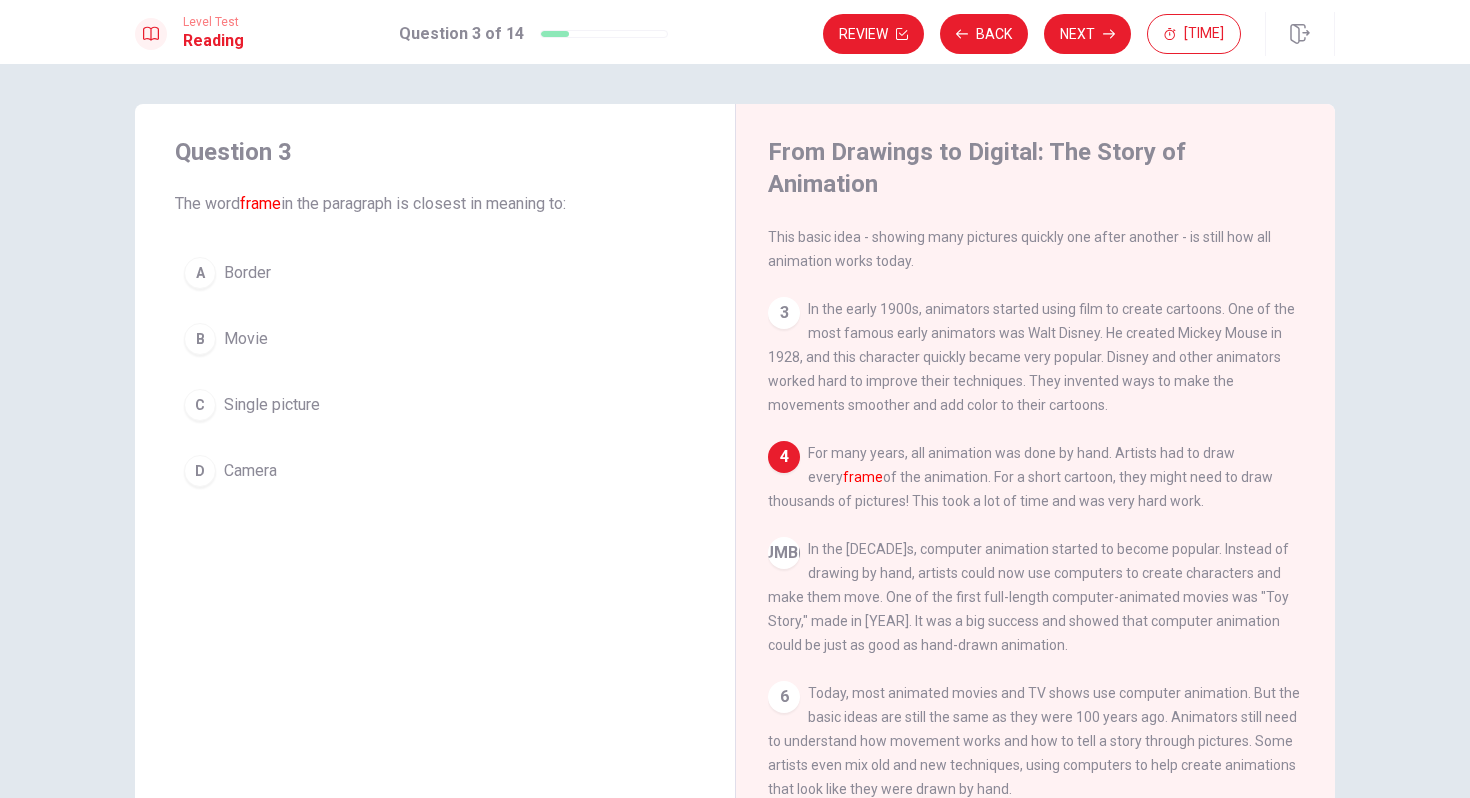 click on "Border" at bounding box center (247, 273) 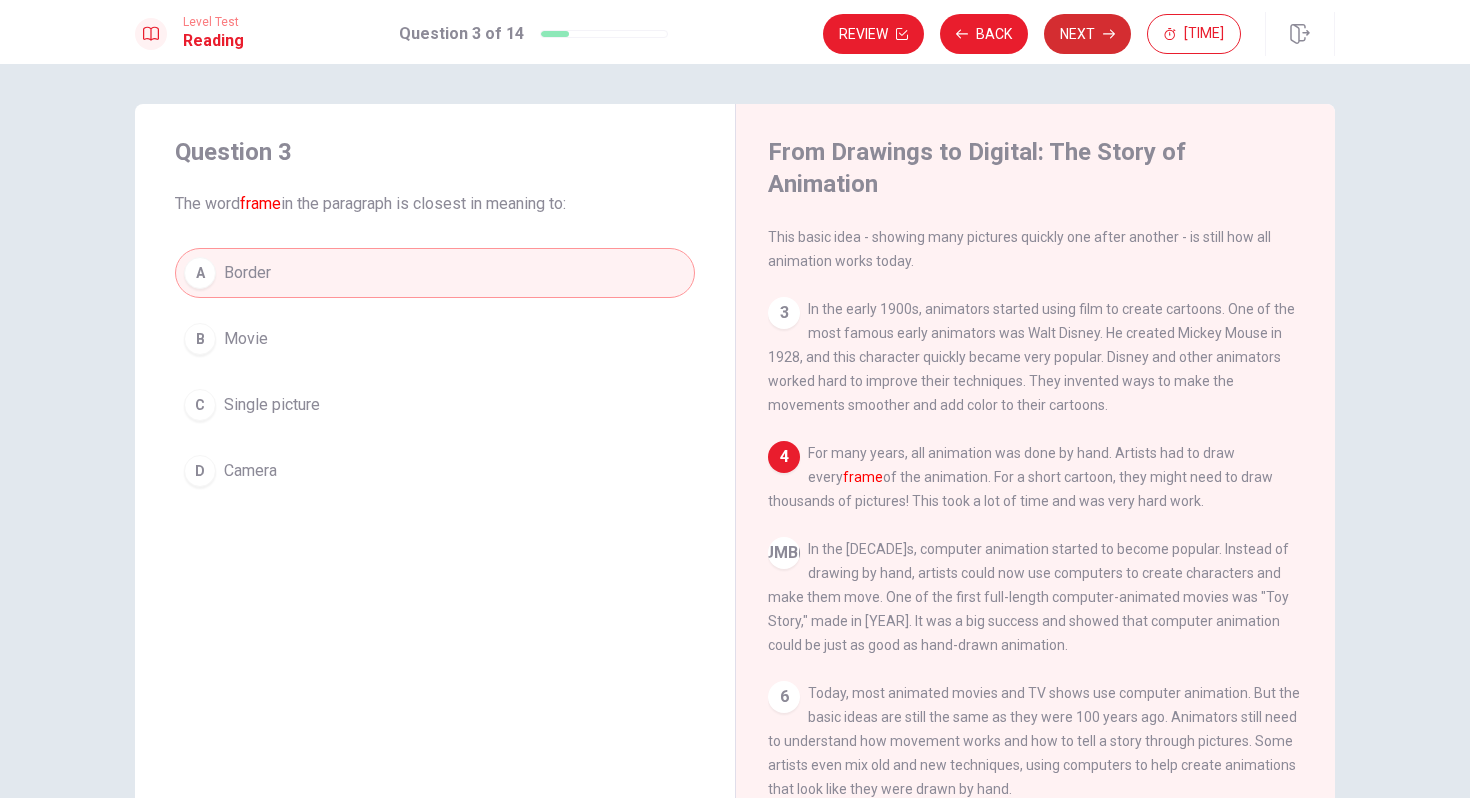 click on "Next" at bounding box center (1087, 34) 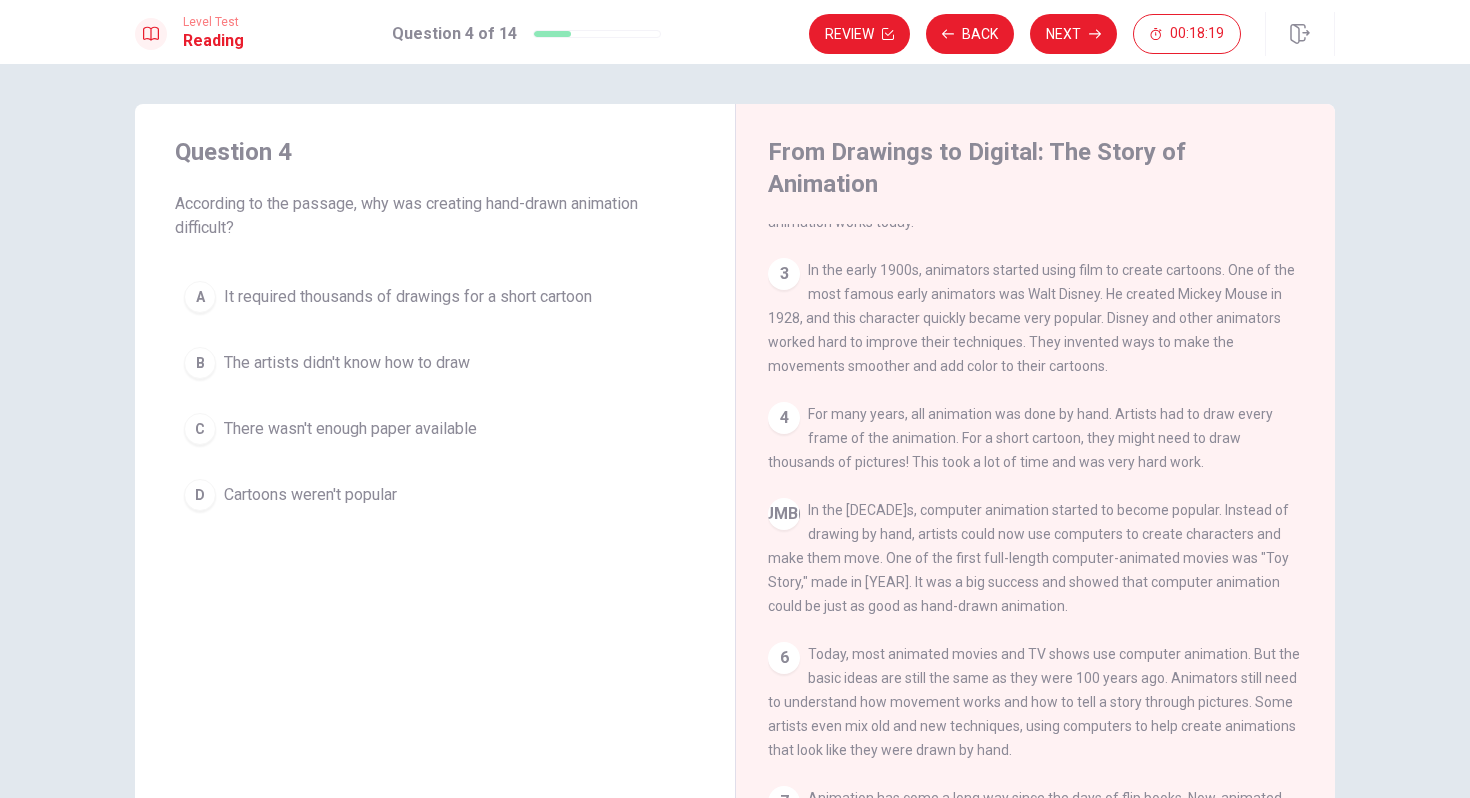 scroll, scrollTop: 214, scrollLeft: 0, axis: vertical 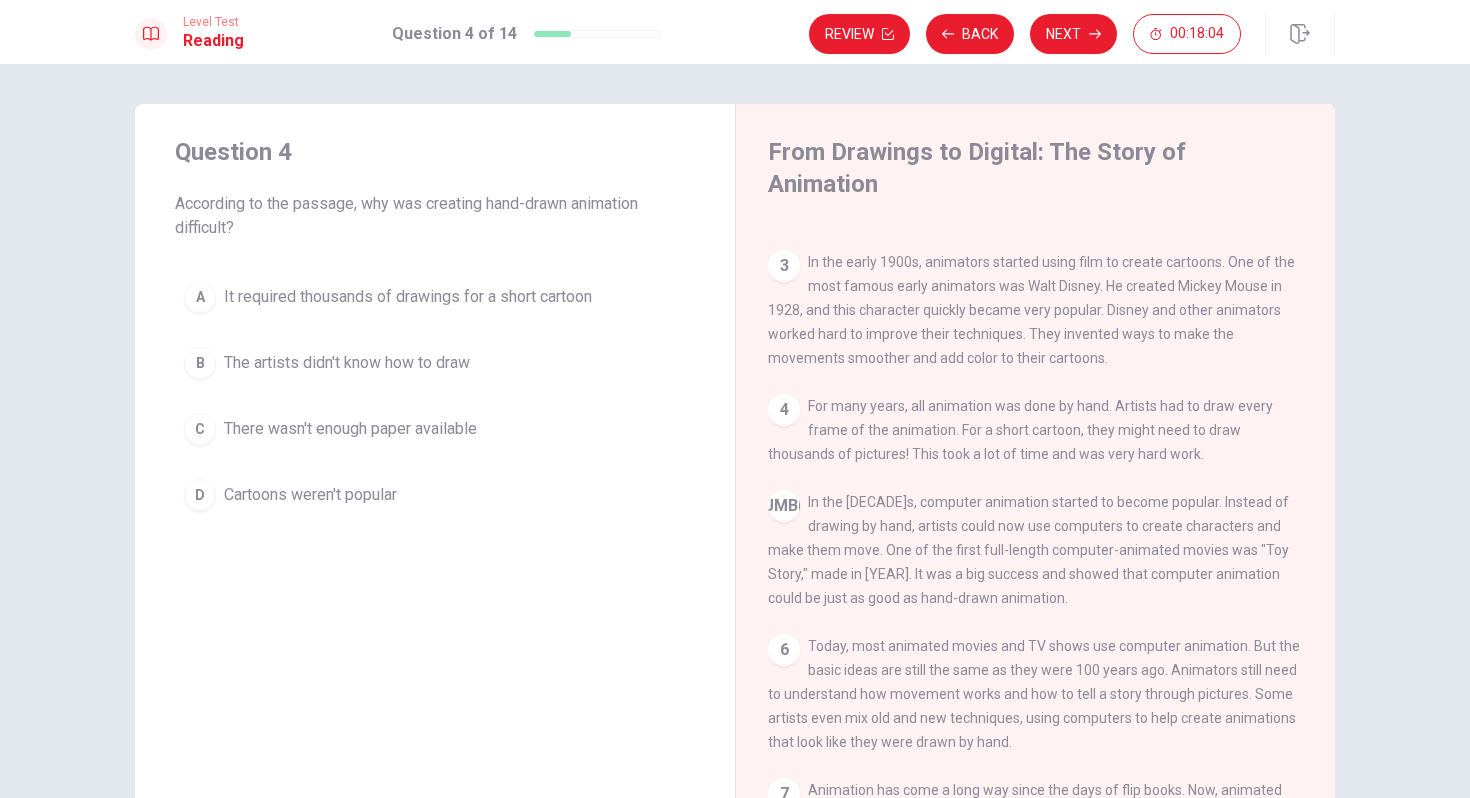 click on "It required thousands of drawings for a short cartoon" at bounding box center (408, 297) 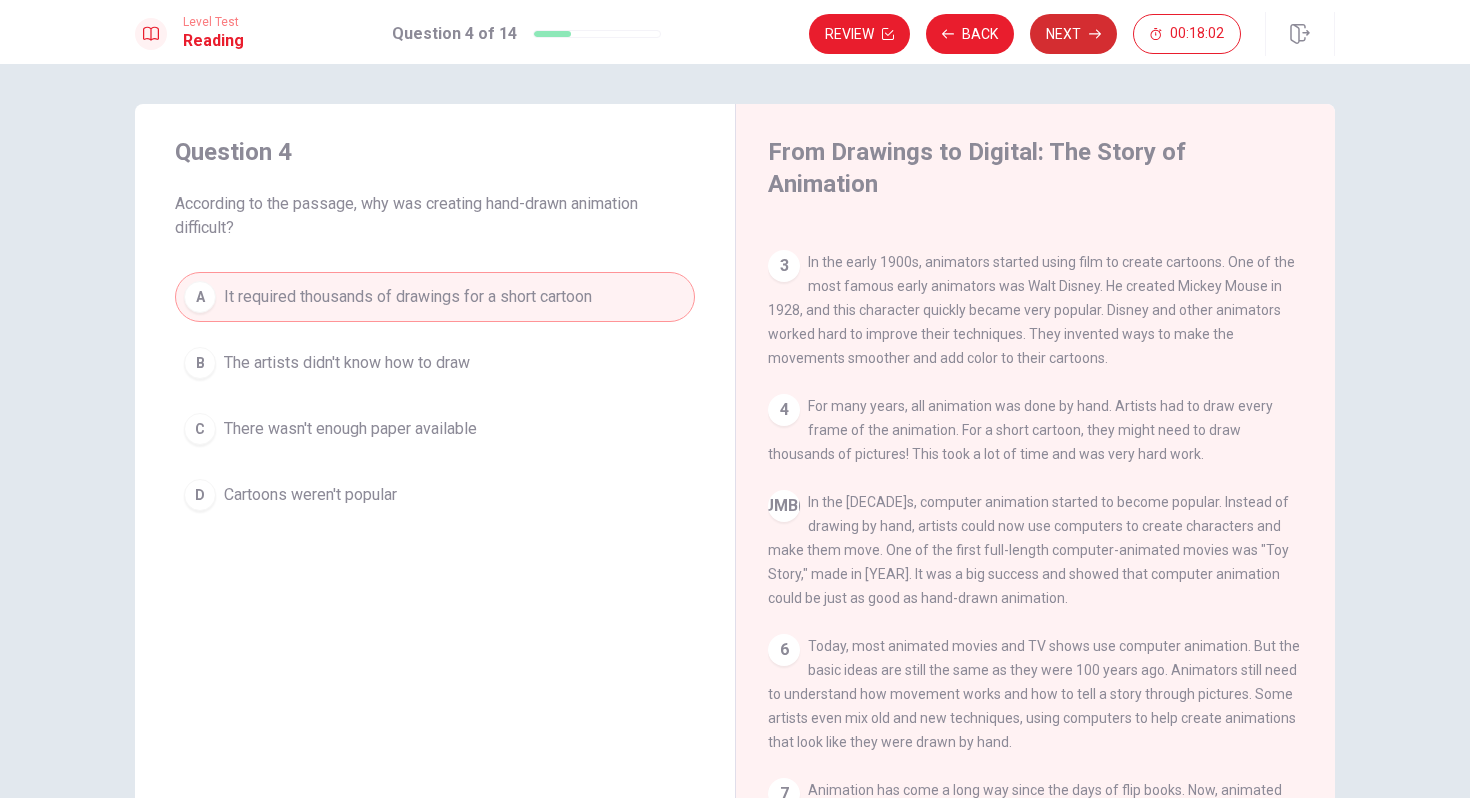 click on "Next" at bounding box center (1073, 34) 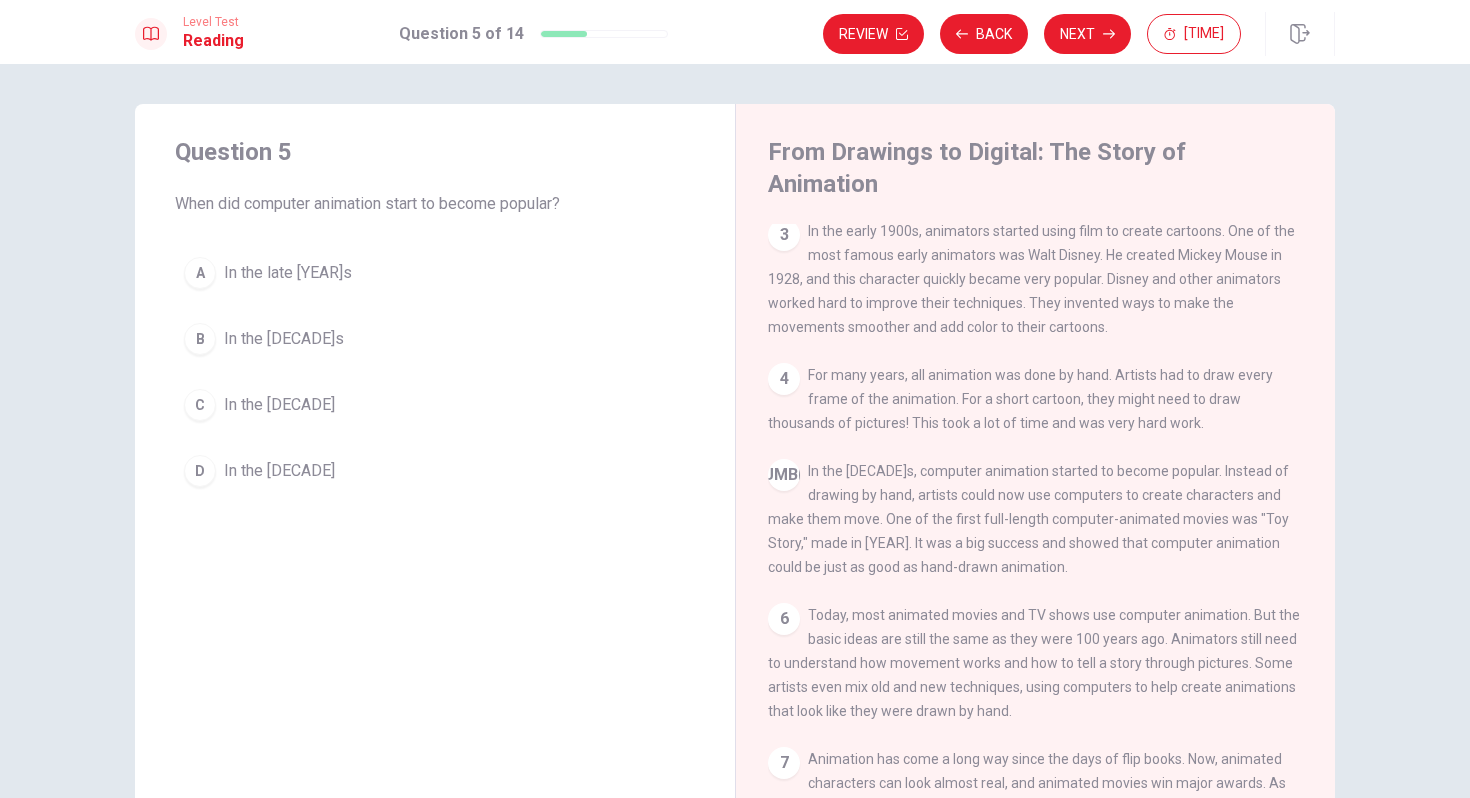 scroll, scrollTop: 242, scrollLeft: 0, axis: vertical 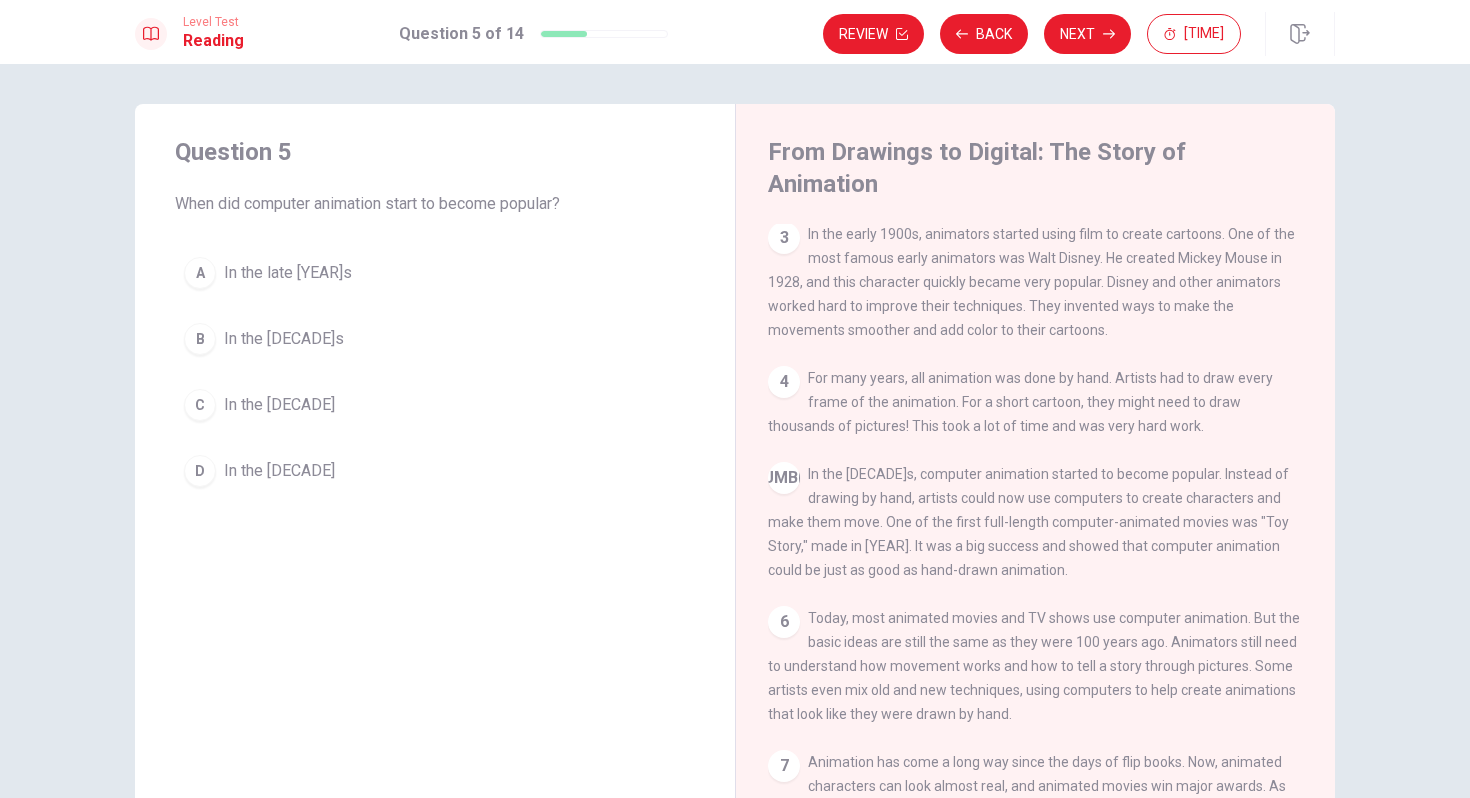 click on "In the [DECADE]" at bounding box center [288, 273] 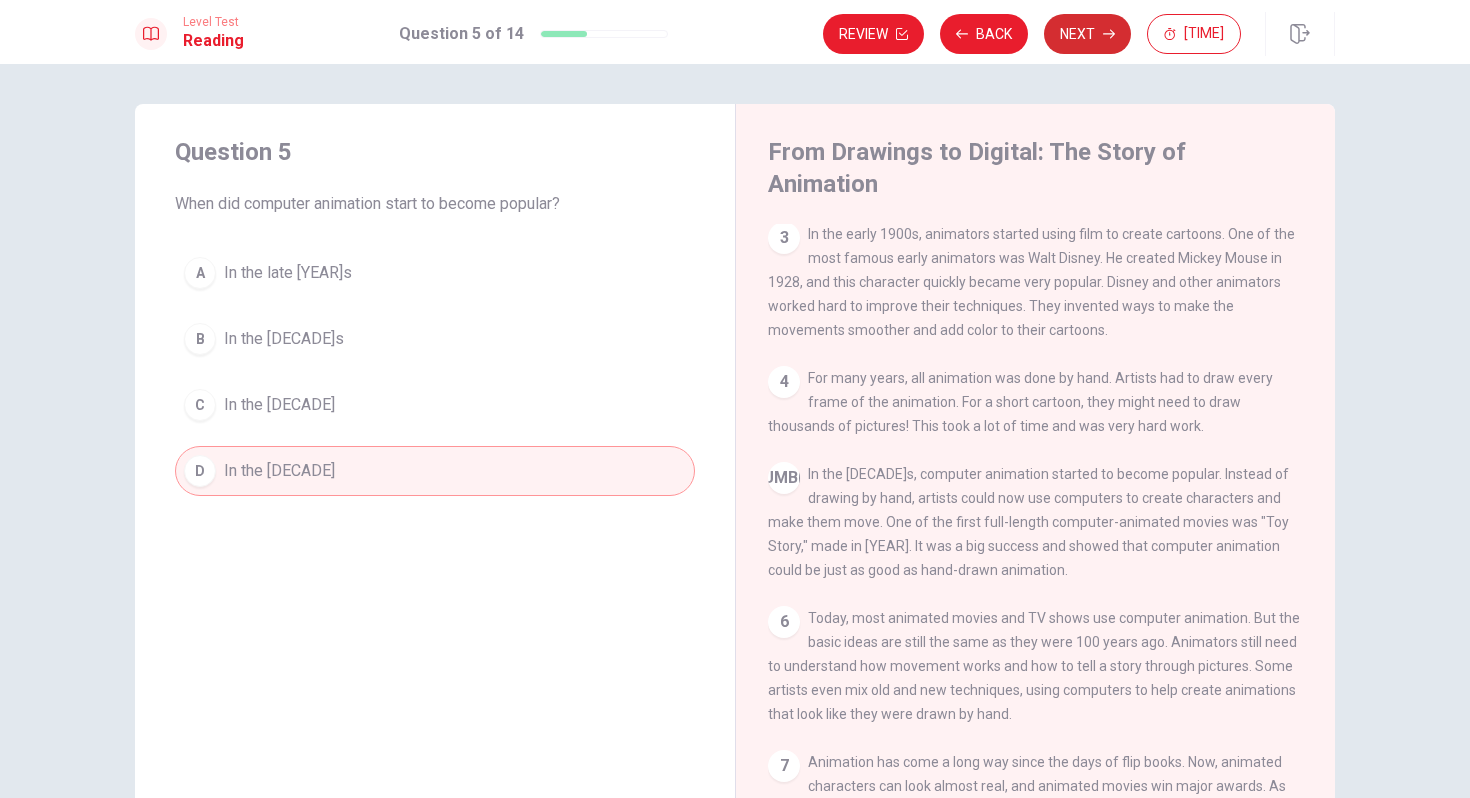 click on "Next" at bounding box center (1087, 34) 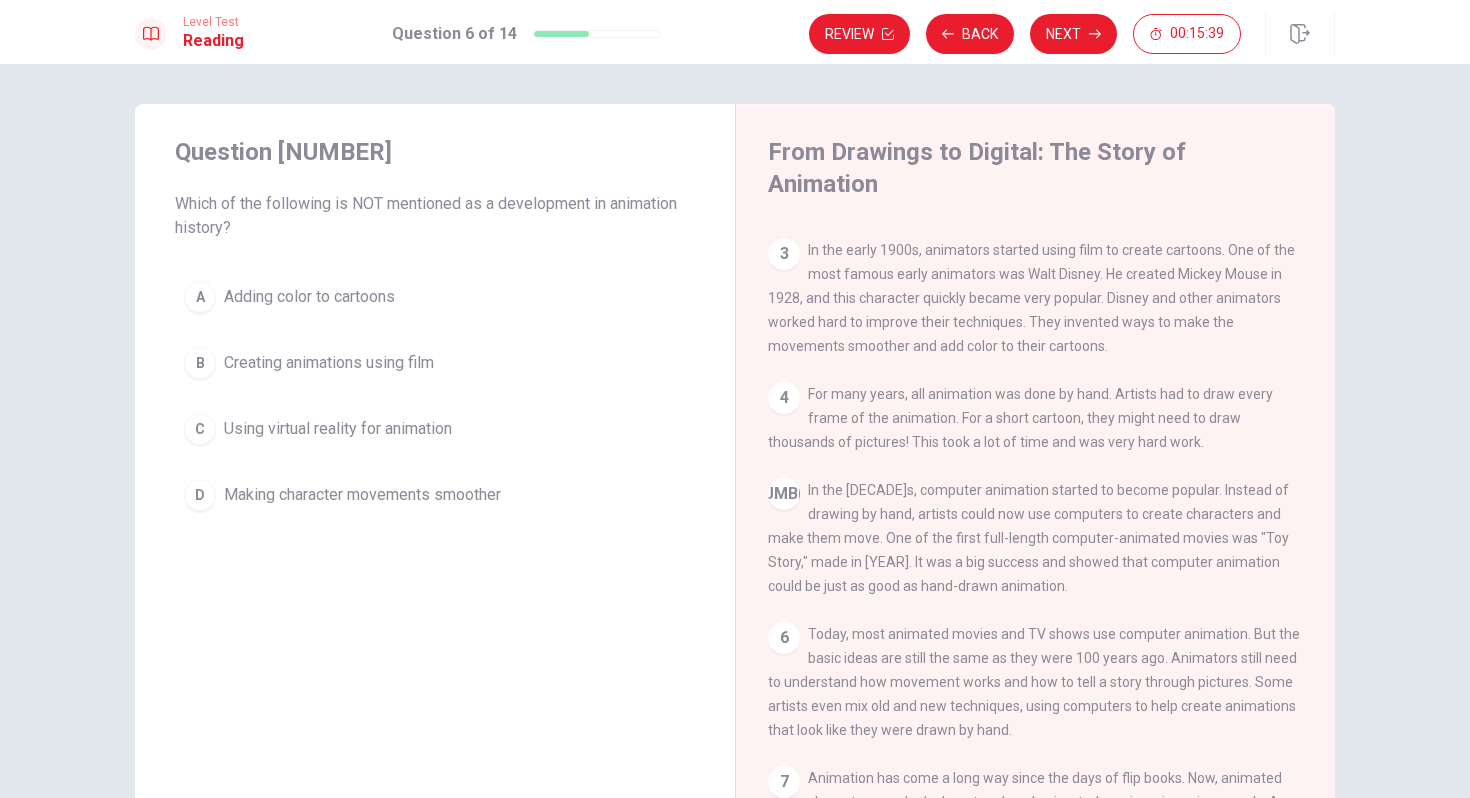 scroll, scrollTop: 225, scrollLeft: 0, axis: vertical 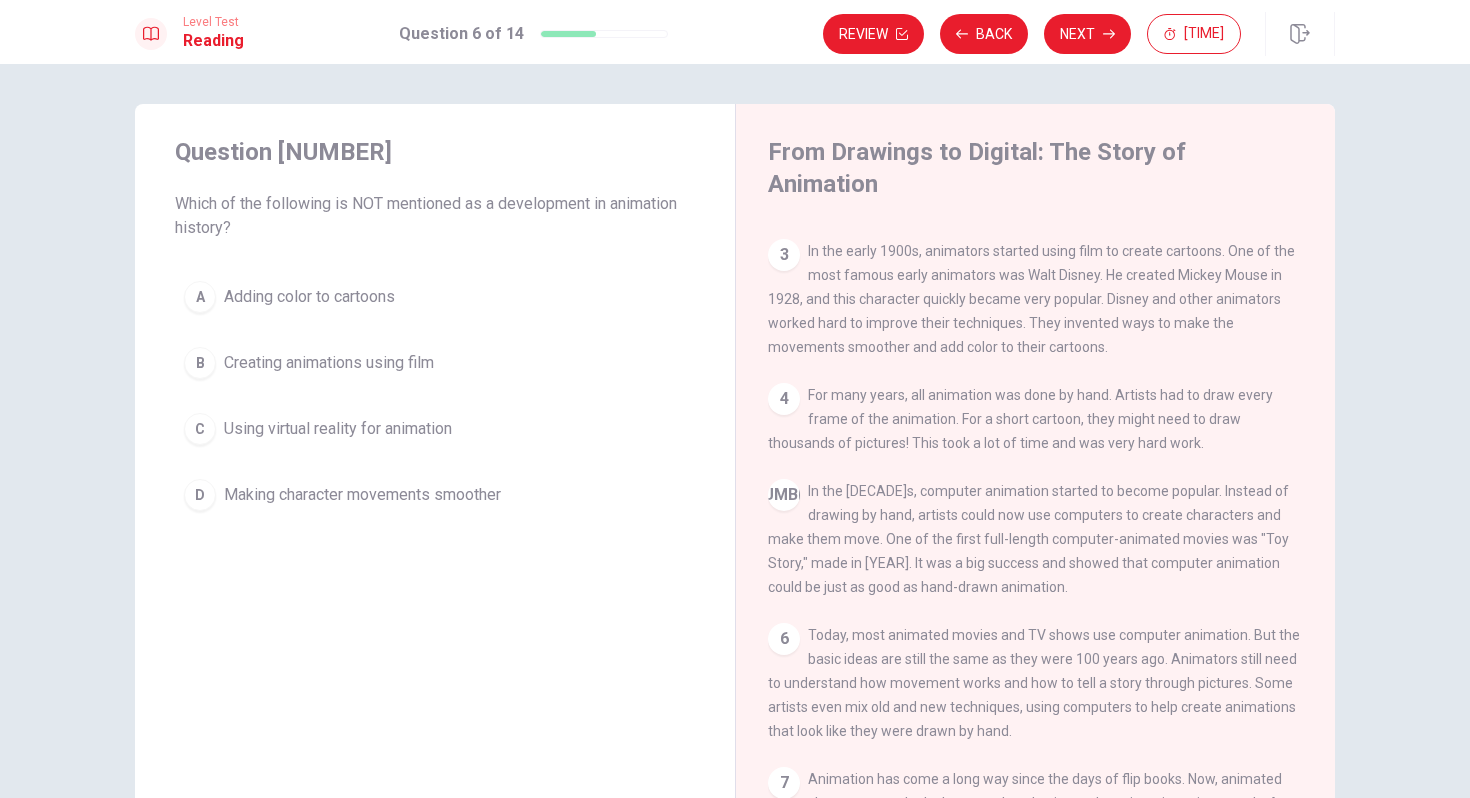 click on "Using virtual reality for animation" at bounding box center (309, 297) 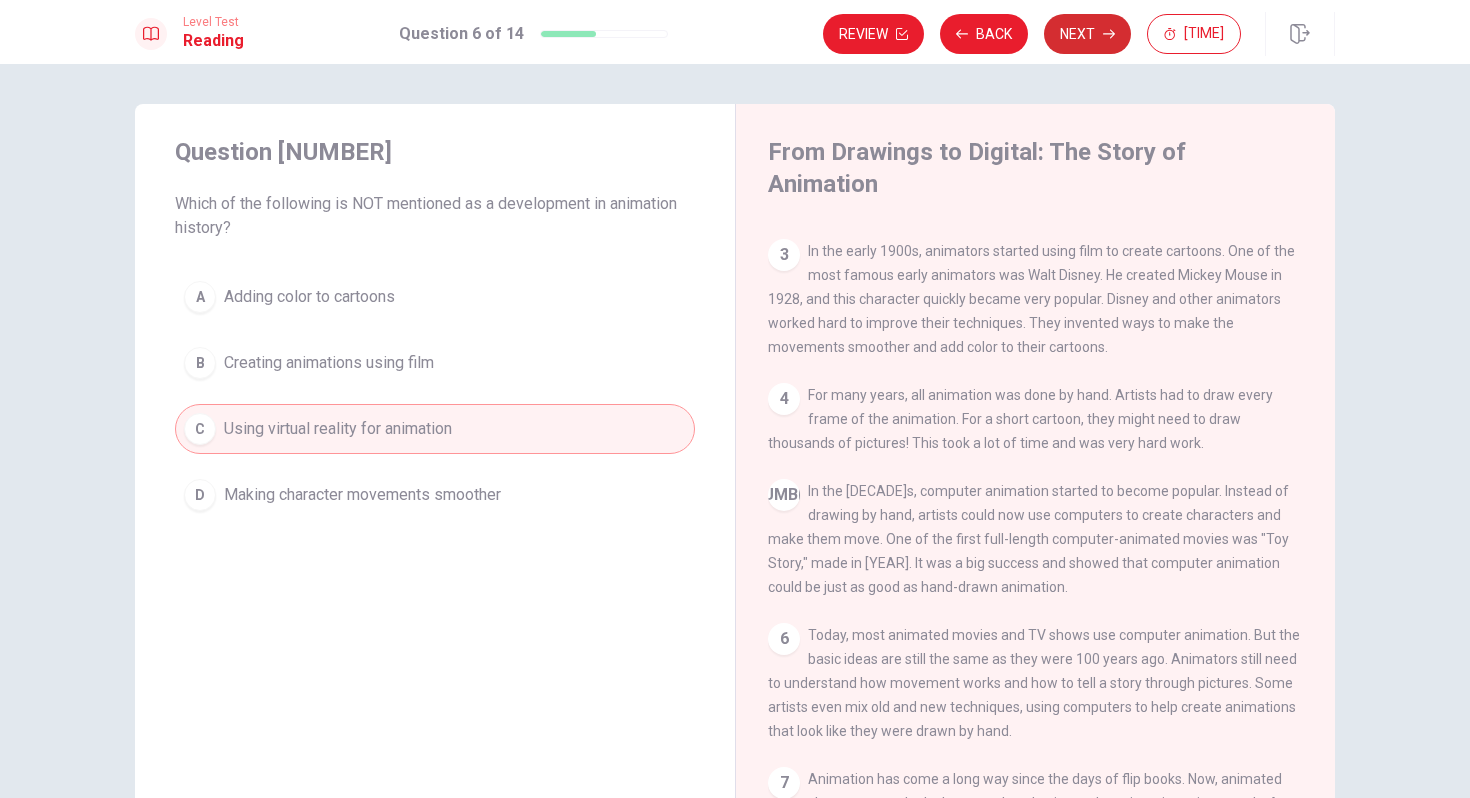 click on "Next" at bounding box center [1087, 34] 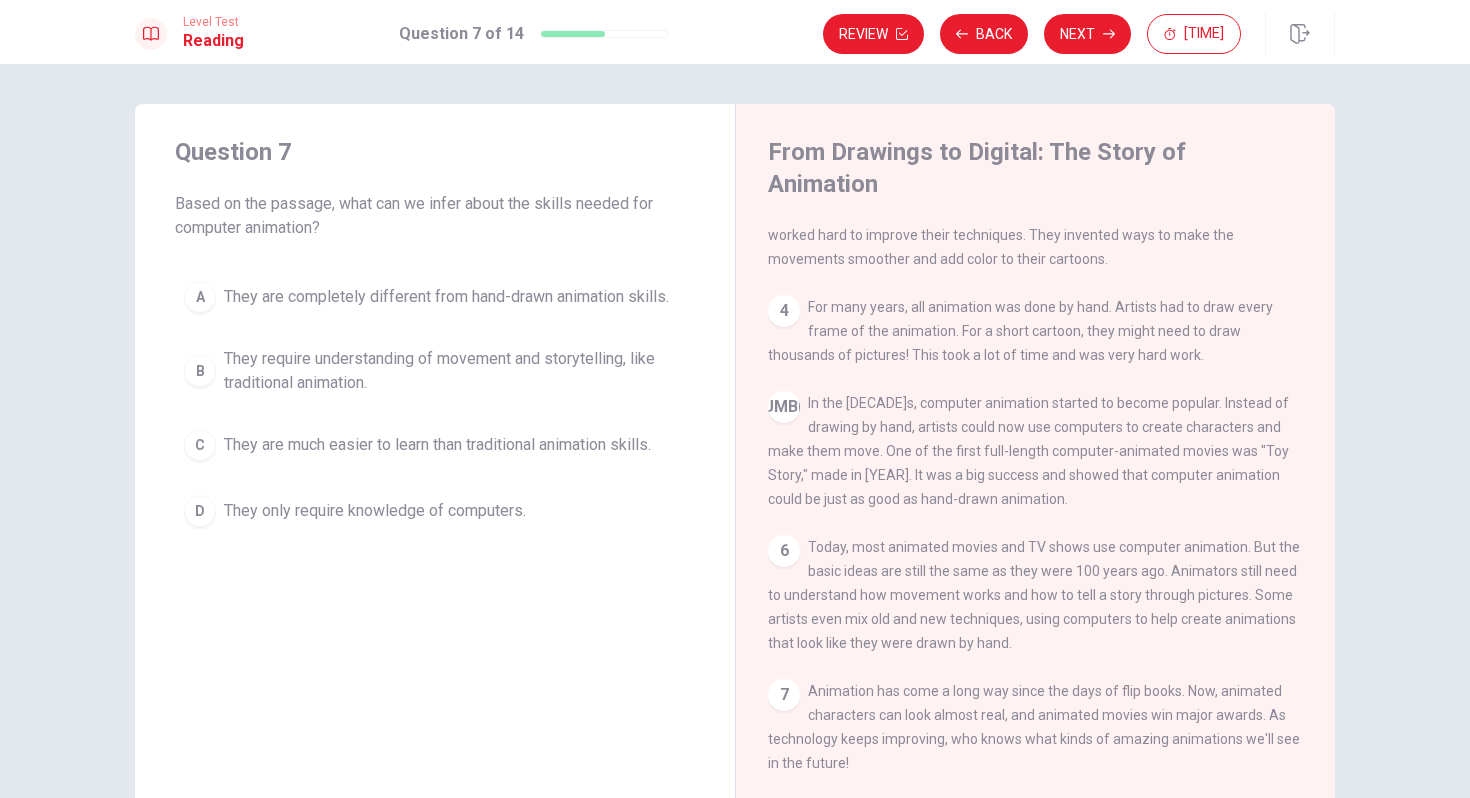 scroll, scrollTop: 343, scrollLeft: 0, axis: vertical 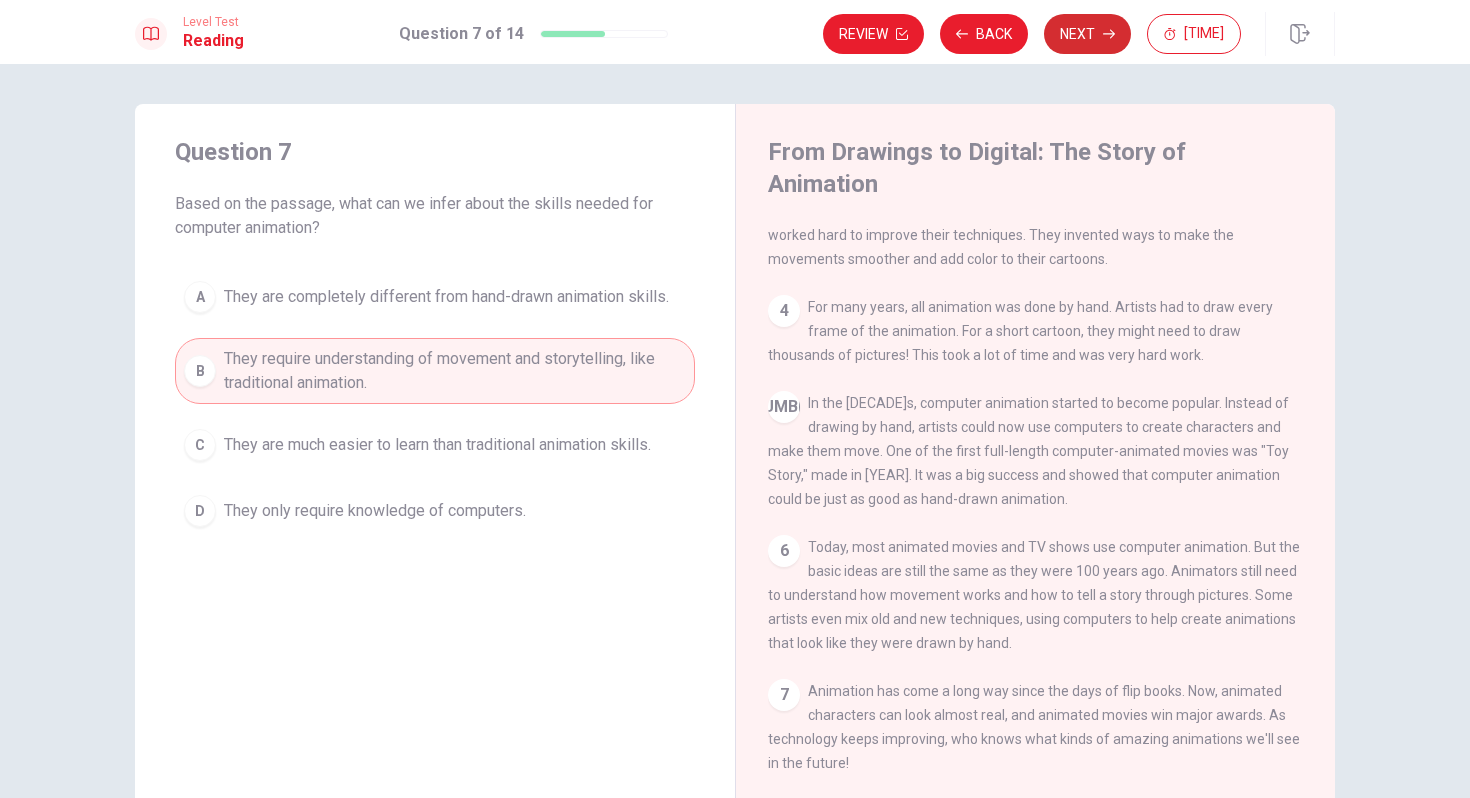 click on "Next" at bounding box center [1087, 34] 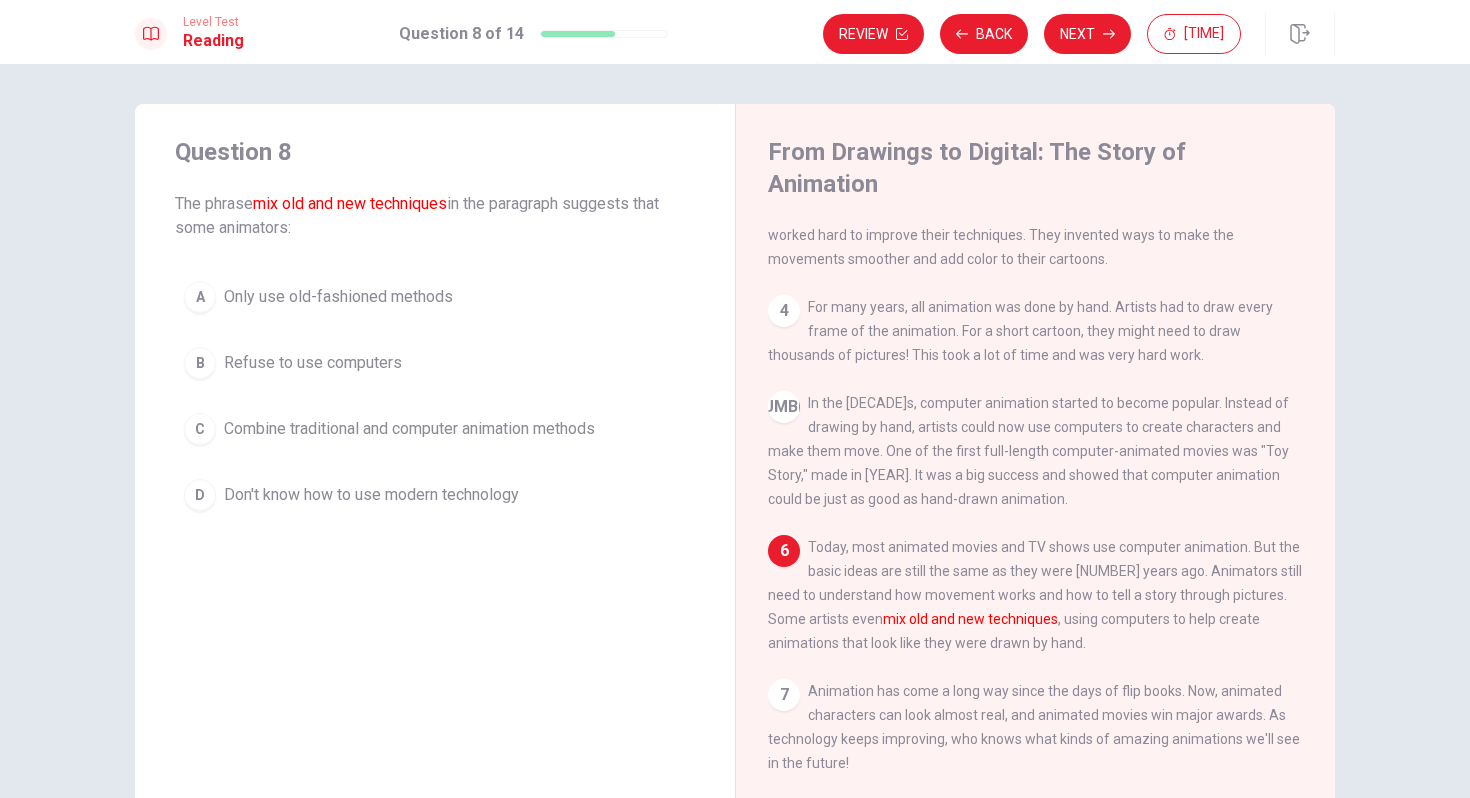 click on "Combine traditional and computer animation methods" at bounding box center (338, 297) 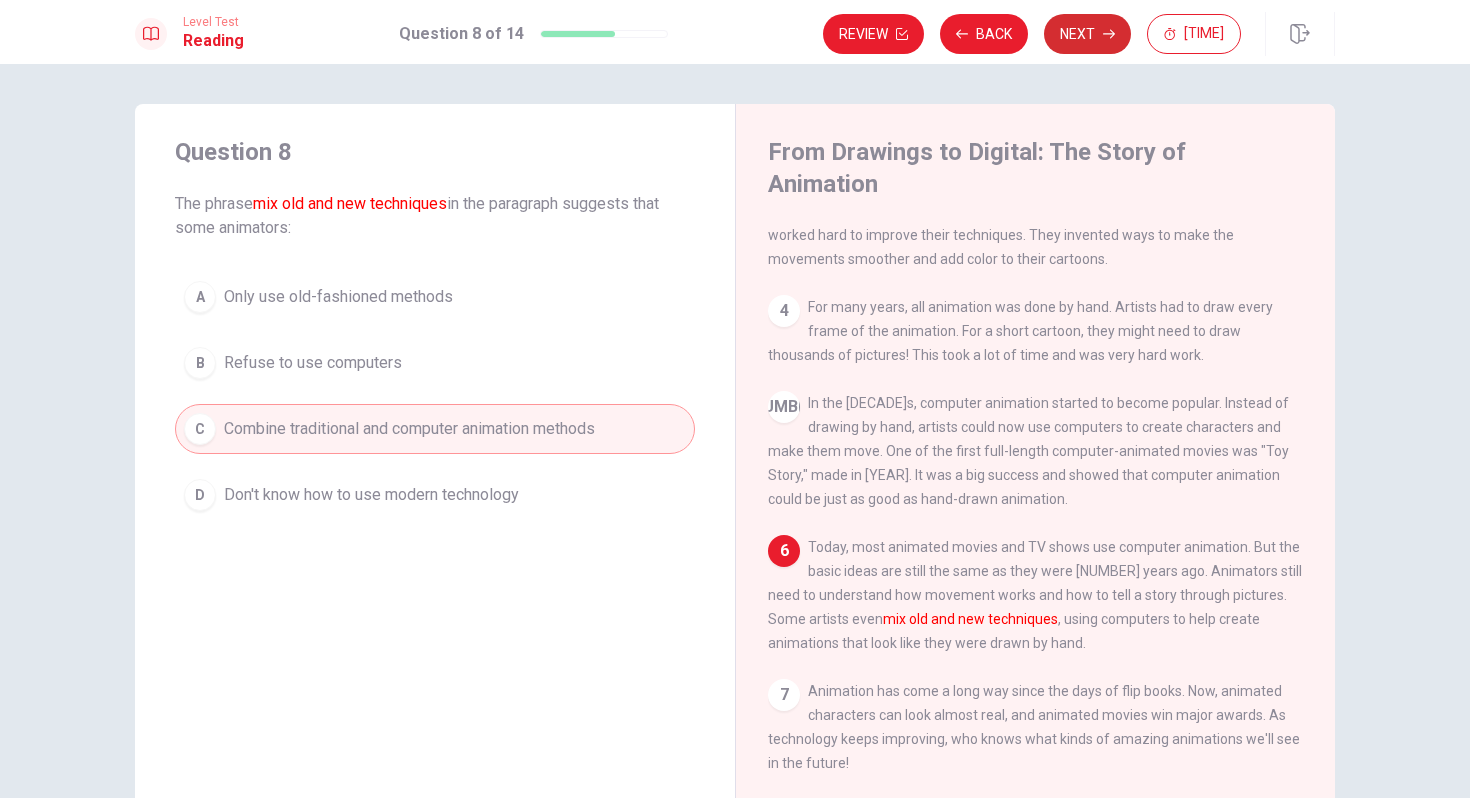 click on "Next" at bounding box center [1087, 34] 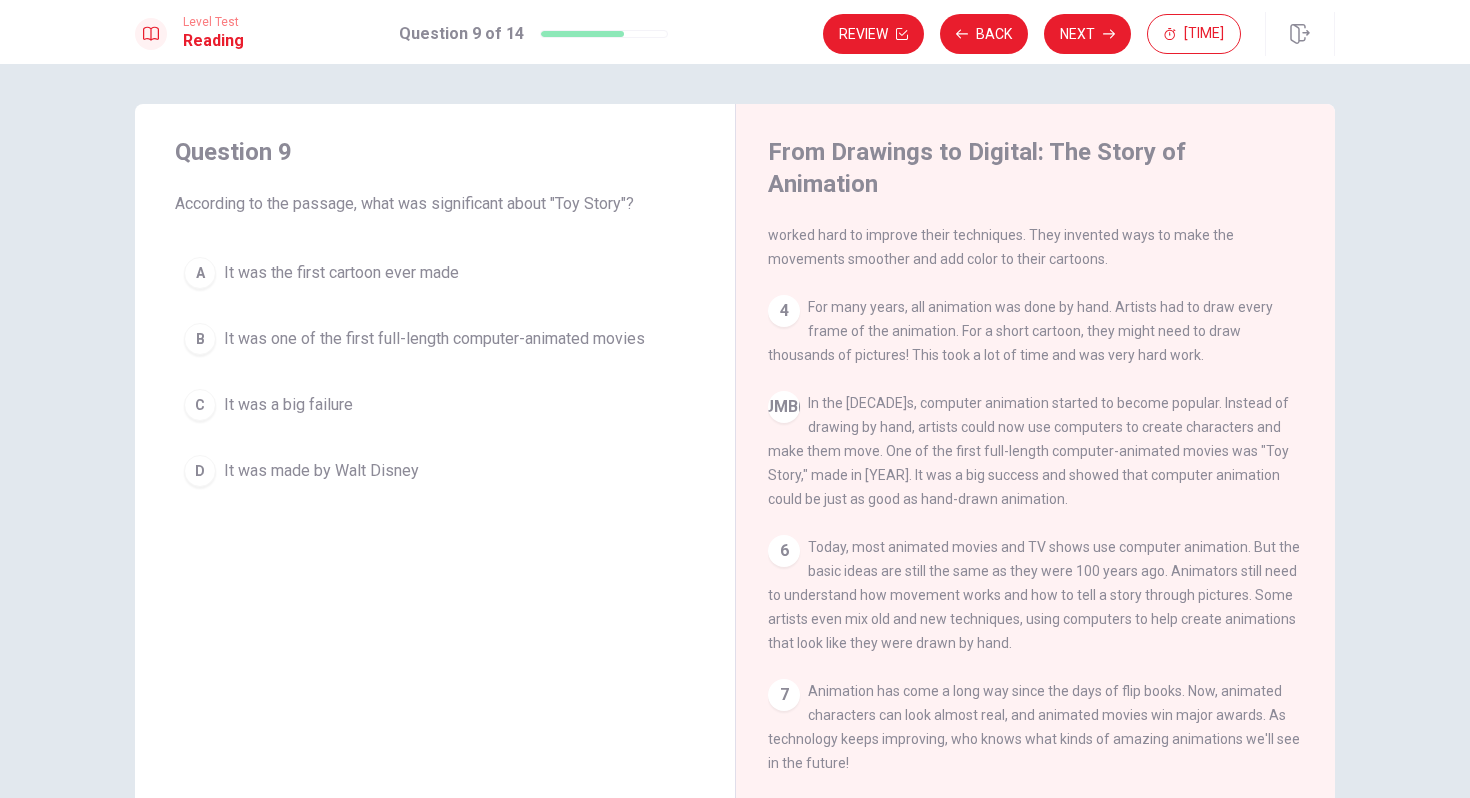 click on "It was one of the first full-length computer-animated movies" at bounding box center (341, 273) 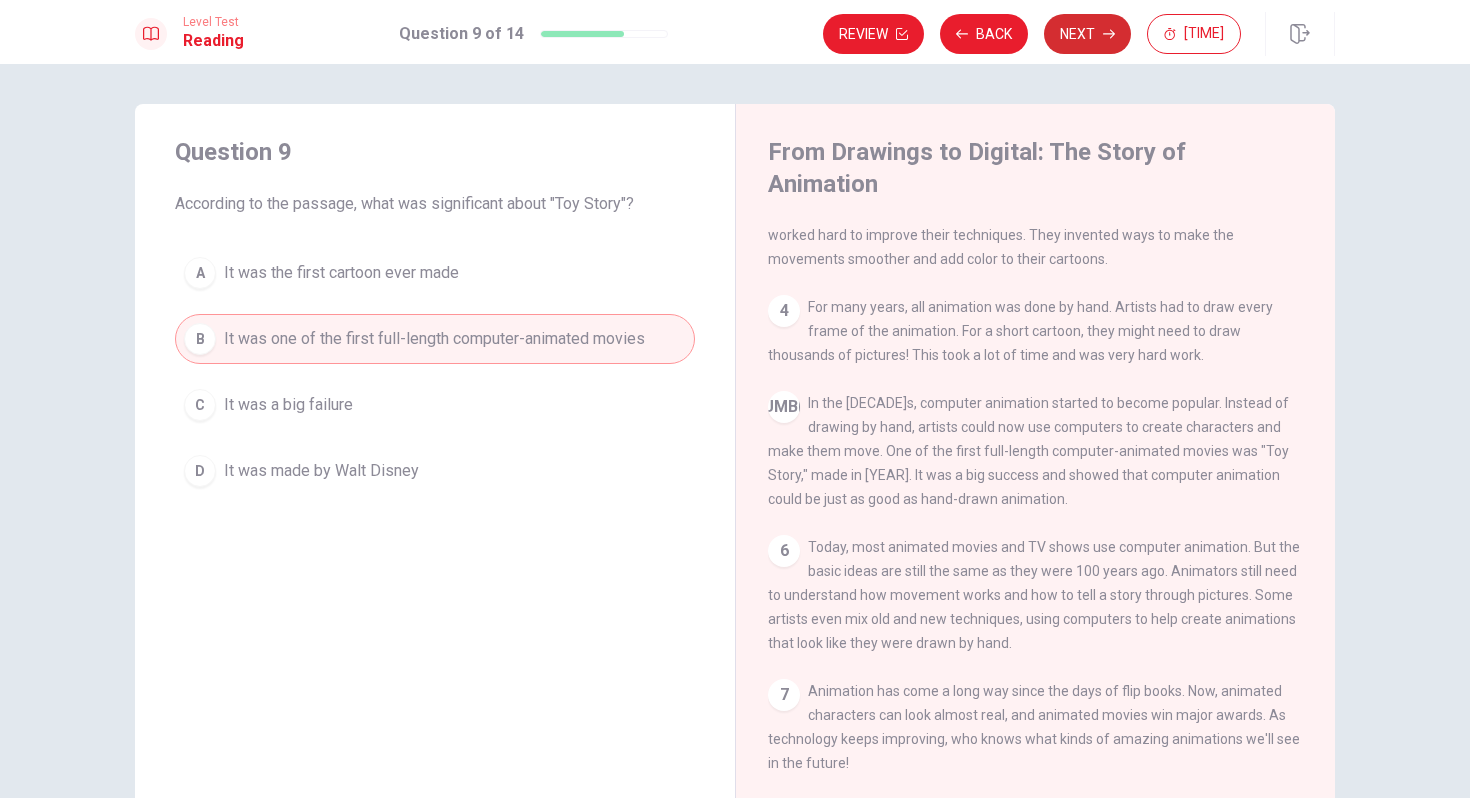 click at bounding box center (902, 34) 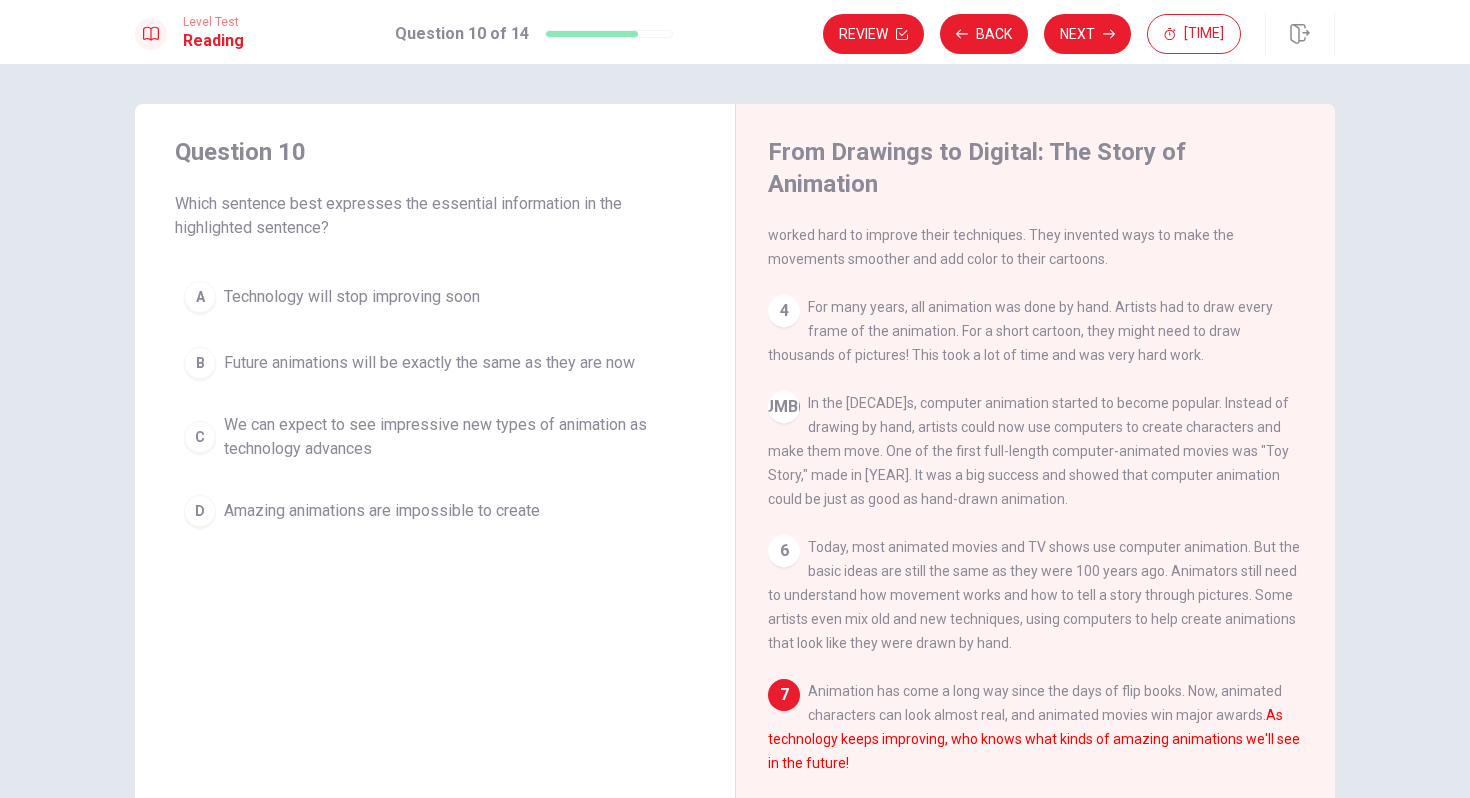click on "We can expect to see impressive new types of animation as technology advances" at bounding box center (352, 297) 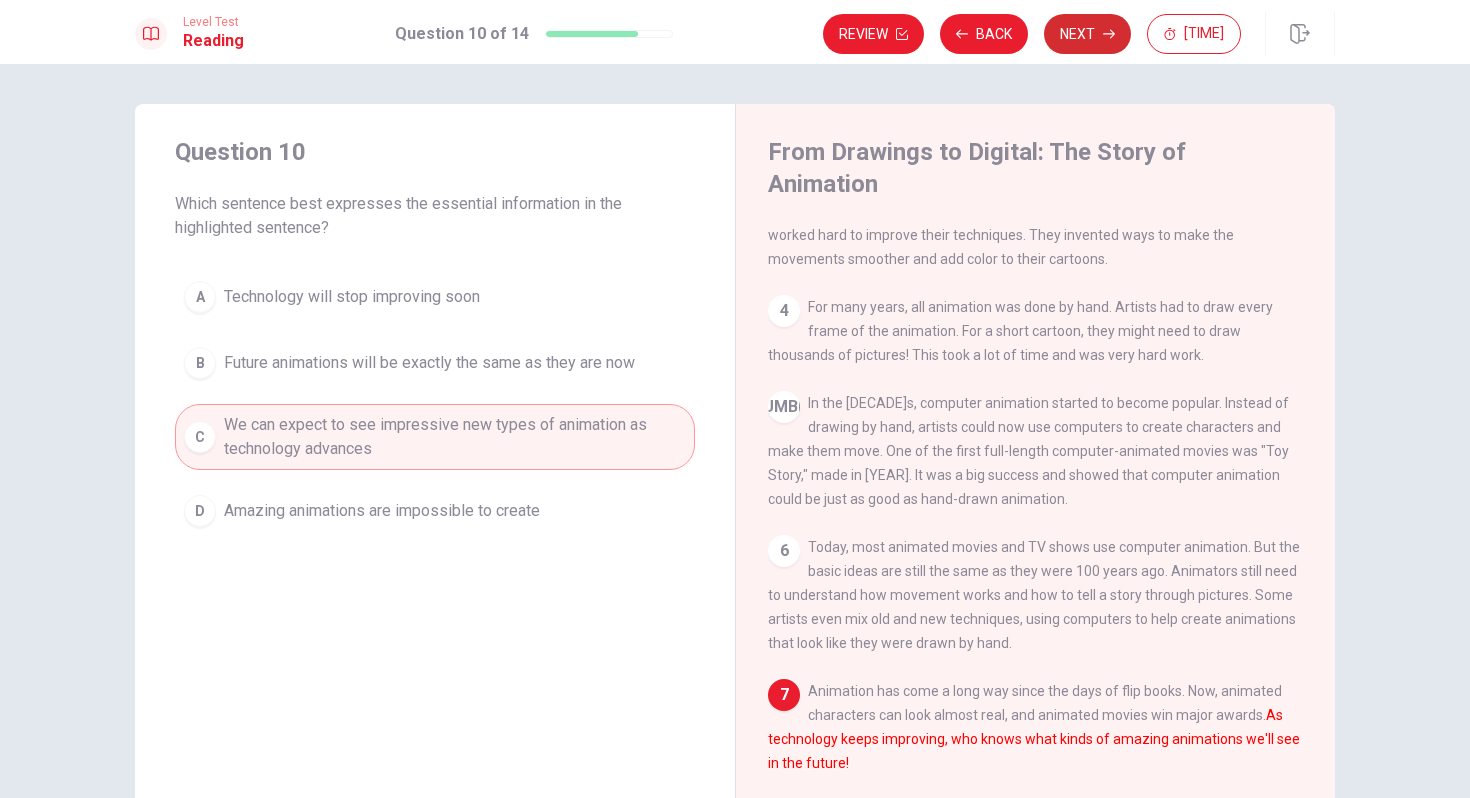 click on "Next" at bounding box center (1087, 34) 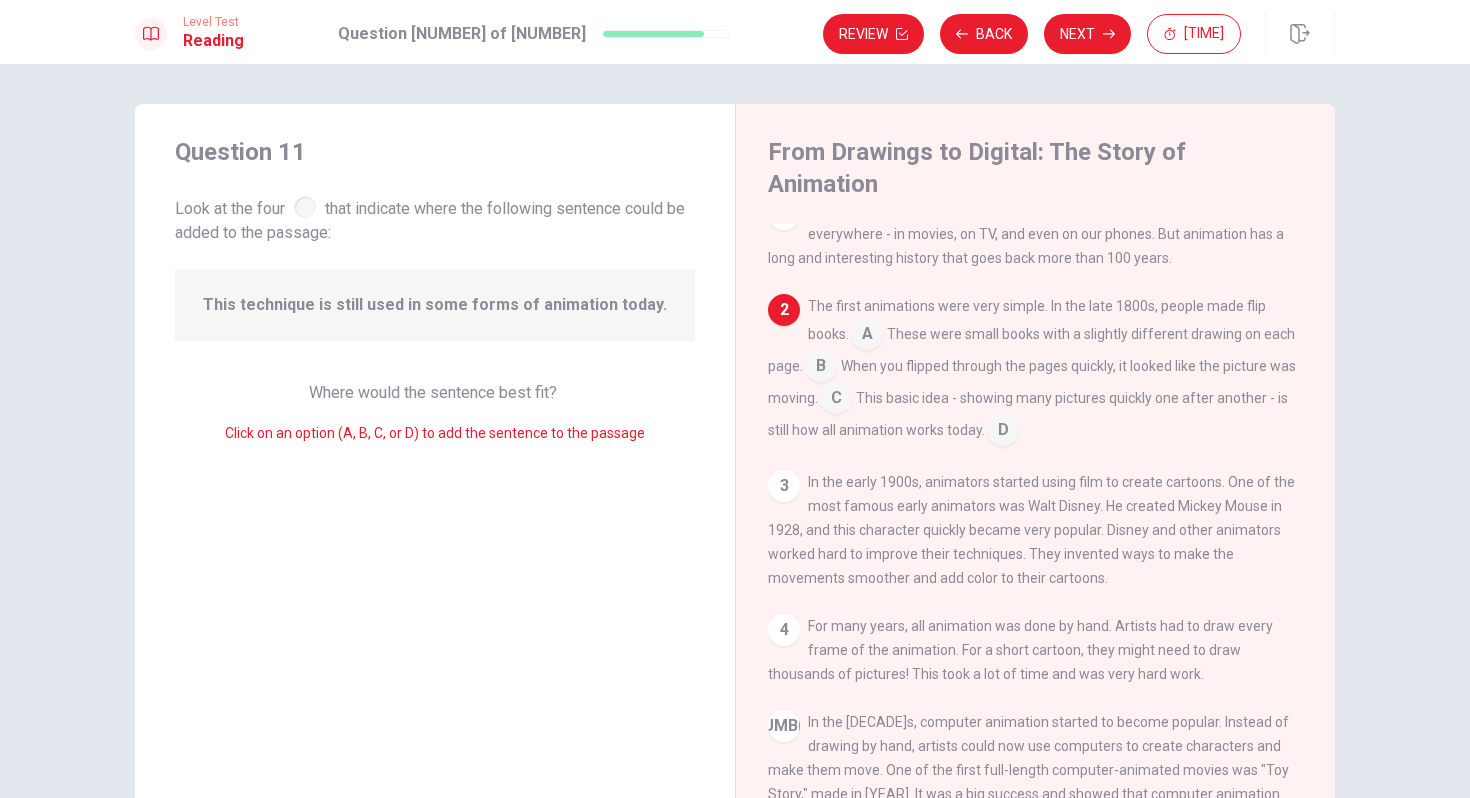 scroll, scrollTop: 28, scrollLeft: 0, axis: vertical 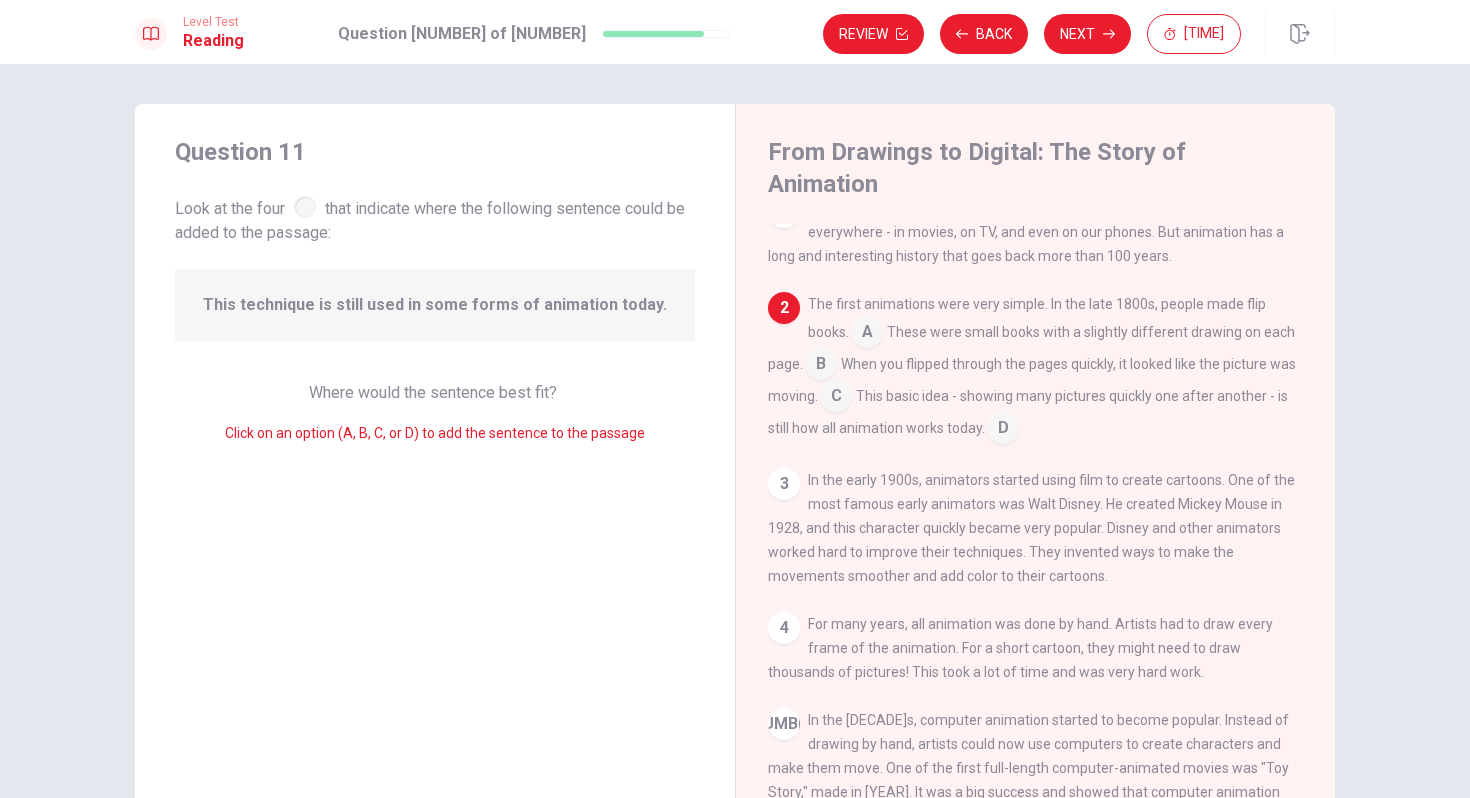 click at bounding box center (867, 334) 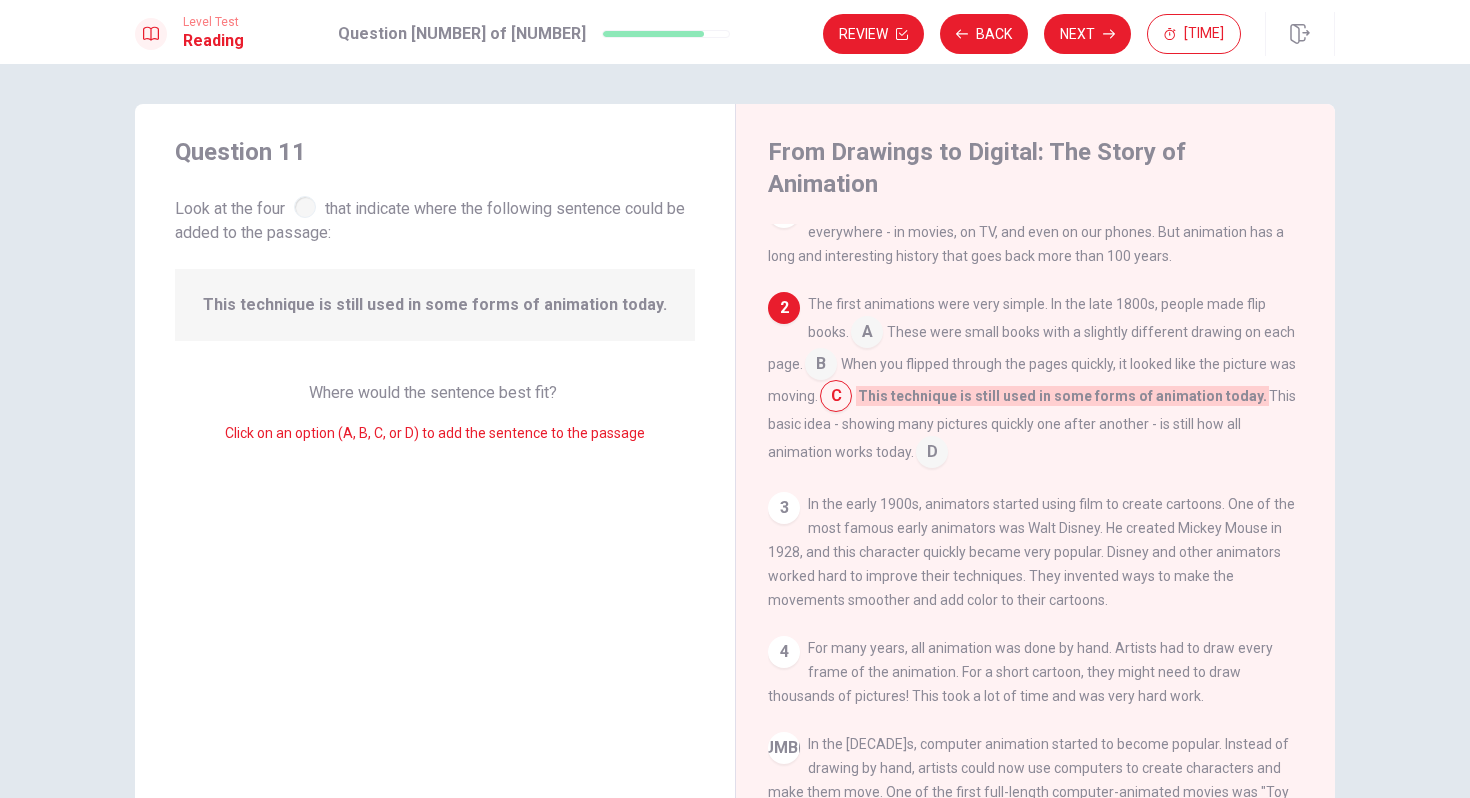 click at bounding box center (867, 334) 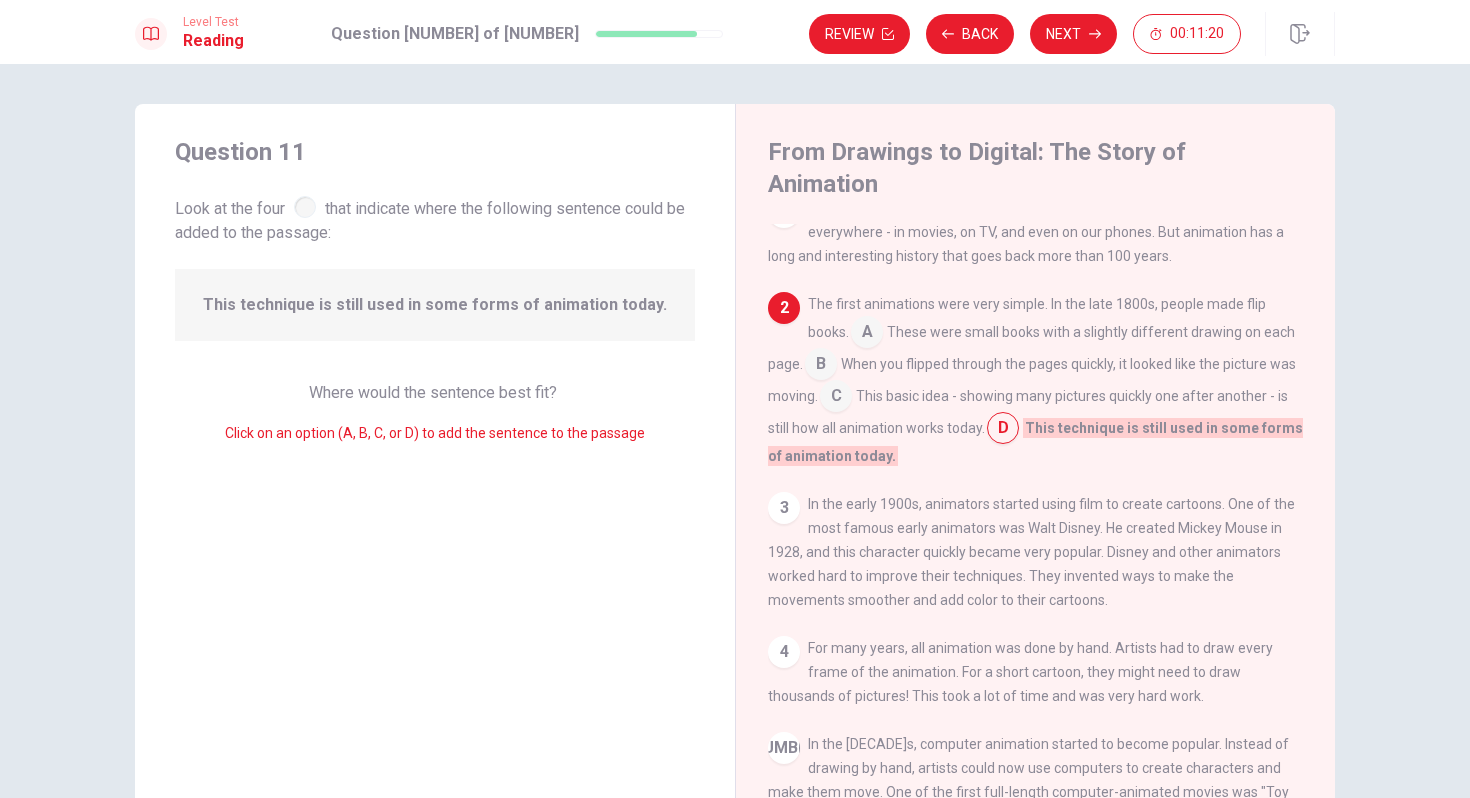 click at bounding box center [867, 334] 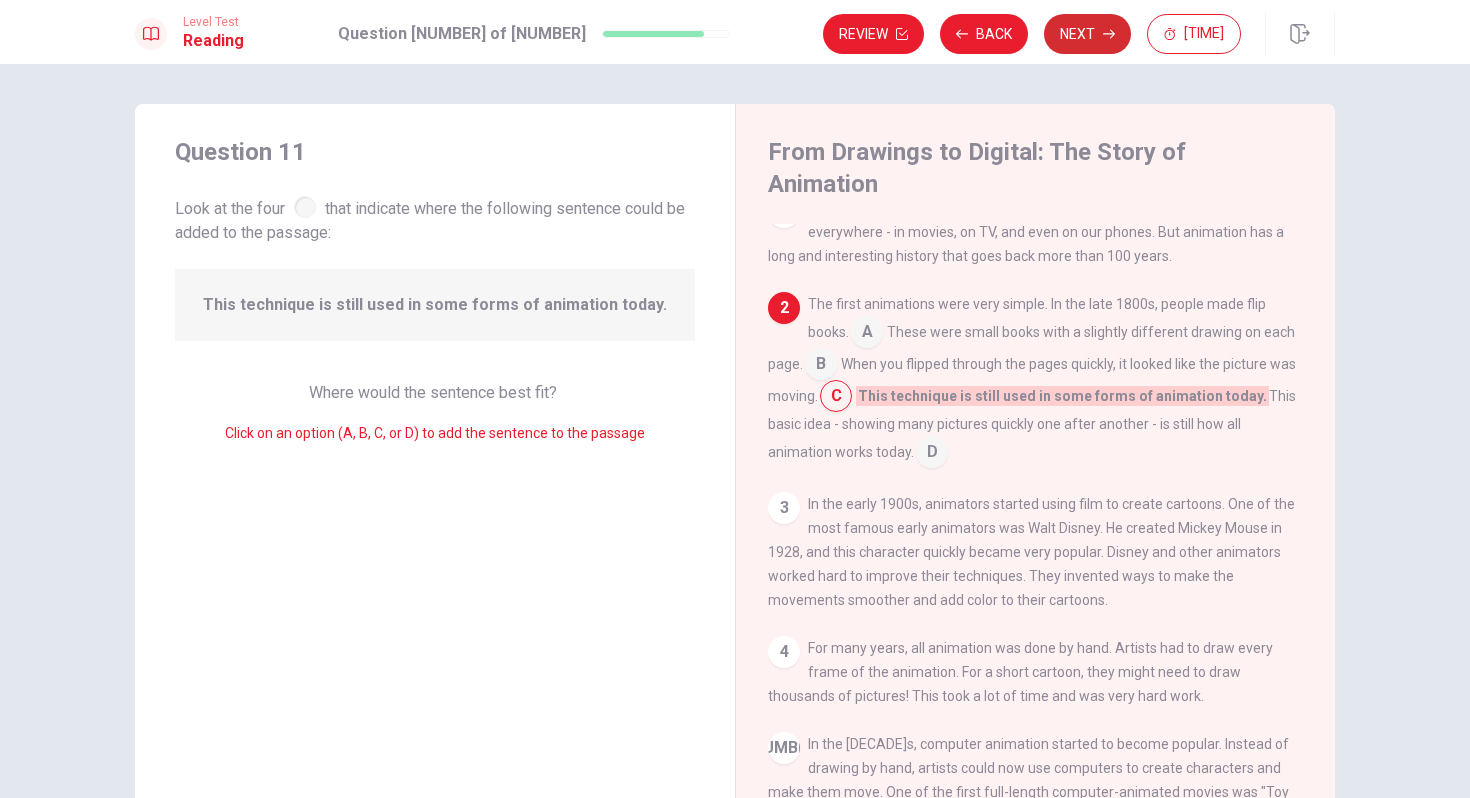 click on "Next" at bounding box center (1087, 34) 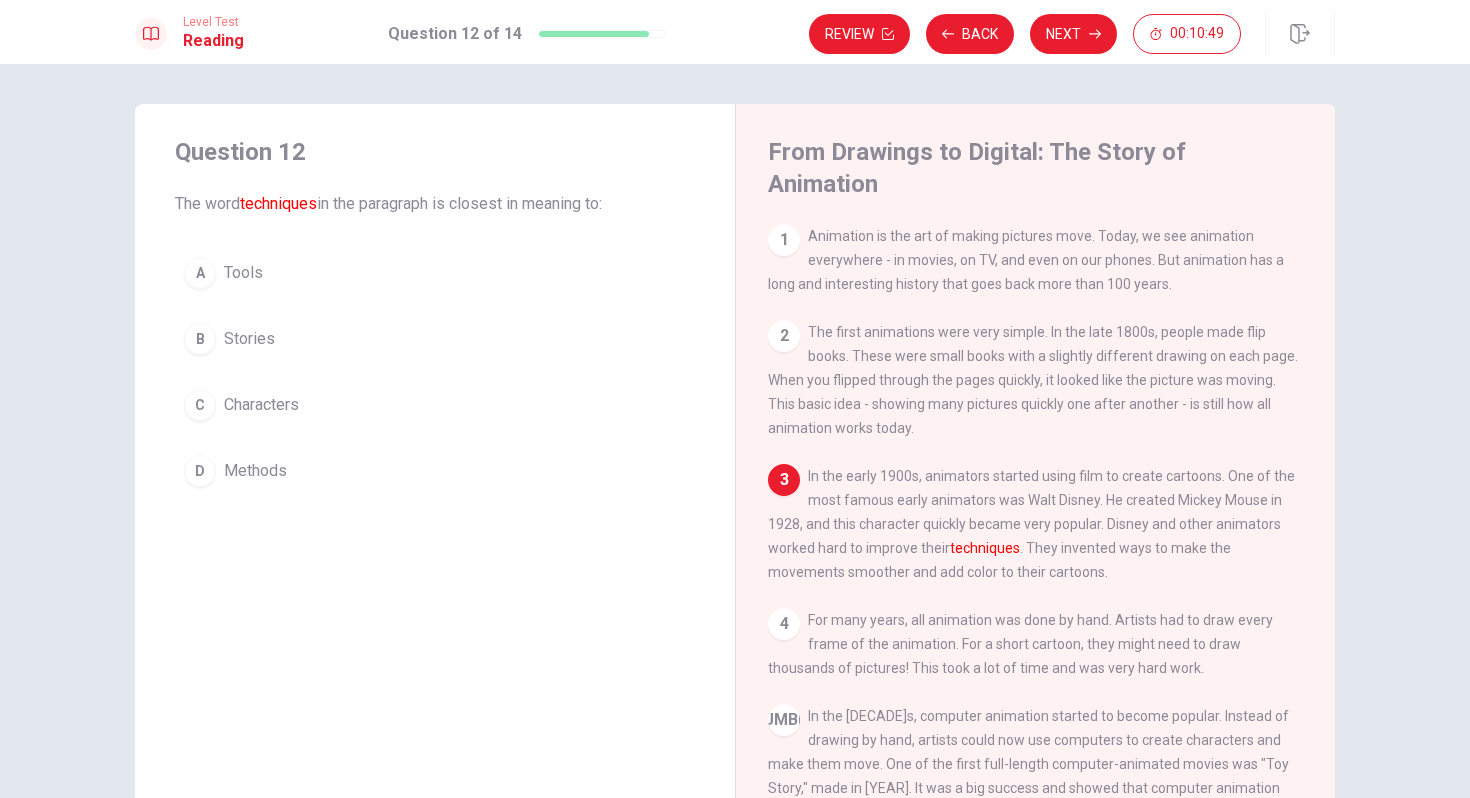 click on "Methods" at bounding box center (243, 273) 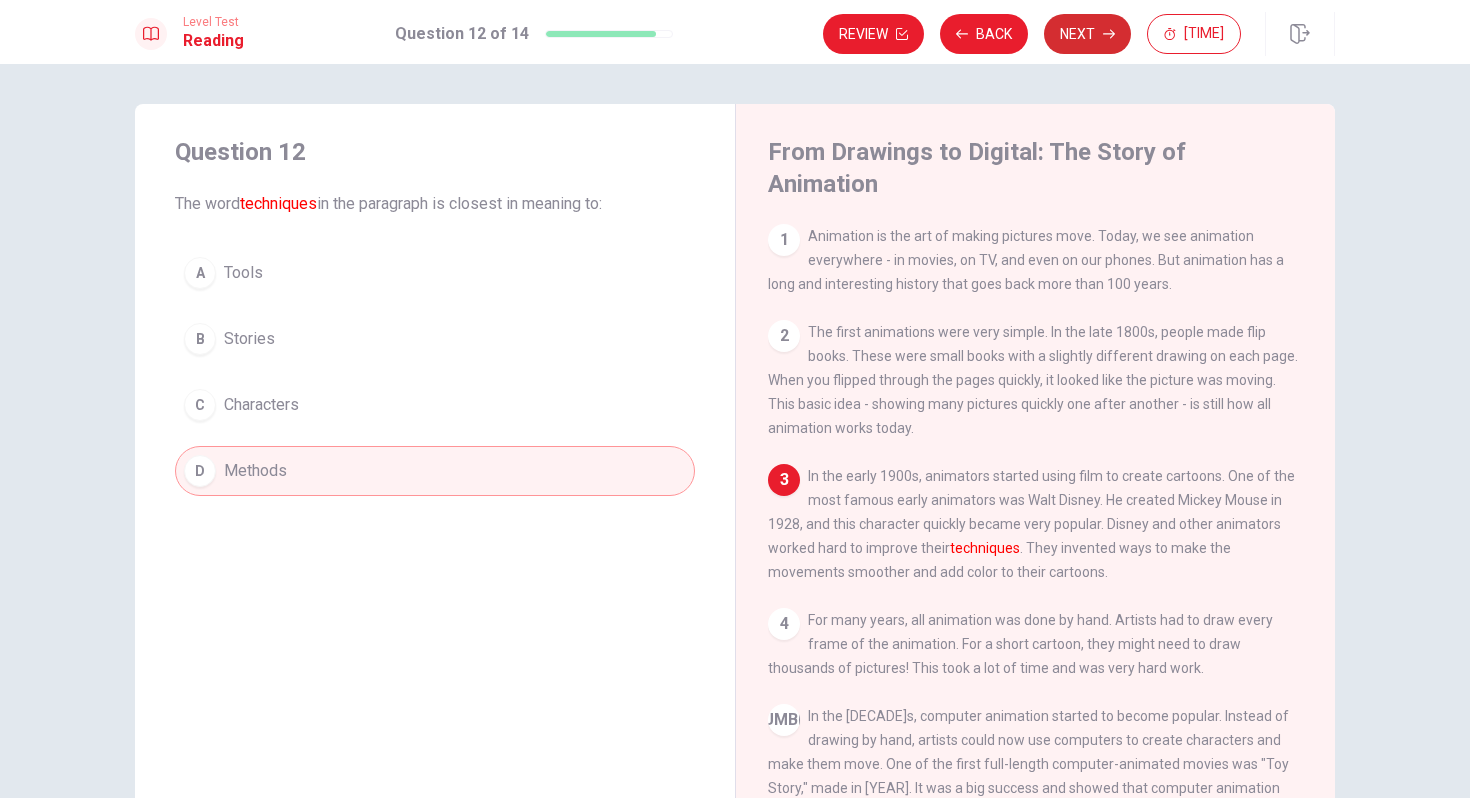 click on "Next" at bounding box center [1087, 34] 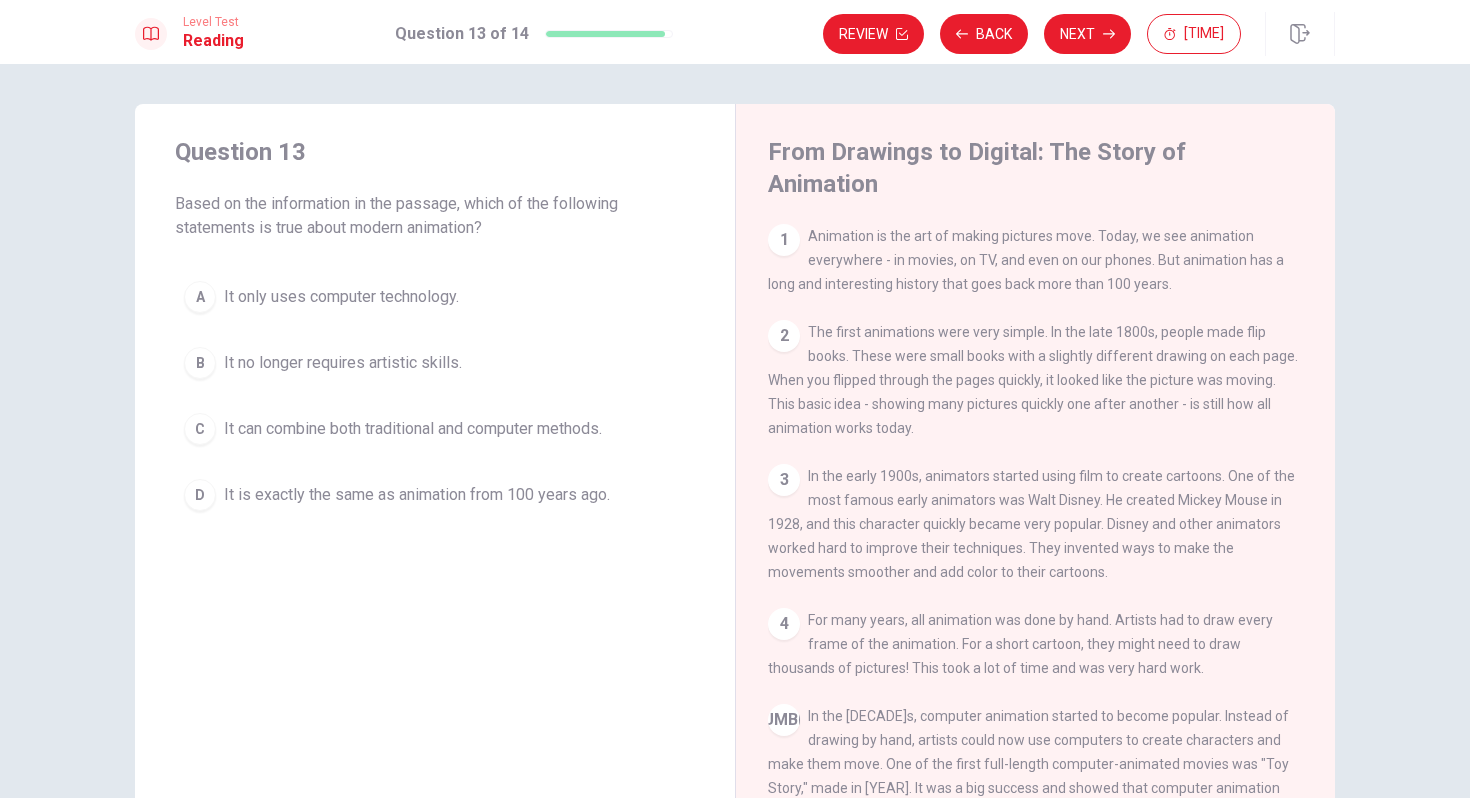 click on "It can combine both traditional and computer methods." at bounding box center [341, 297] 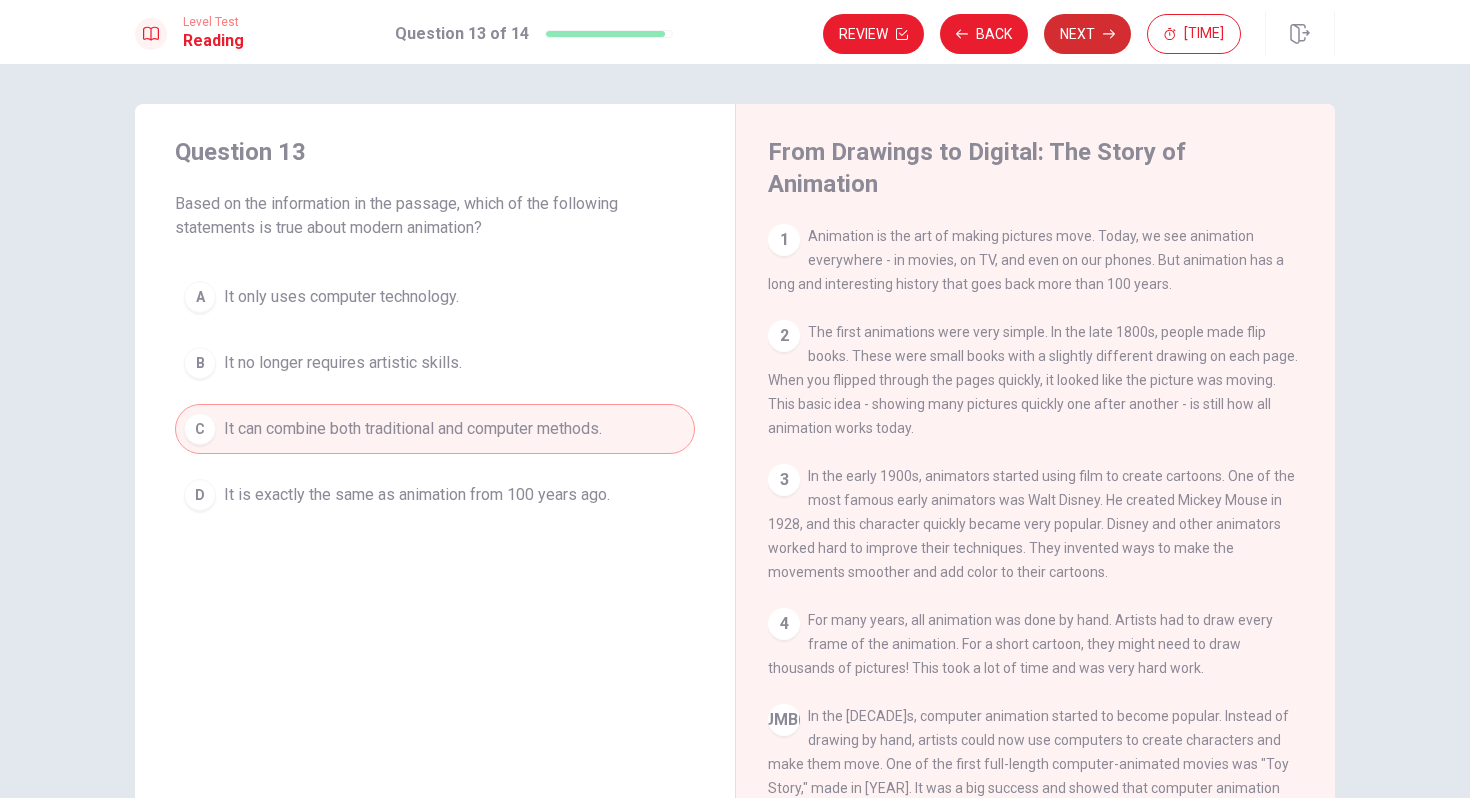 click on "Next" at bounding box center (1087, 34) 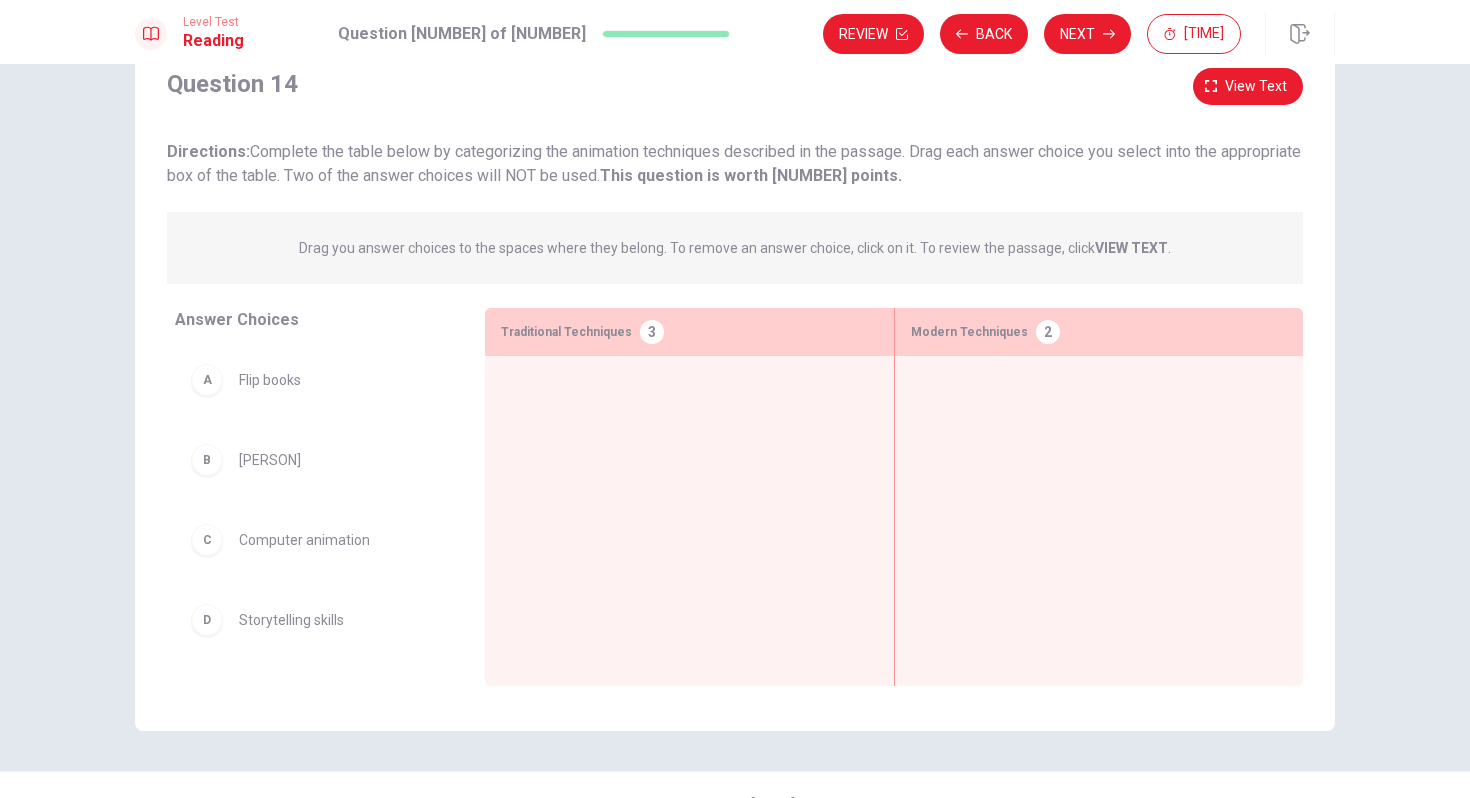 scroll, scrollTop: 67, scrollLeft: 0, axis: vertical 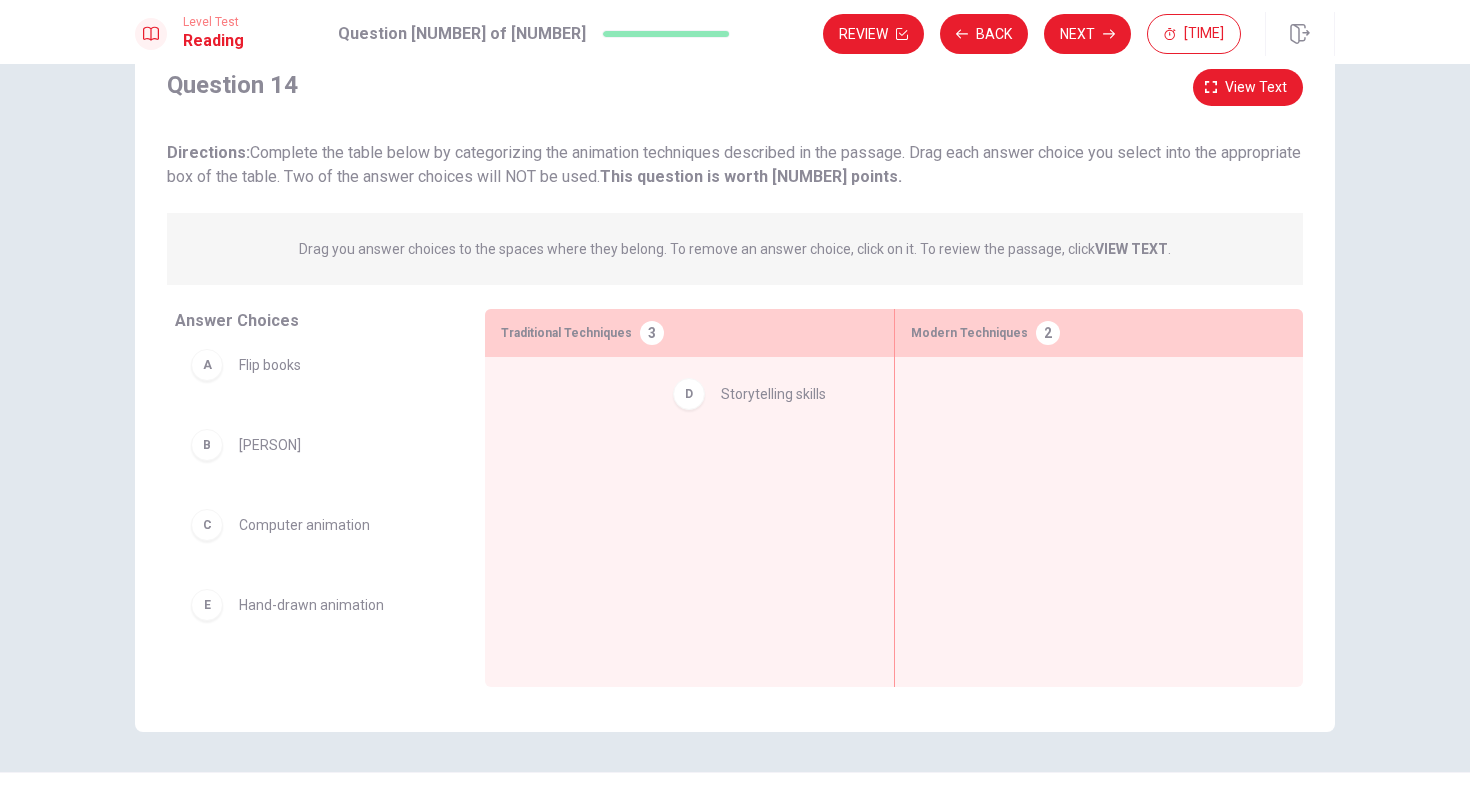drag, startPoint x: 293, startPoint y: 631, endPoint x: 837, endPoint y: 381, distance: 598.69525 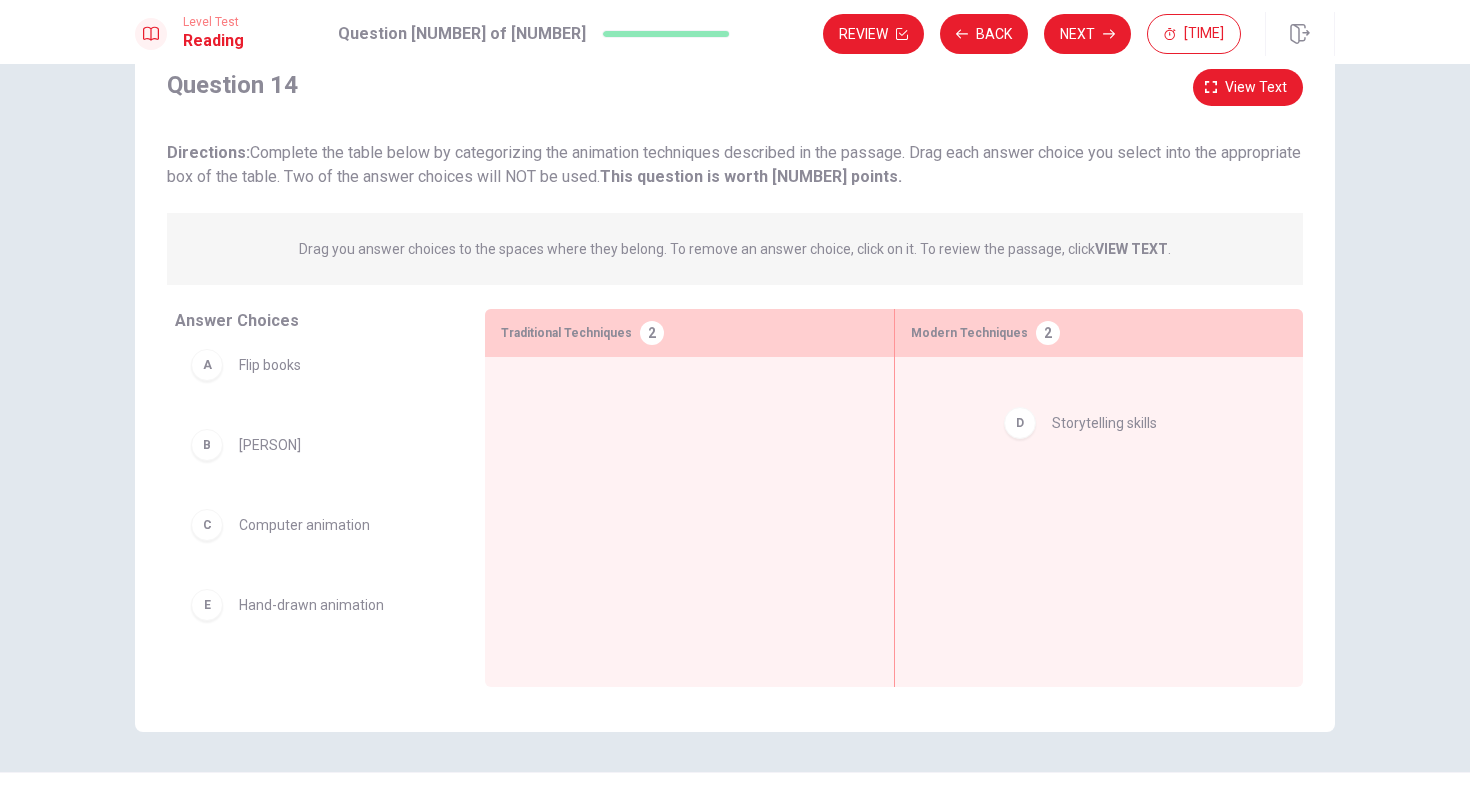 drag, startPoint x: 555, startPoint y: 422, endPoint x: 1052, endPoint y: 440, distance: 497.32584 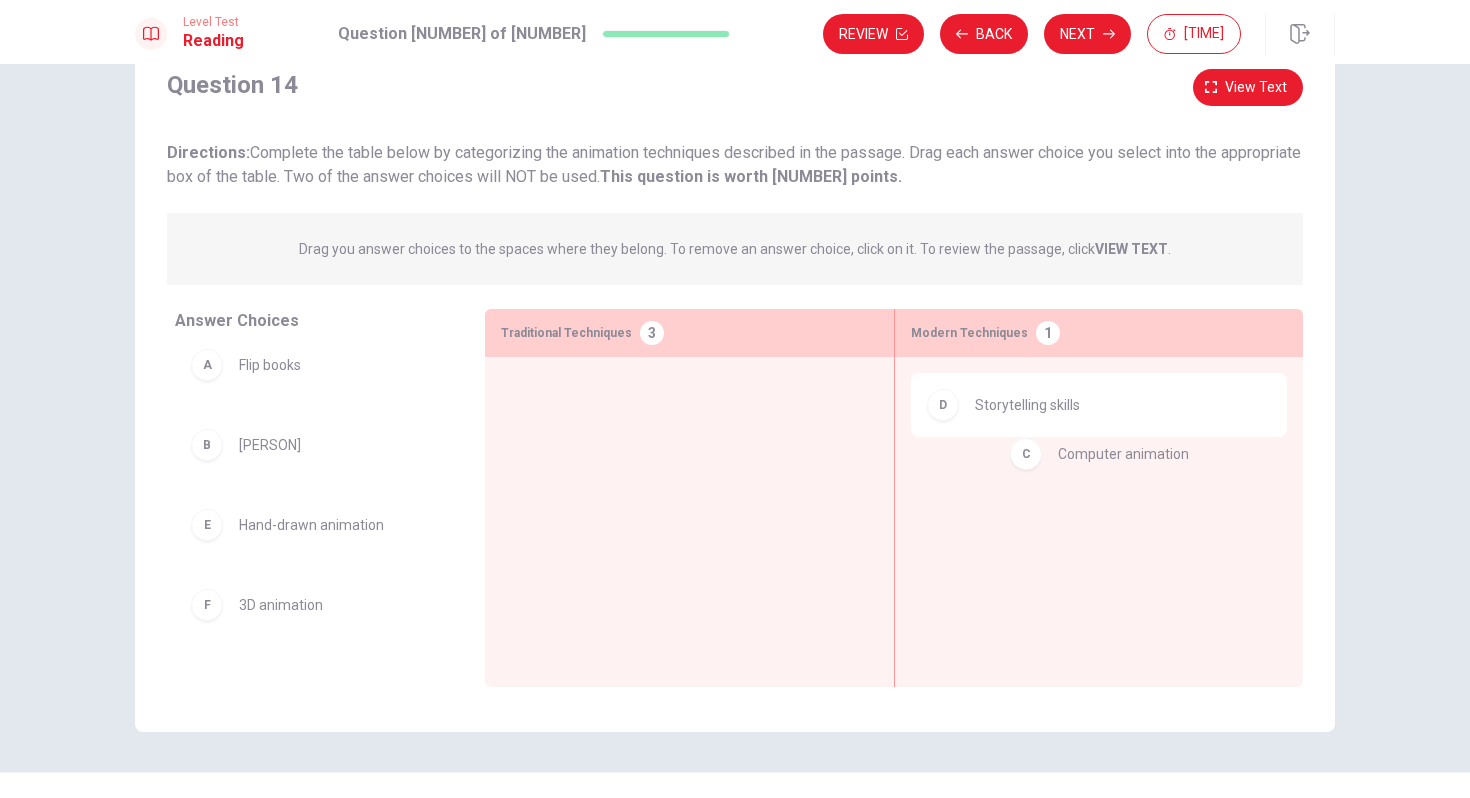 drag, startPoint x: 281, startPoint y: 534, endPoint x: 1106, endPoint y: 463, distance: 828.0495 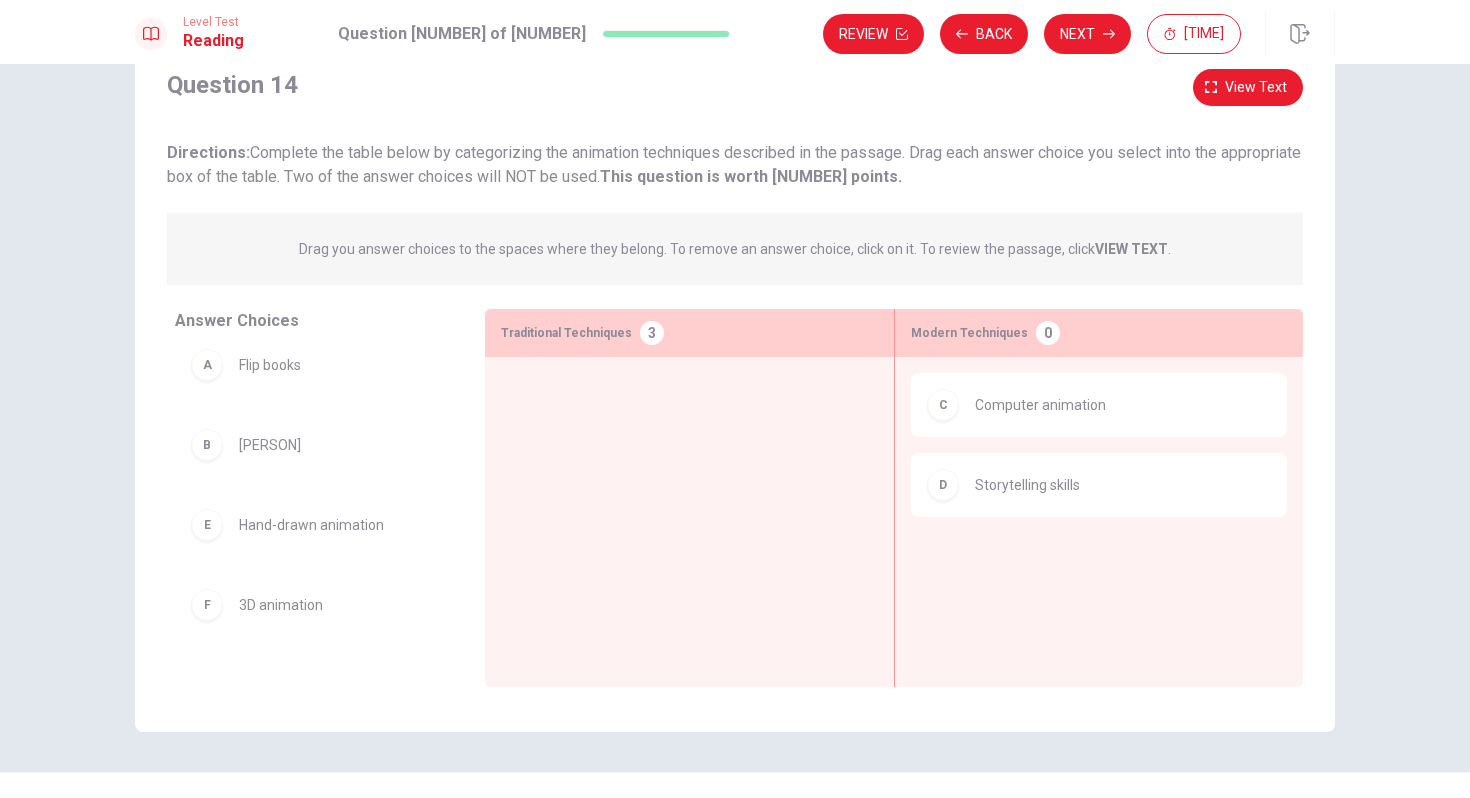 scroll, scrollTop: 76, scrollLeft: 0, axis: vertical 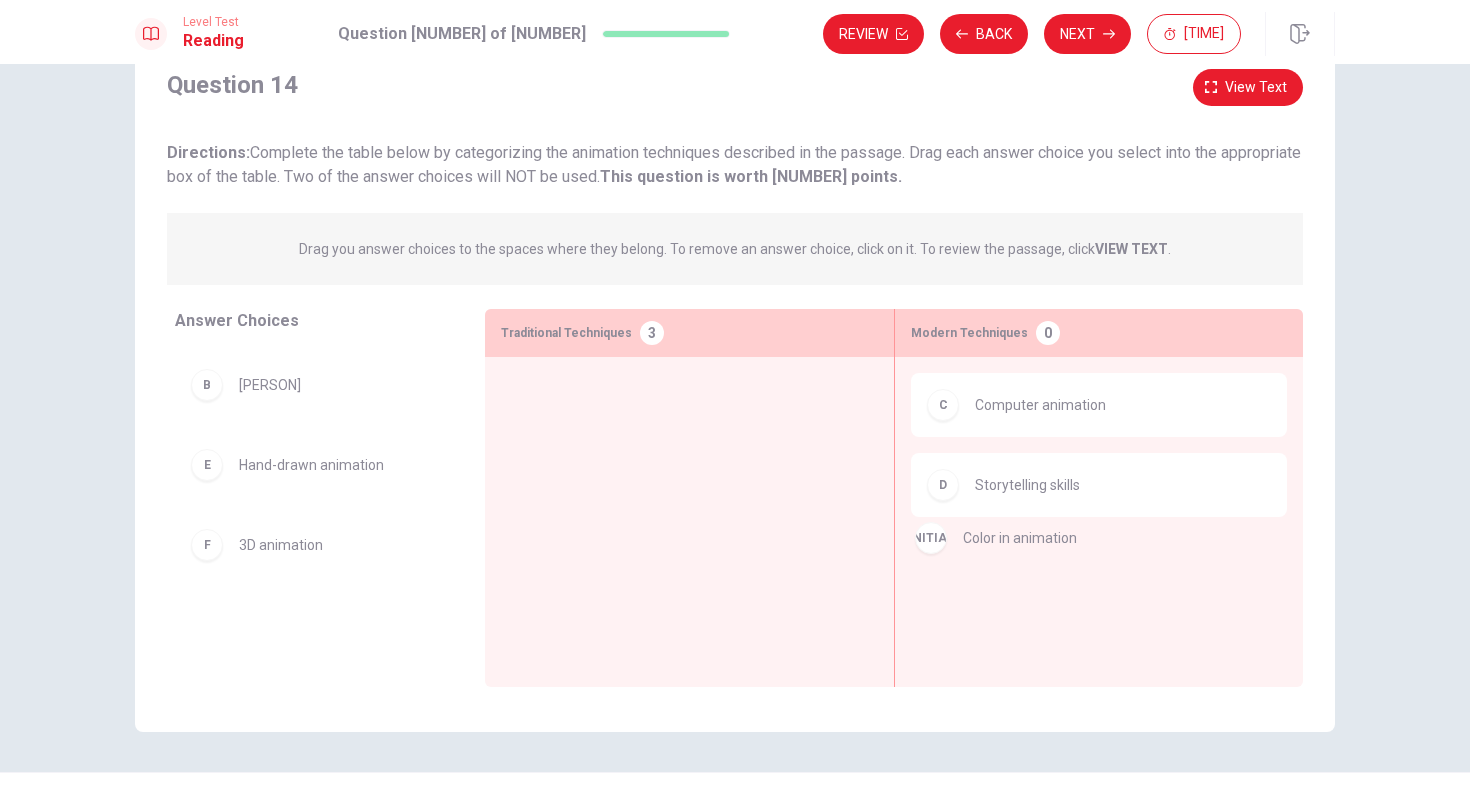 drag, startPoint x: 295, startPoint y: 641, endPoint x: 1025, endPoint y: 554, distance: 735.16595 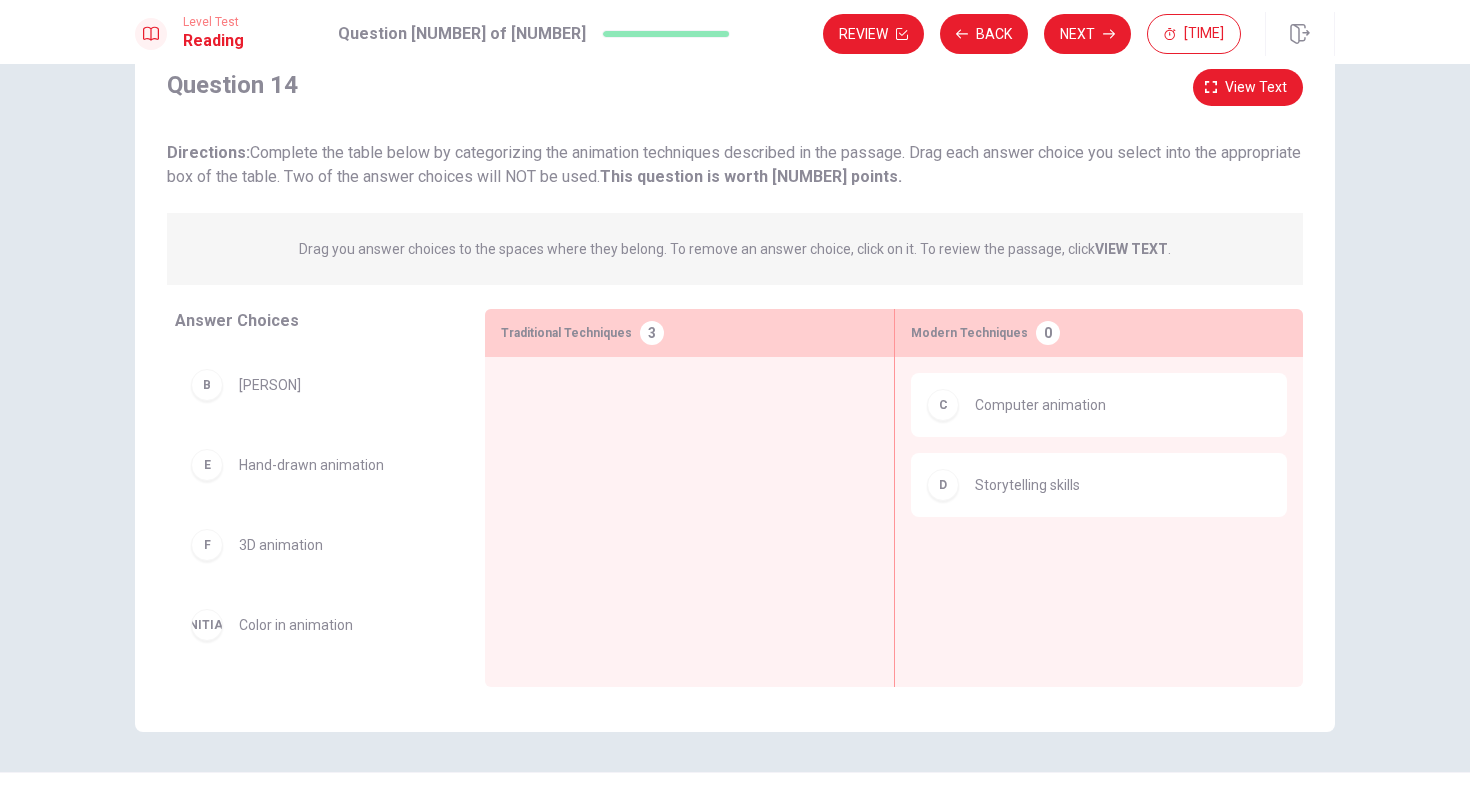 scroll, scrollTop: 0, scrollLeft: 0, axis: both 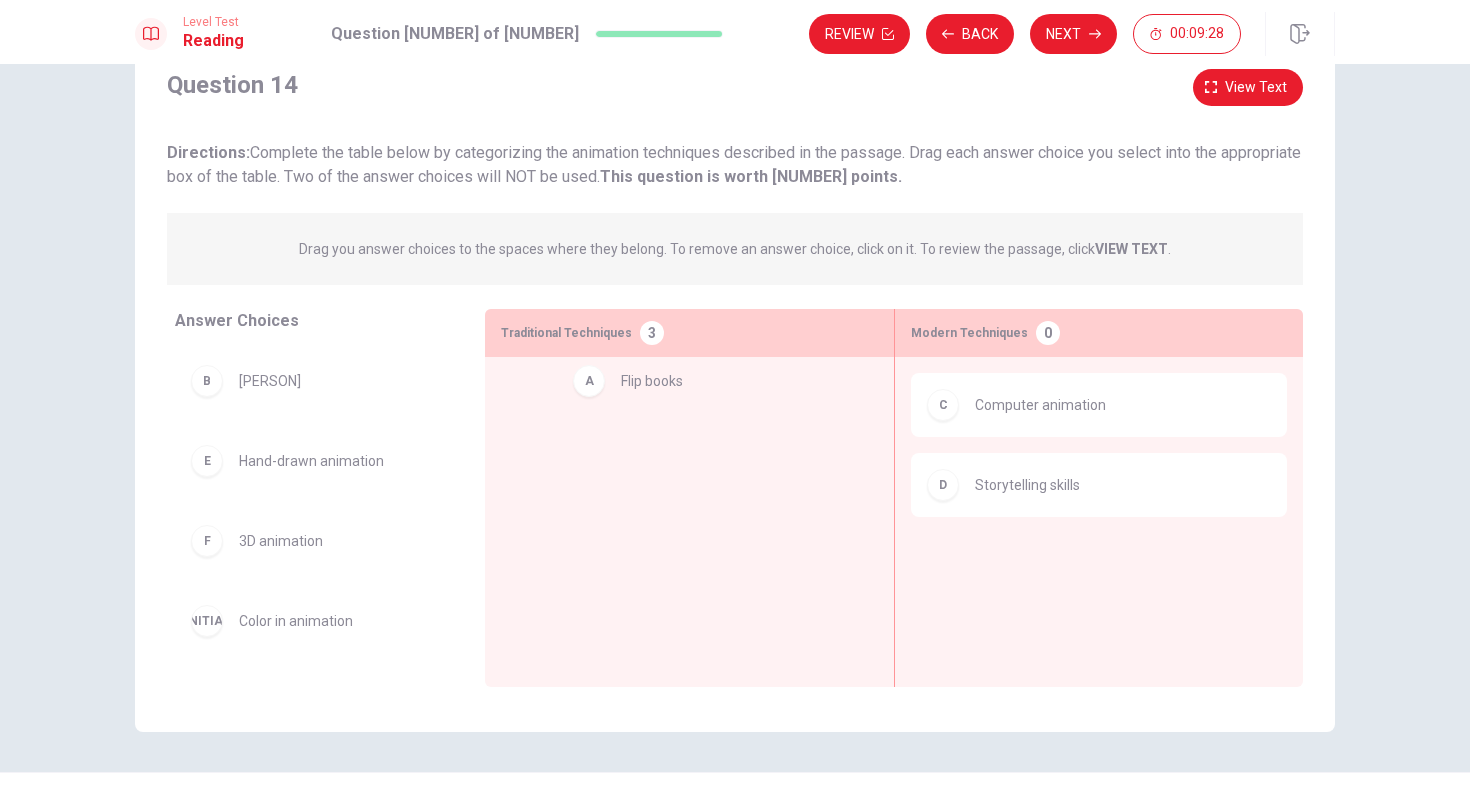 drag, startPoint x: 271, startPoint y: 388, endPoint x: 670, endPoint y: 388, distance: 399 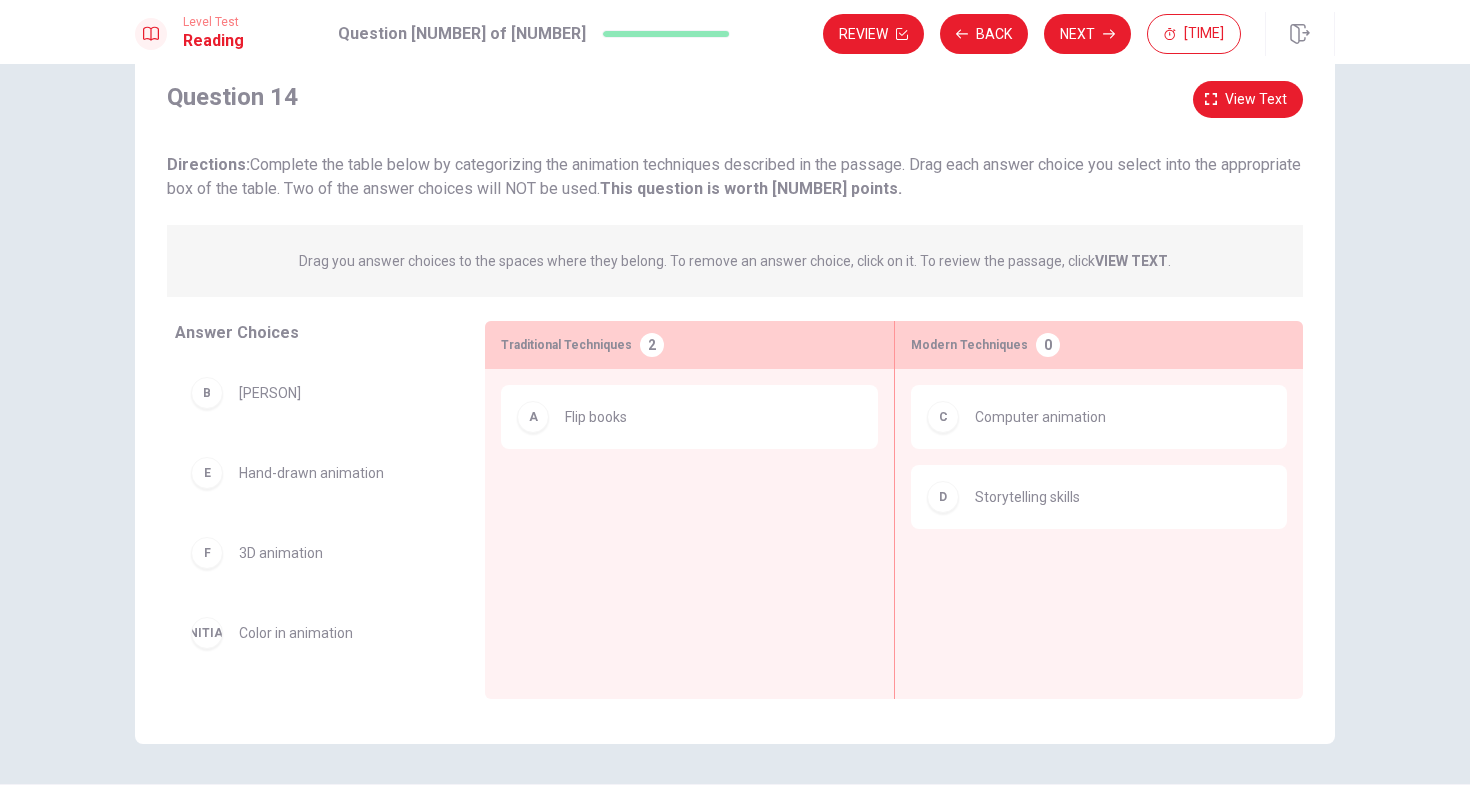 scroll, scrollTop: 53, scrollLeft: 0, axis: vertical 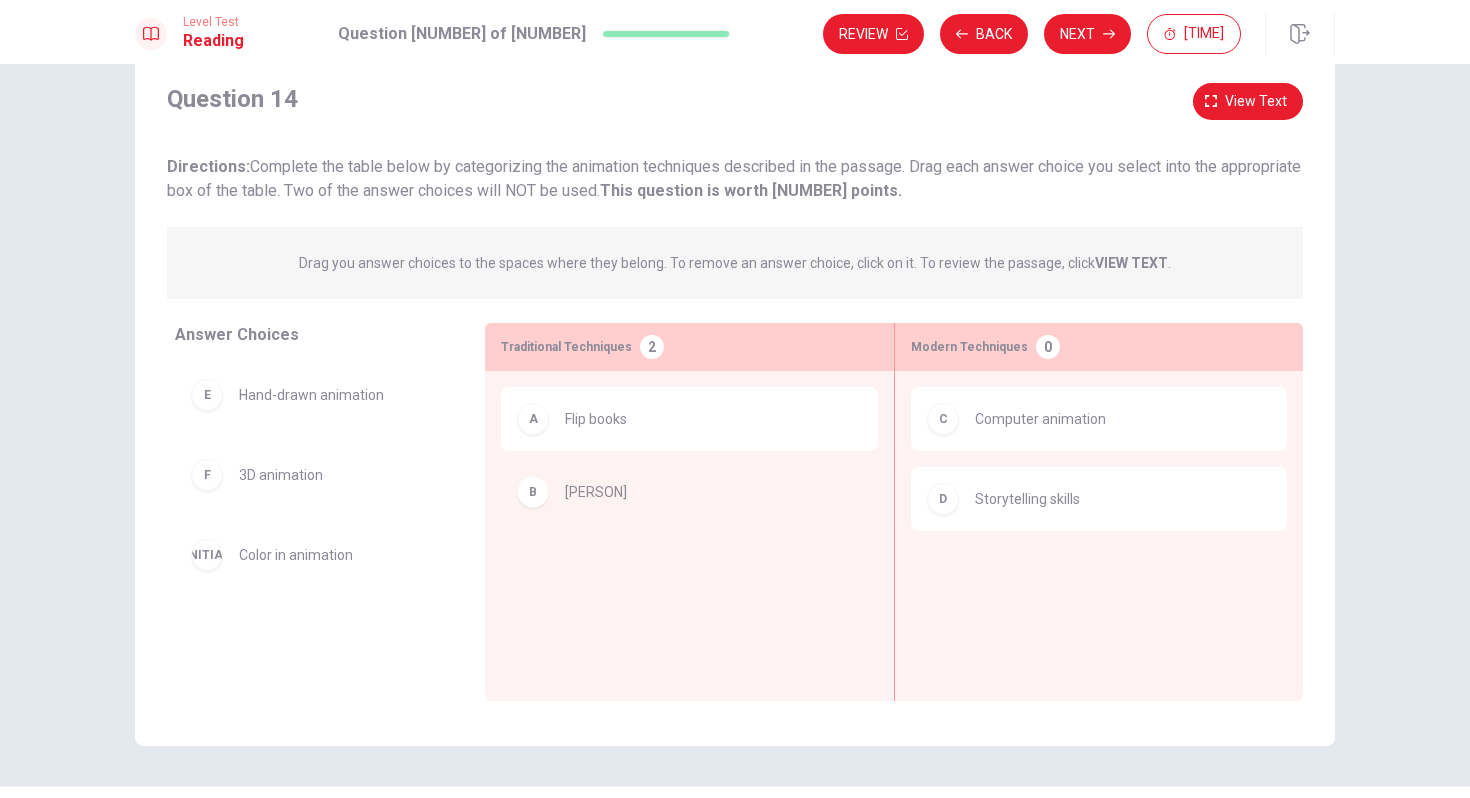 drag, startPoint x: 276, startPoint y: 408, endPoint x: 626, endPoint y: 506, distance: 363.46115 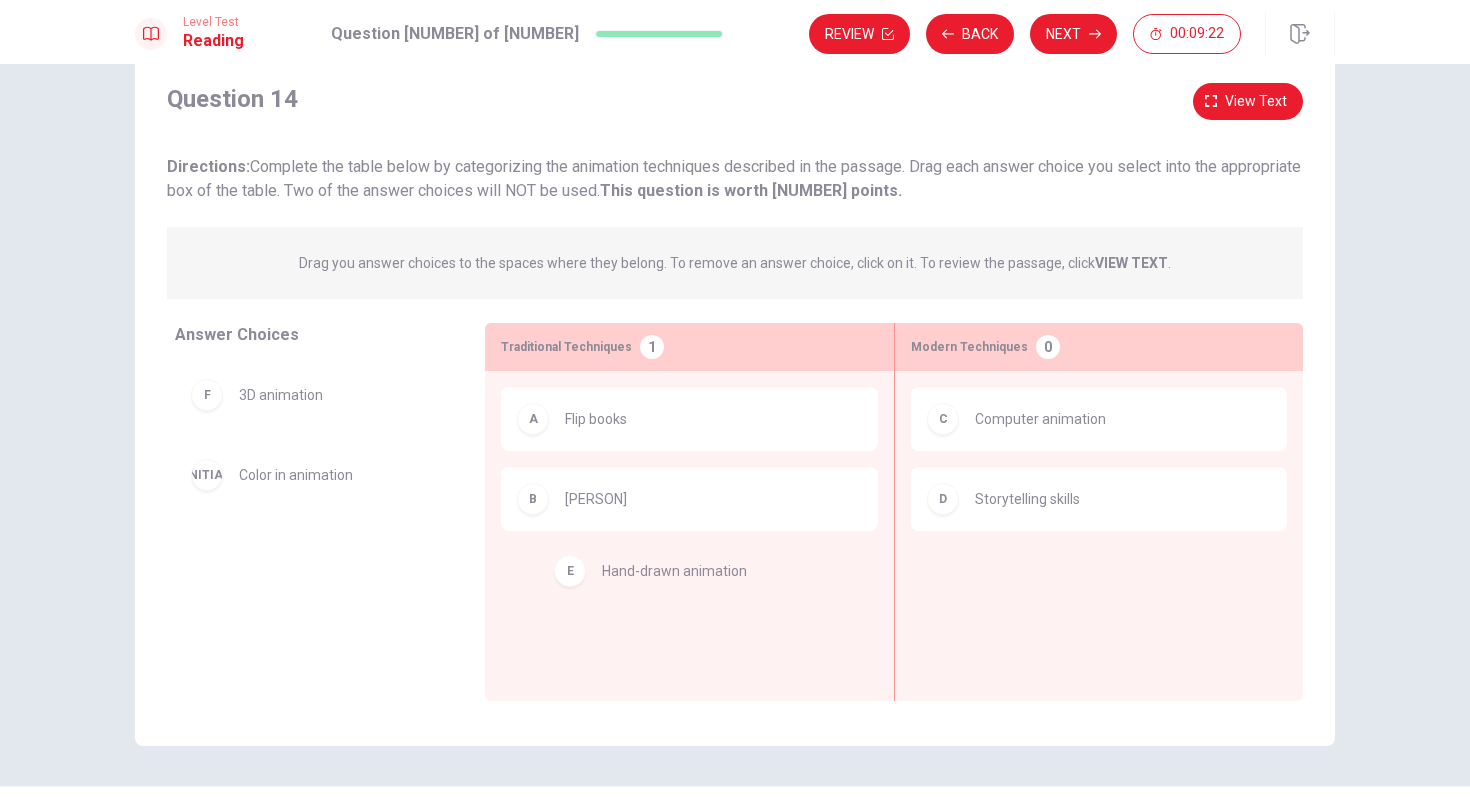 drag, startPoint x: 311, startPoint y: 407, endPoint x: 677, endPoint y: 582, distance: 405.68585 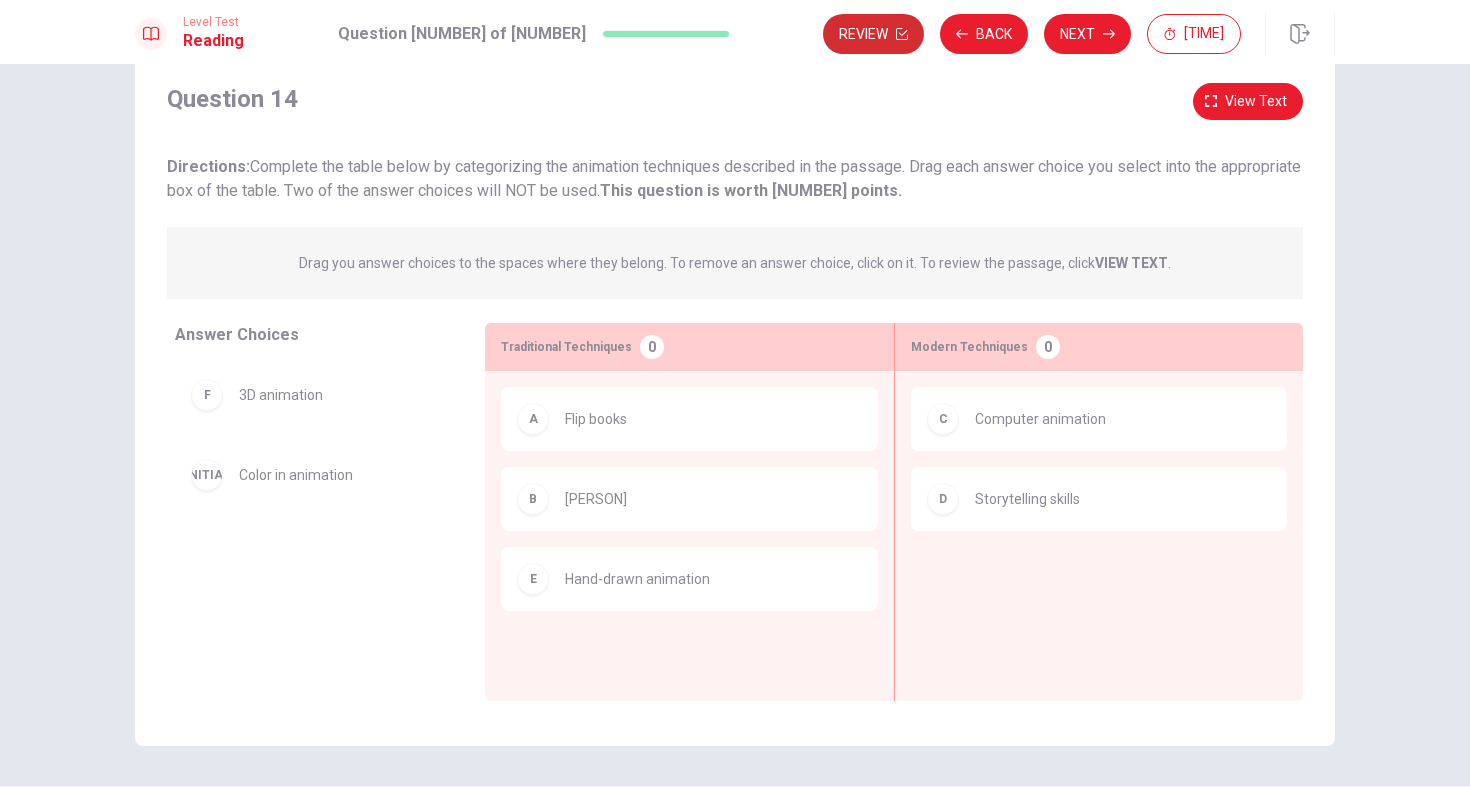 click on "Review" at bounding box center [873, 34] 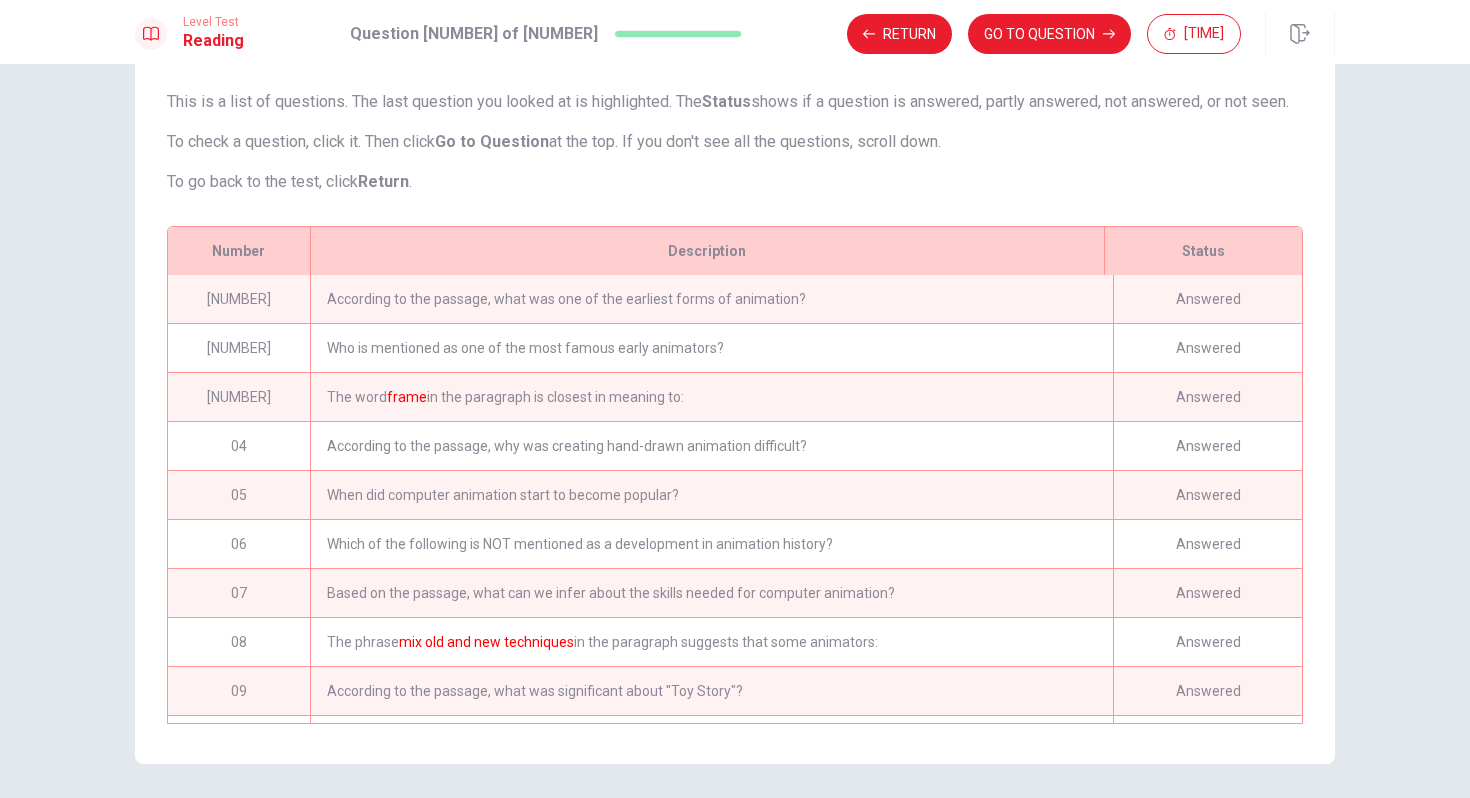 scroll, scrollTop: 204, scrollLeft: 0, axis: vertical 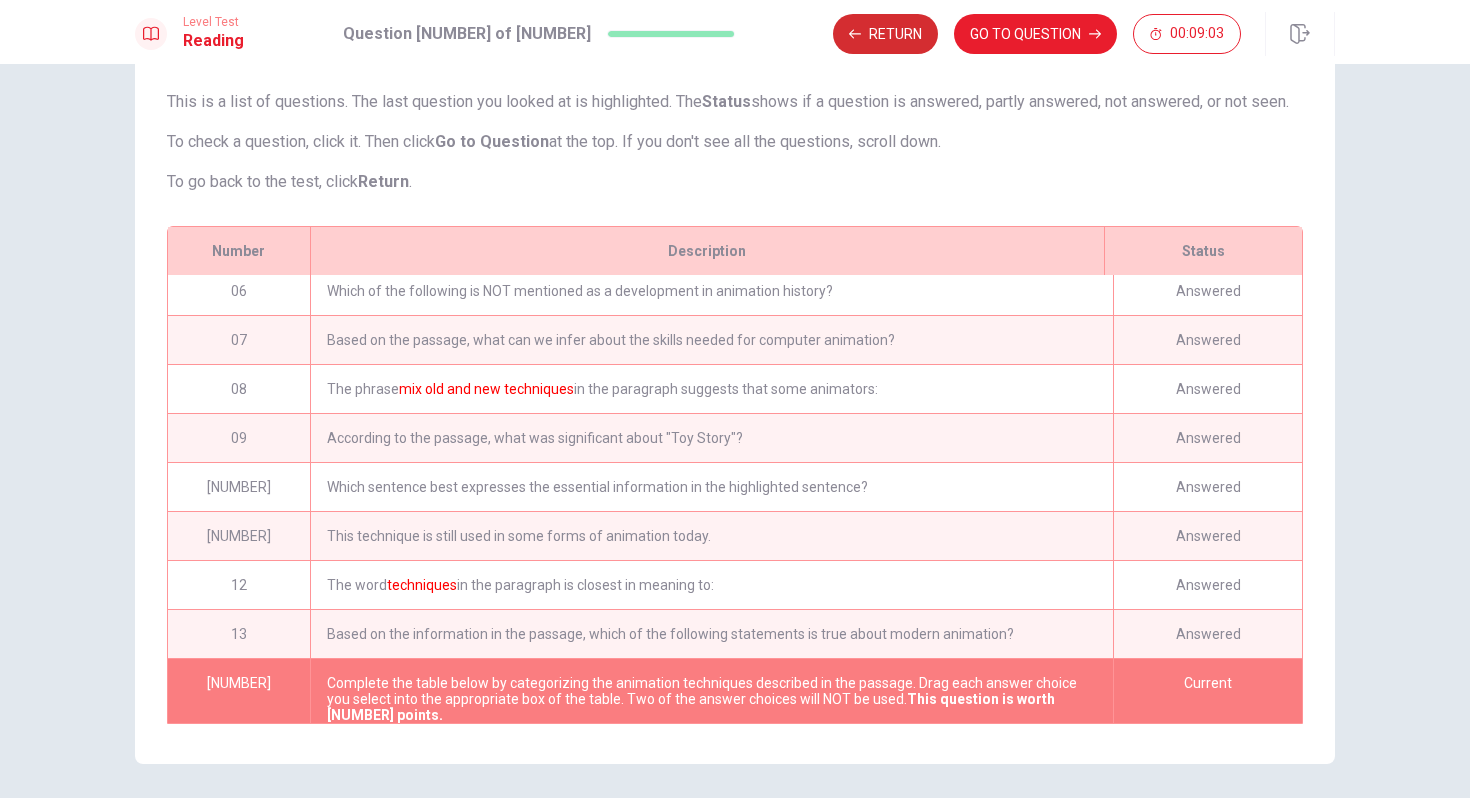 click on "Return" at bounding box center [885, 34] 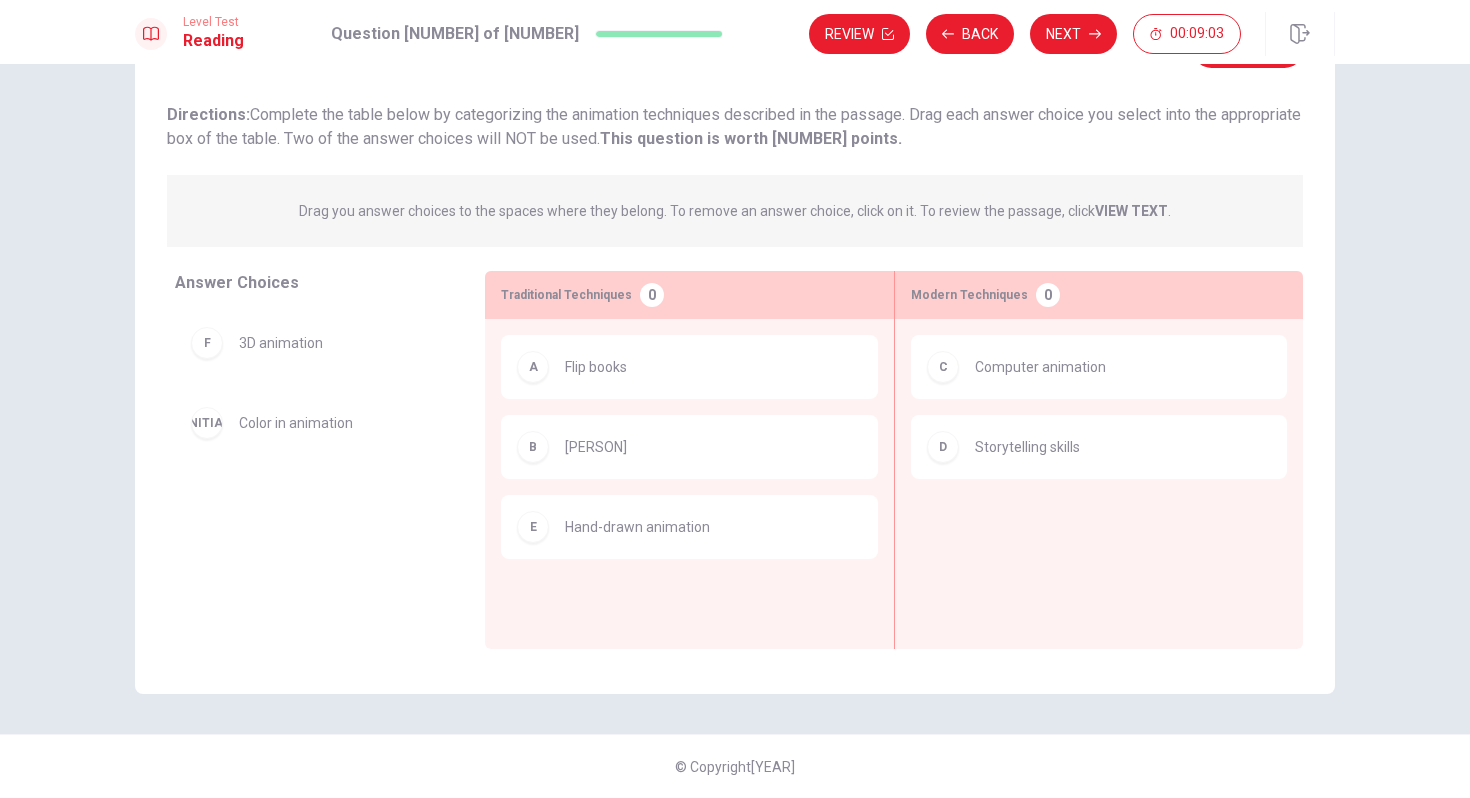scroll, scrollTop: 105, scrollLeft: 0, axis: vertical 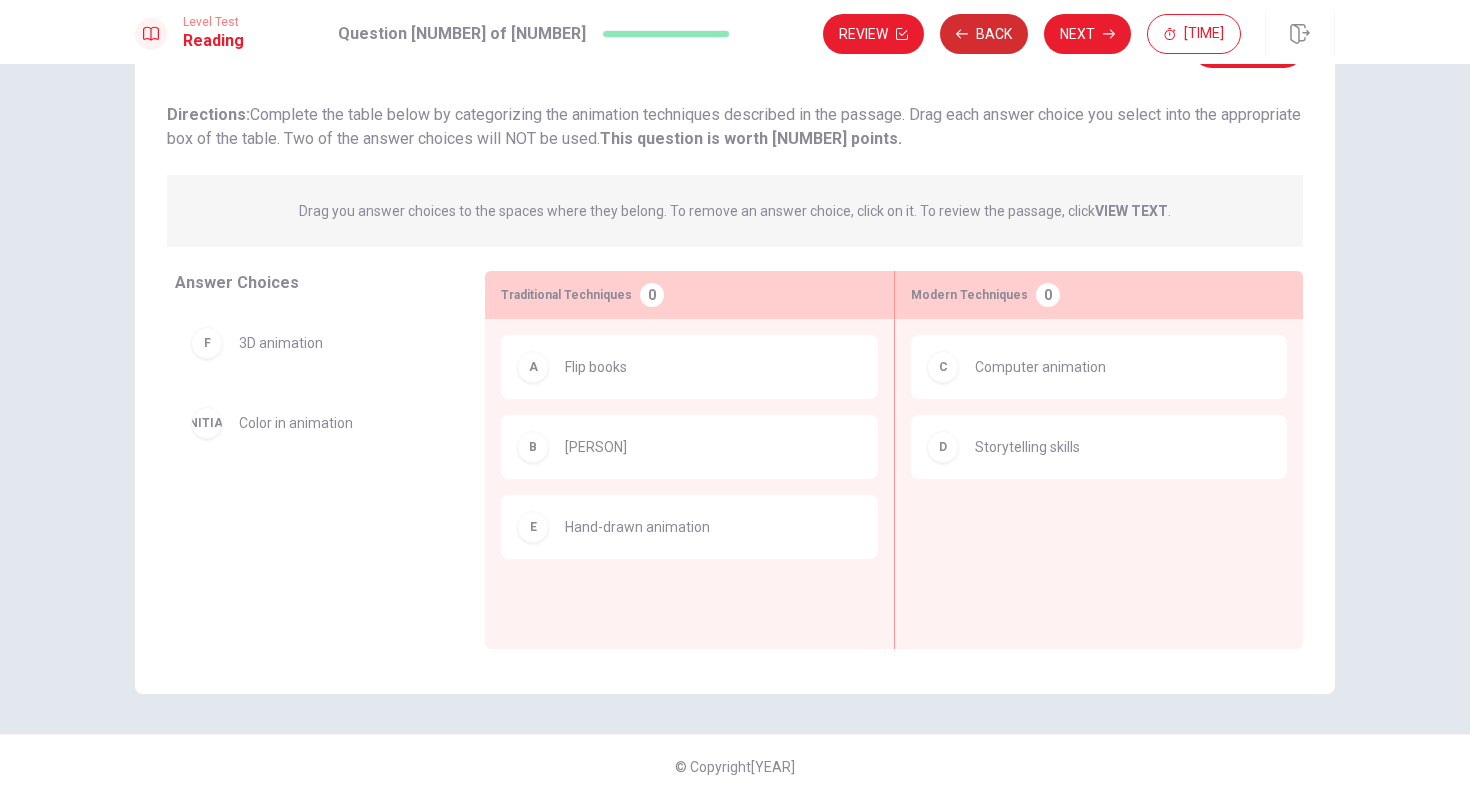 click on "Back" at bounding box center (984, 34) 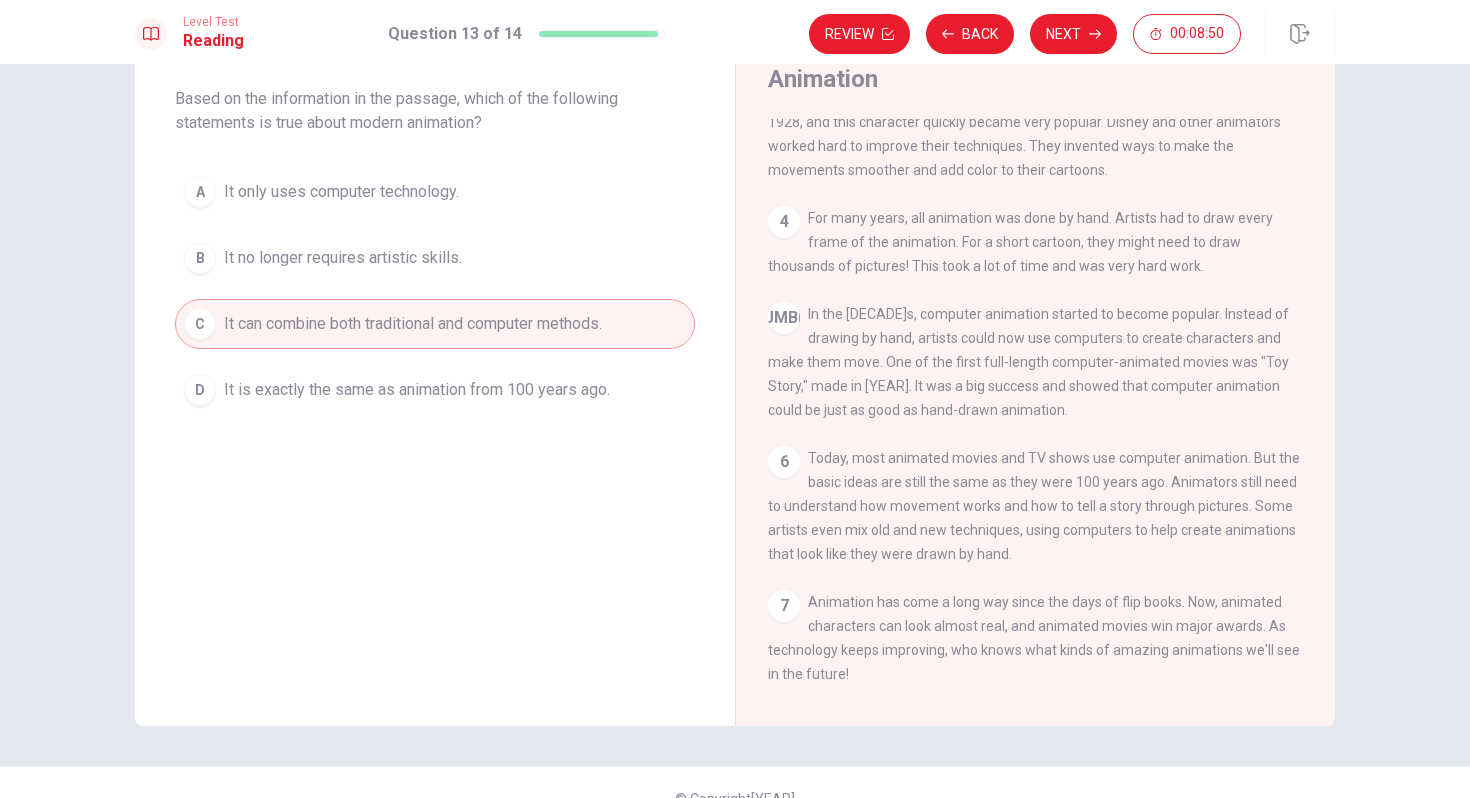 scroll, scrollTop: 298, scrollLeft: 0, axis: vertical 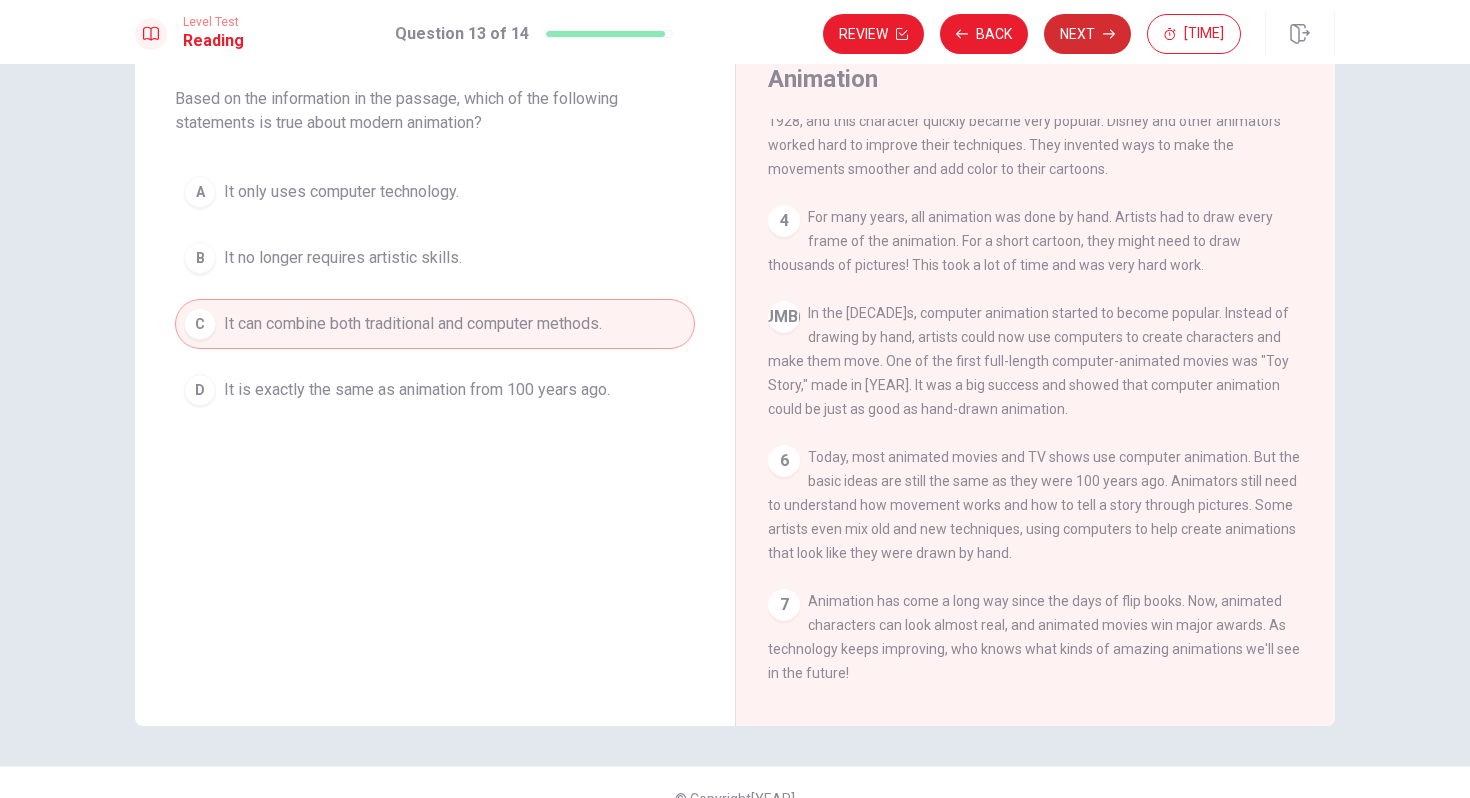 click on "Next" at bounding box center (1087, 34) 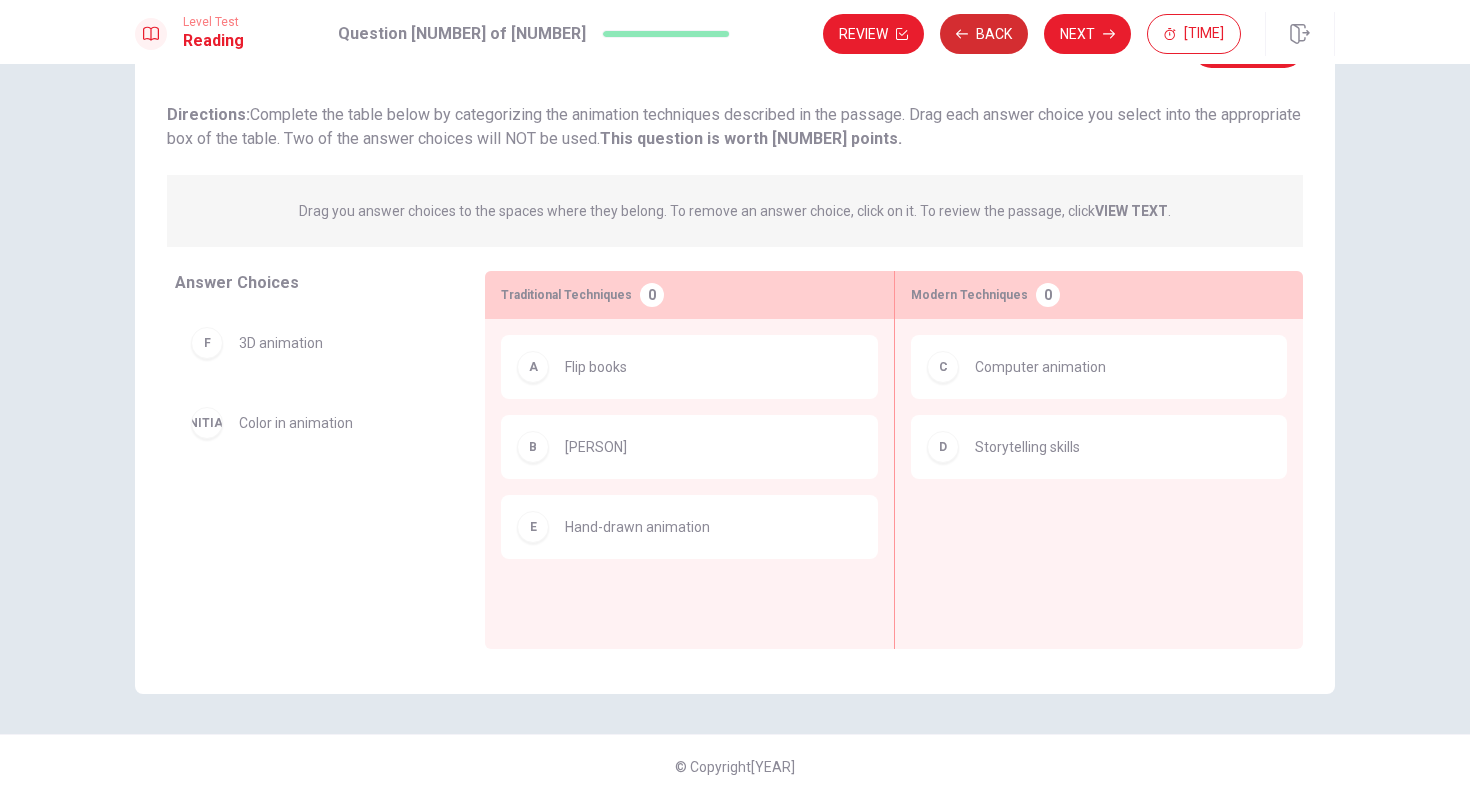 click on "Back" at bounding box center [984, 34] 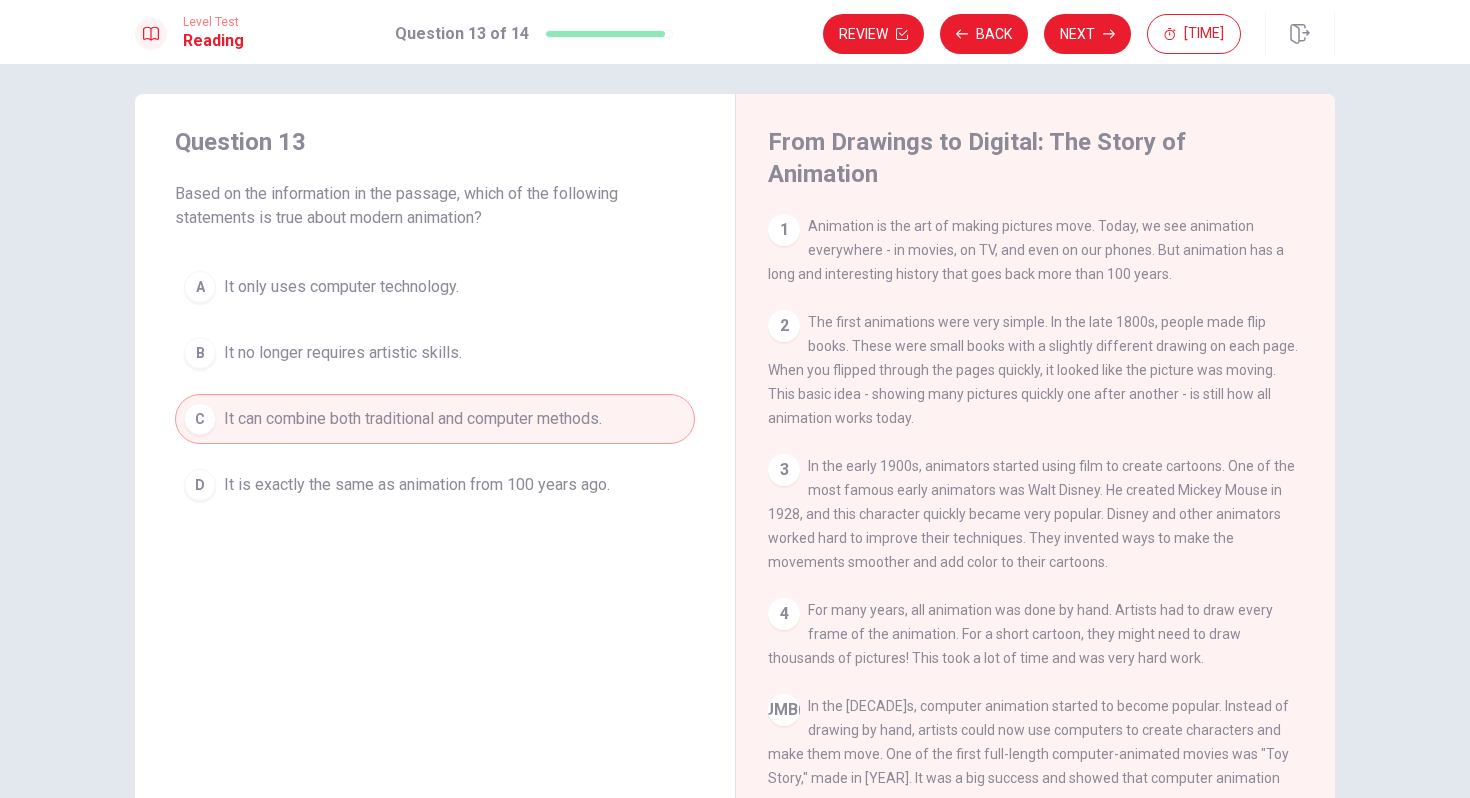 scroll, scrollTop: 0, scrollLeft: 0, axis: both 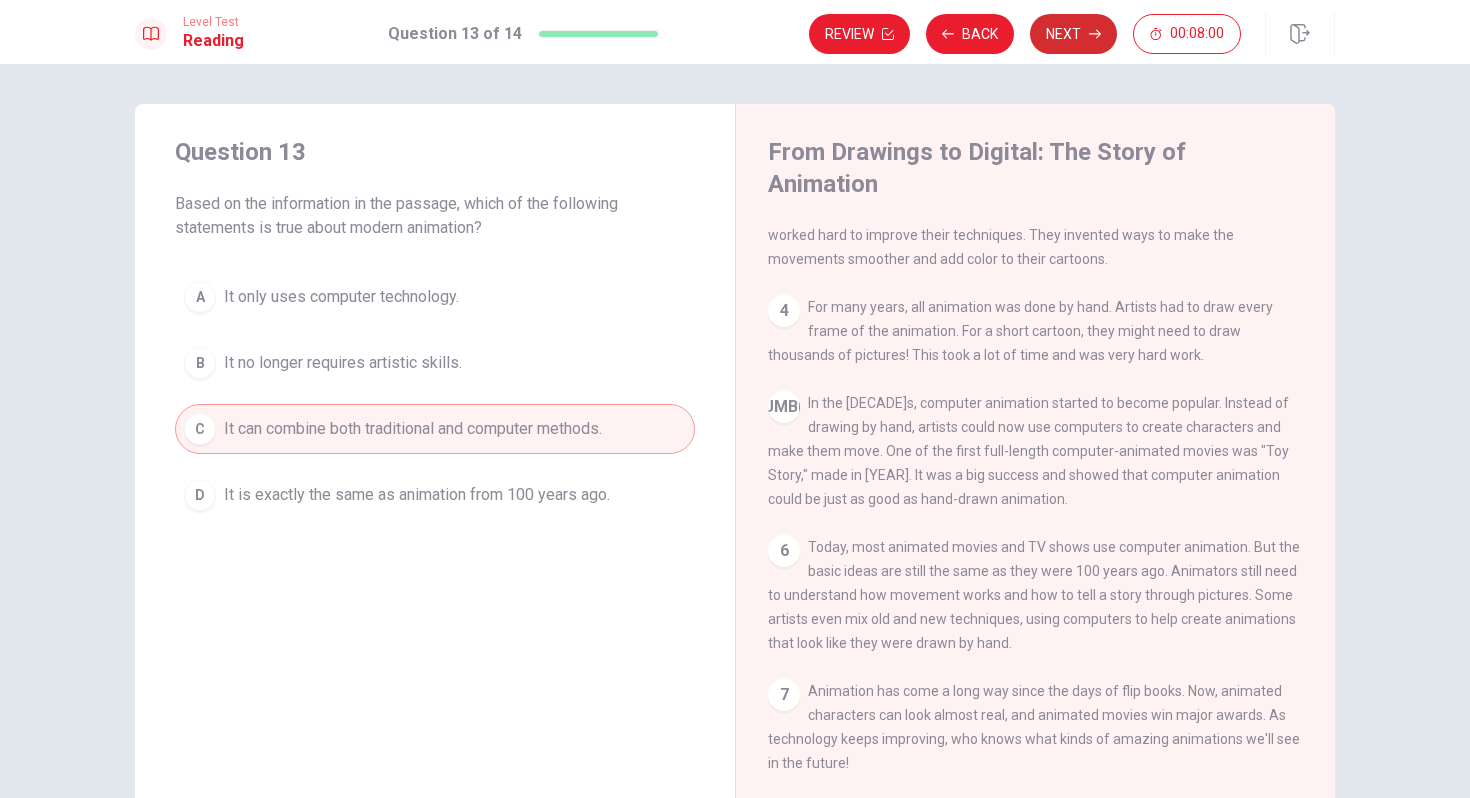 click on "Next" at bounding box center (1073, 34) 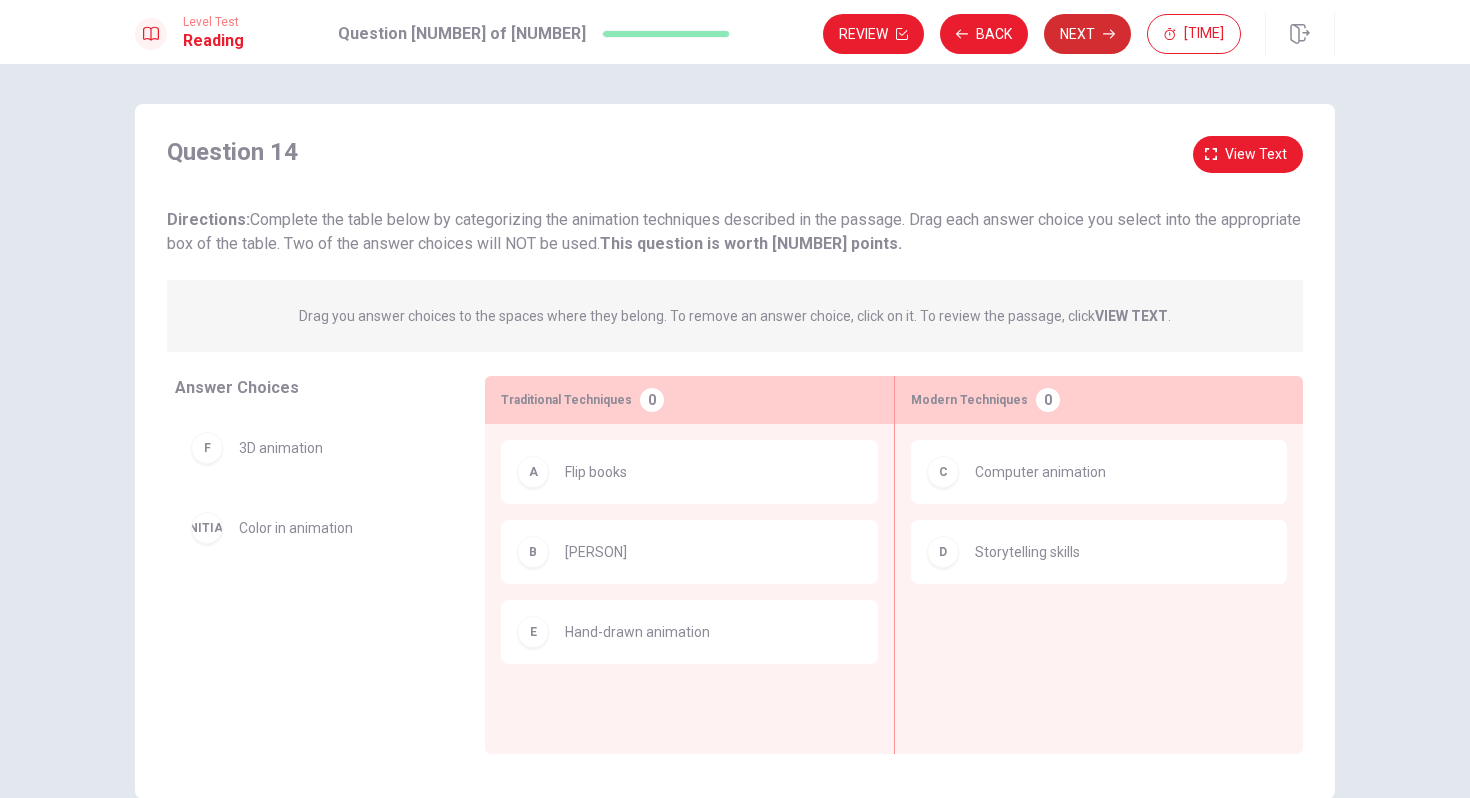click on "Next" at bounding box center (1087, 34) 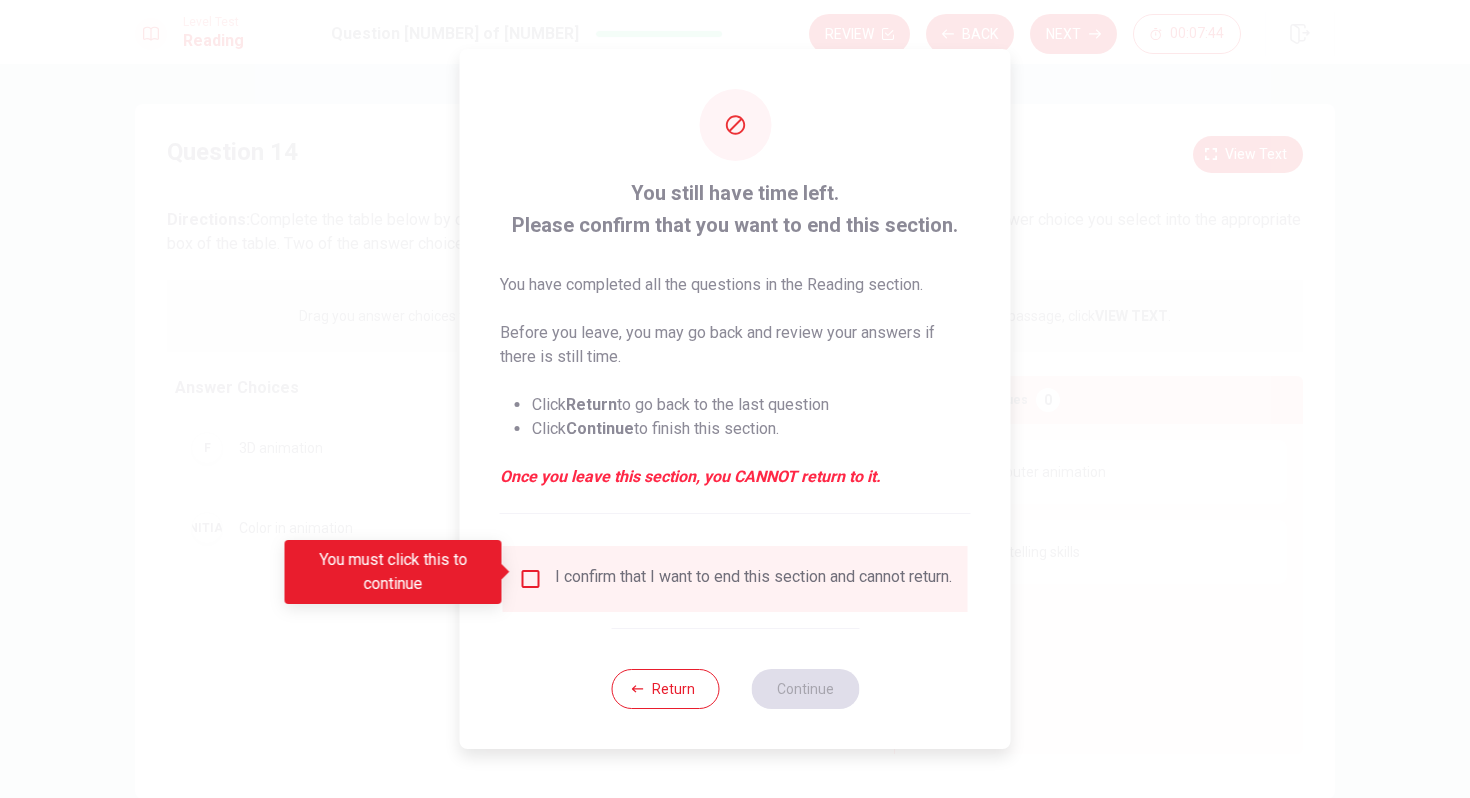 click at bounding box center (531, 579) 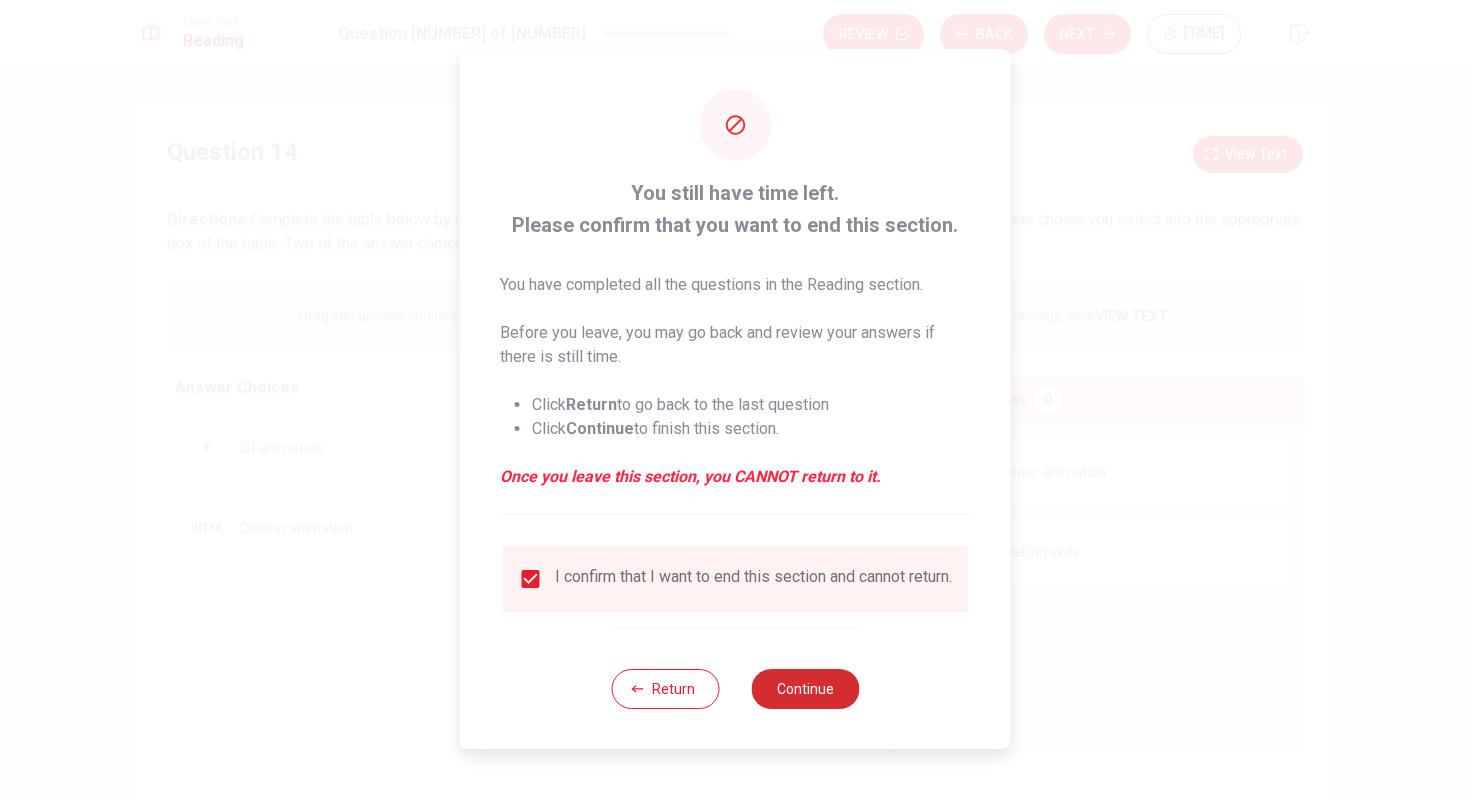 click on "Continue" at bounding box center [805, 689] 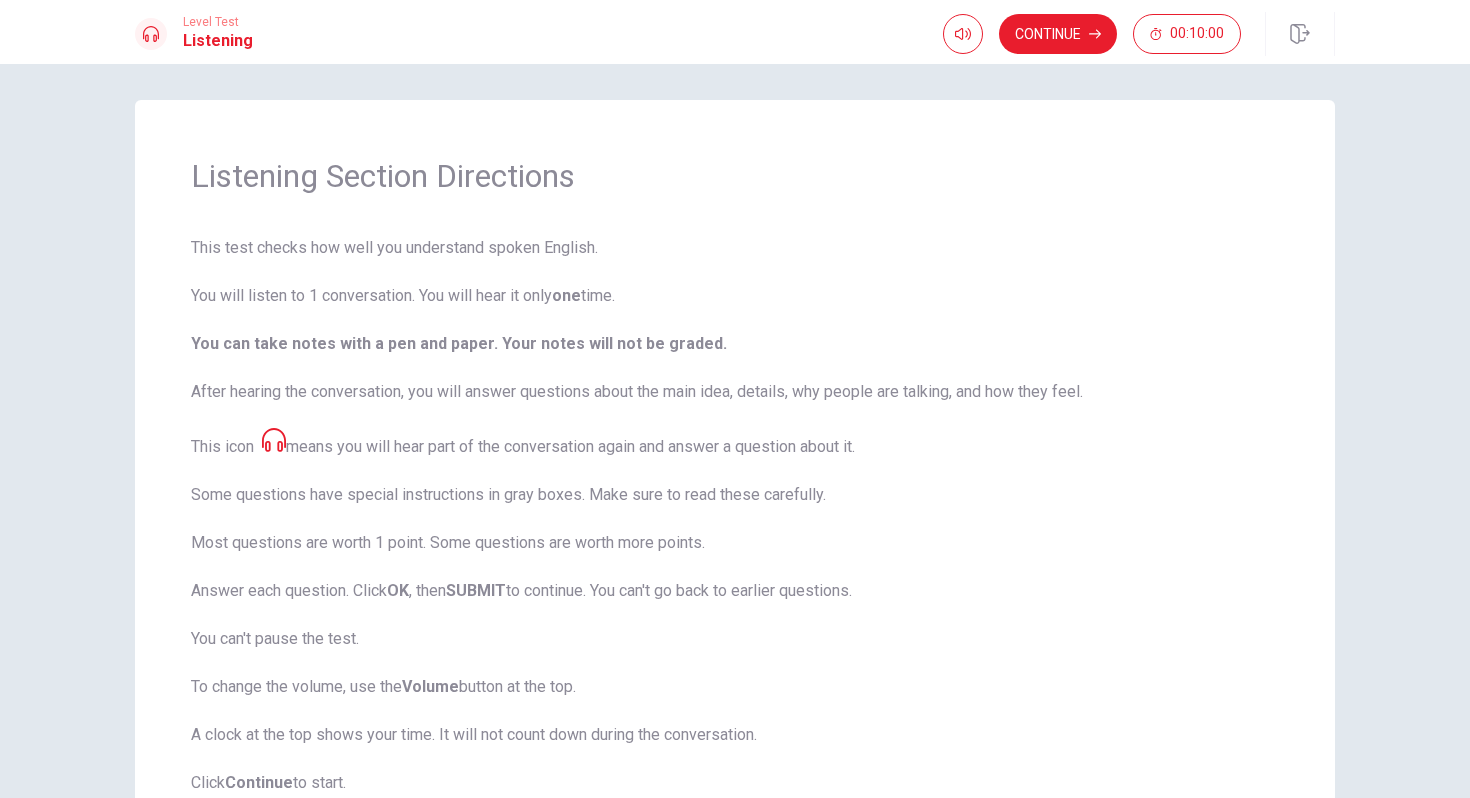 scroll, scrollTop: 0, scrollLeft: 0, axis: both 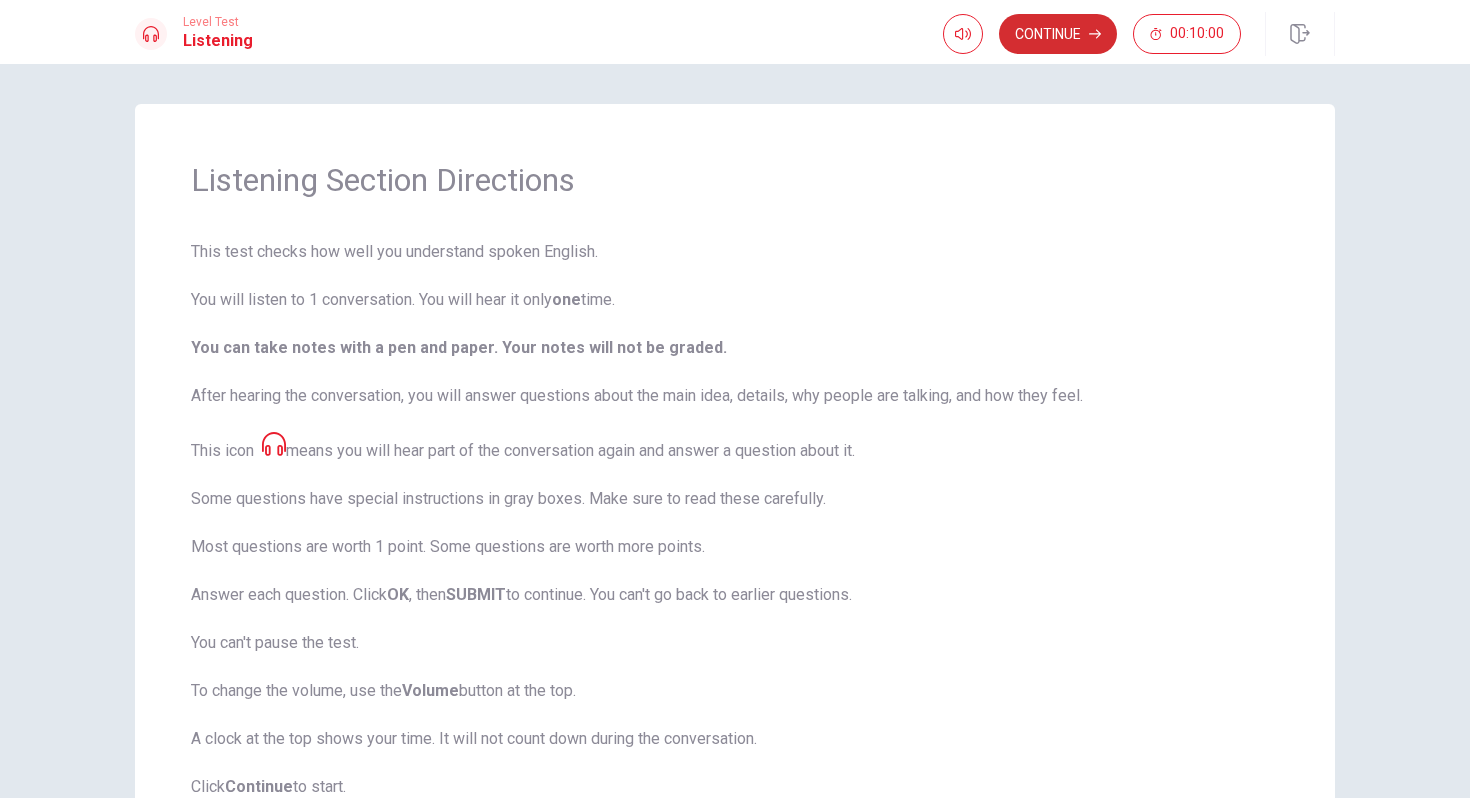 click on "Continue" at bounding box center (1058, 34) 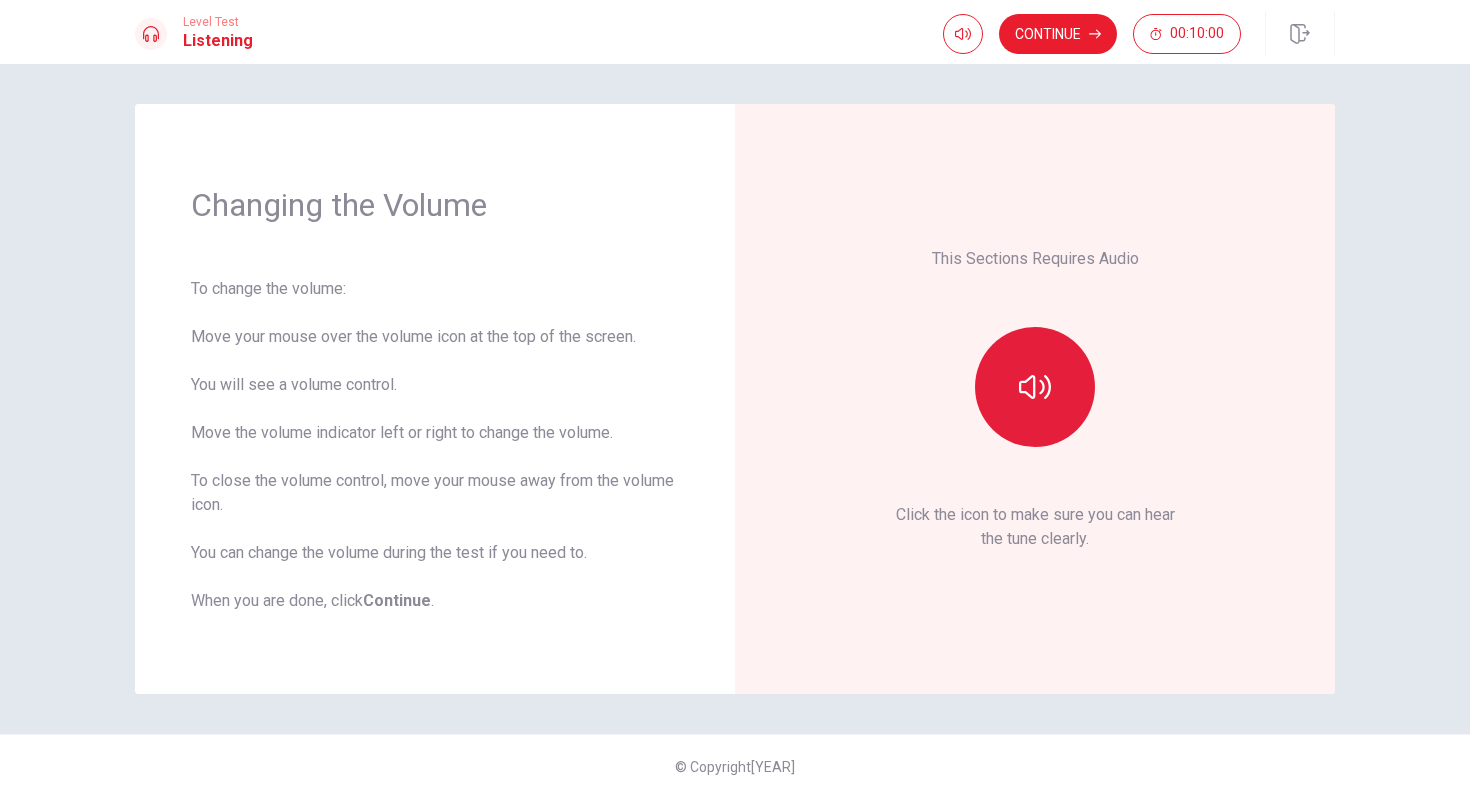 click at bounding box center [1035, 387] 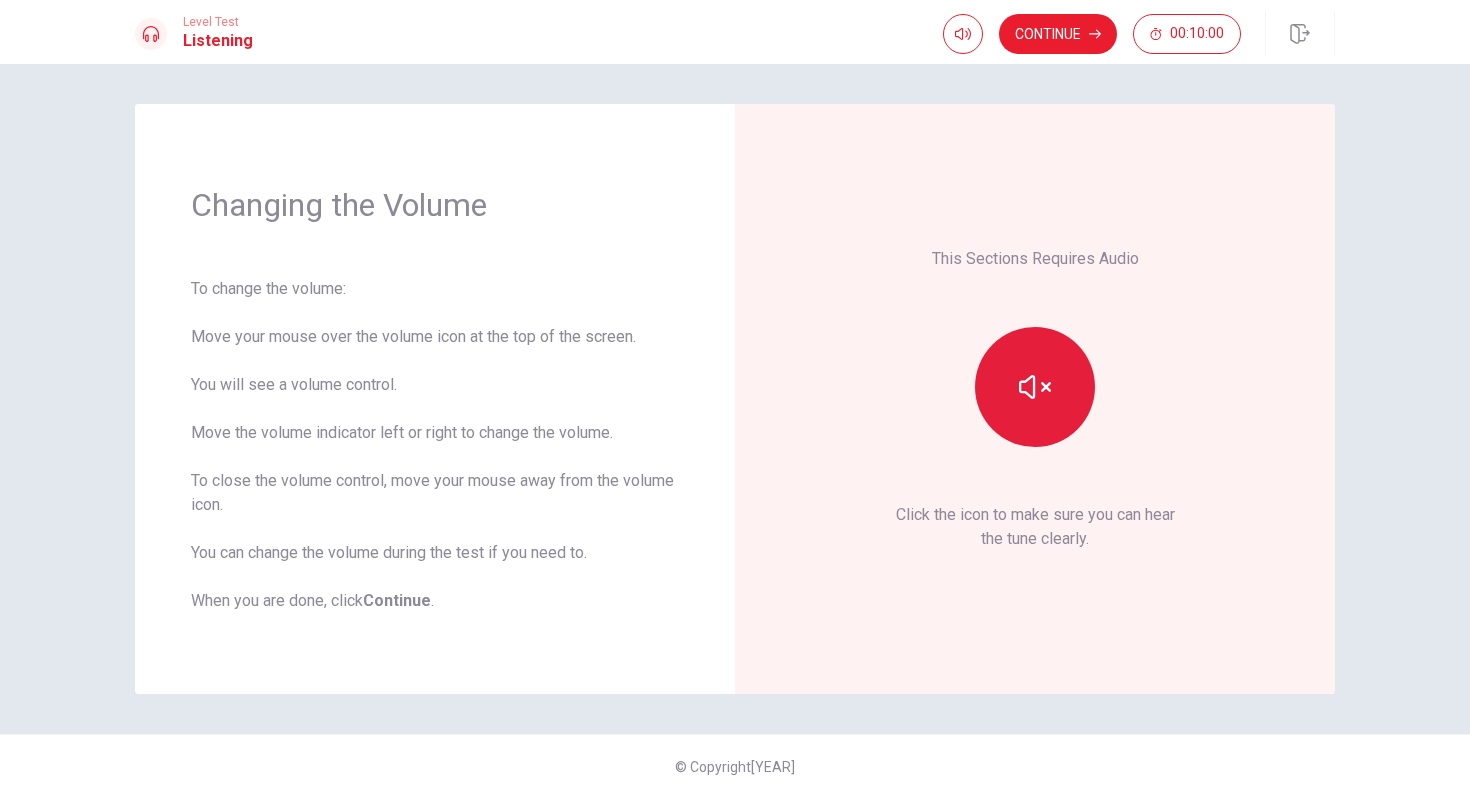 click at bounding box center (1035, 387) 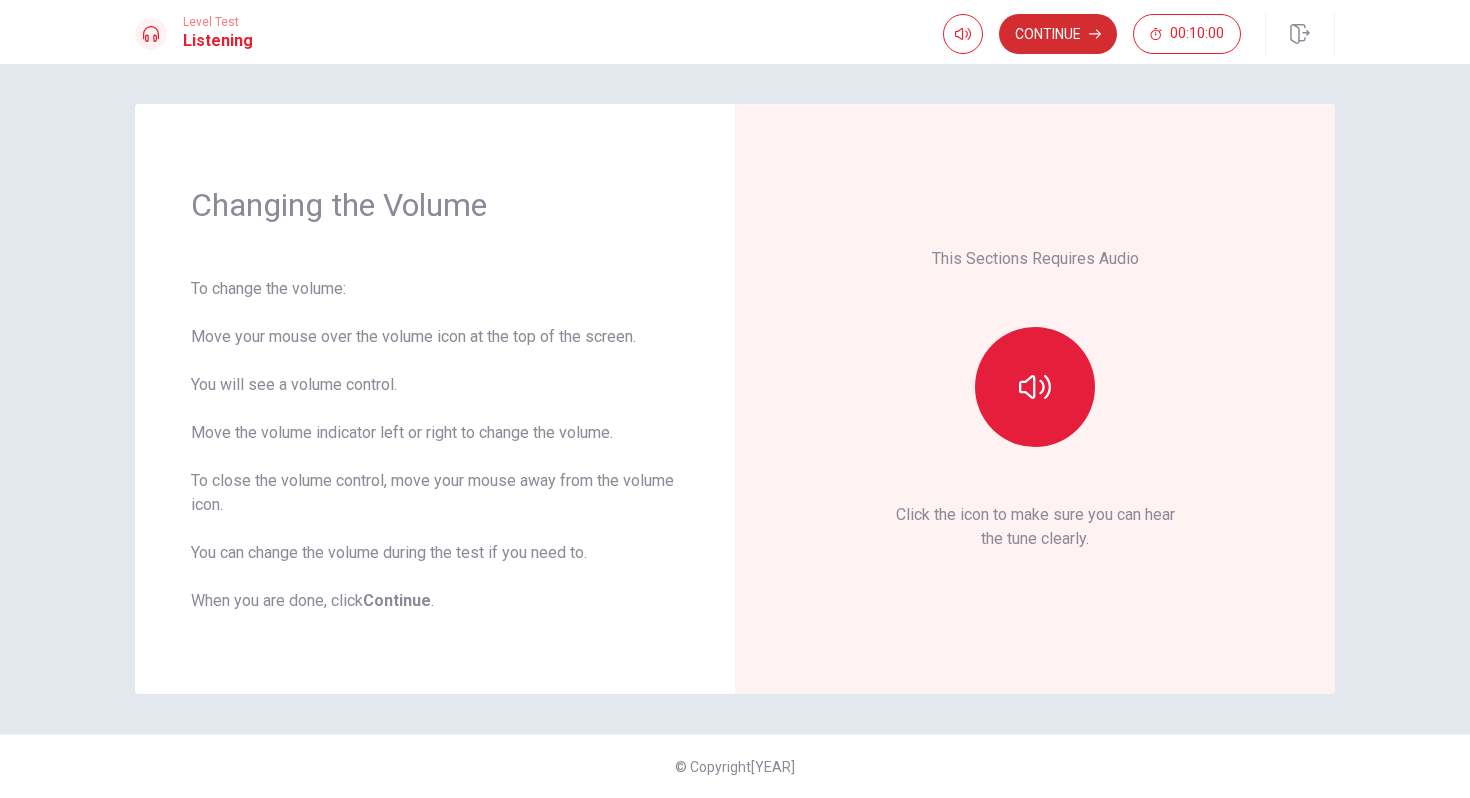 click on "Continue" at bounding box center [1058, 34] 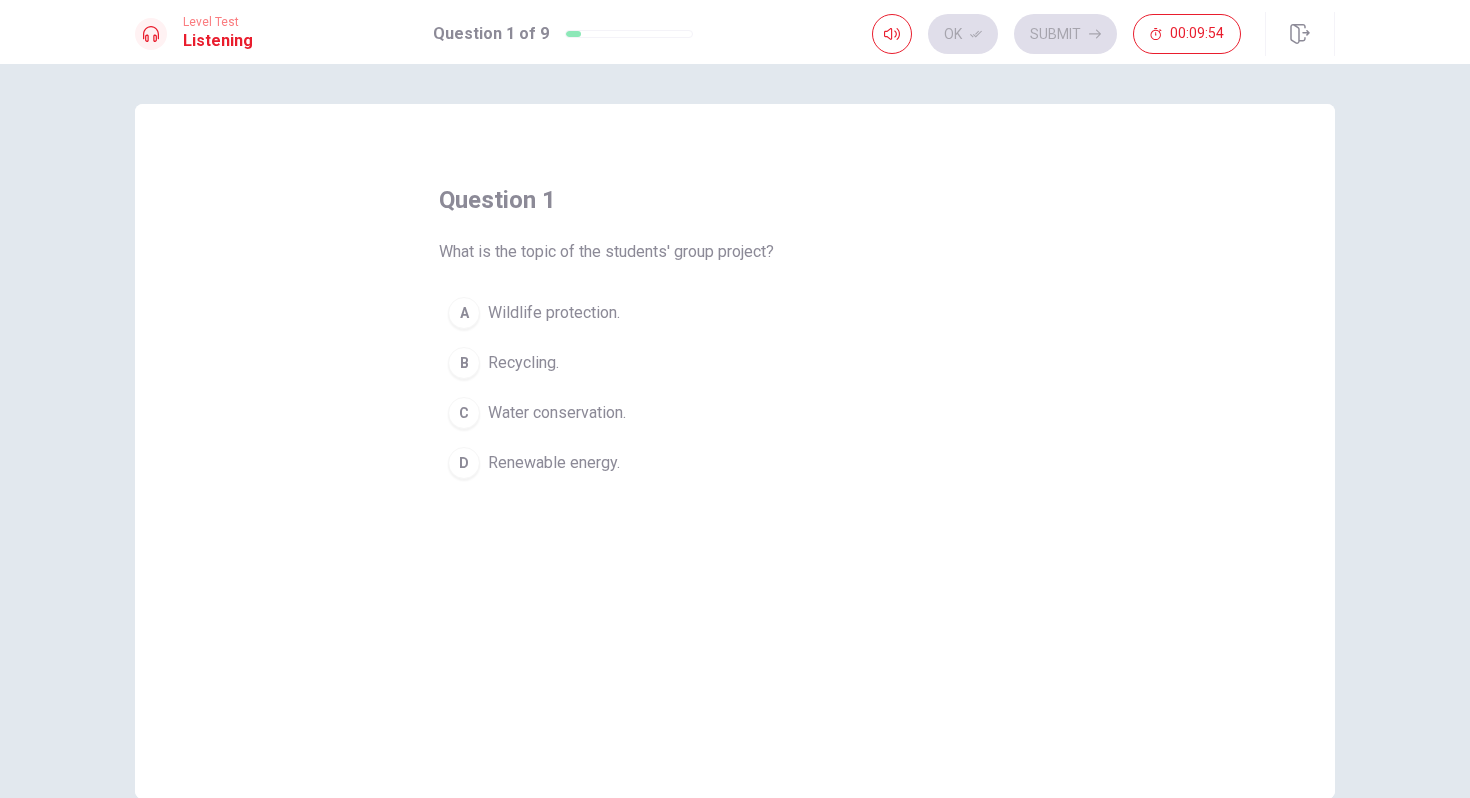 click on "Renewable energy." at bounding box center (554, 313) 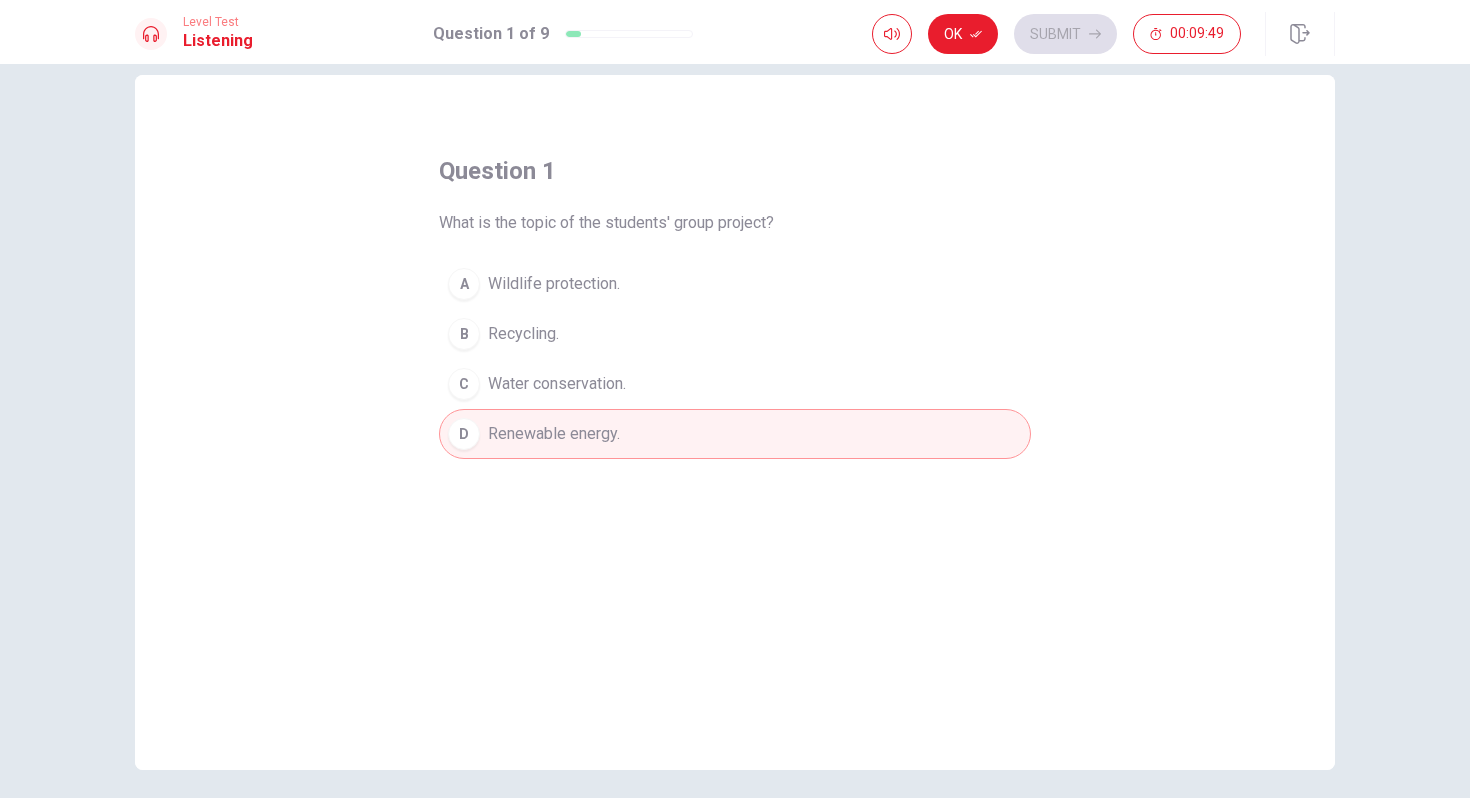 scroll, scrollTop: 24, scrollLeft: 0, axis: vertical 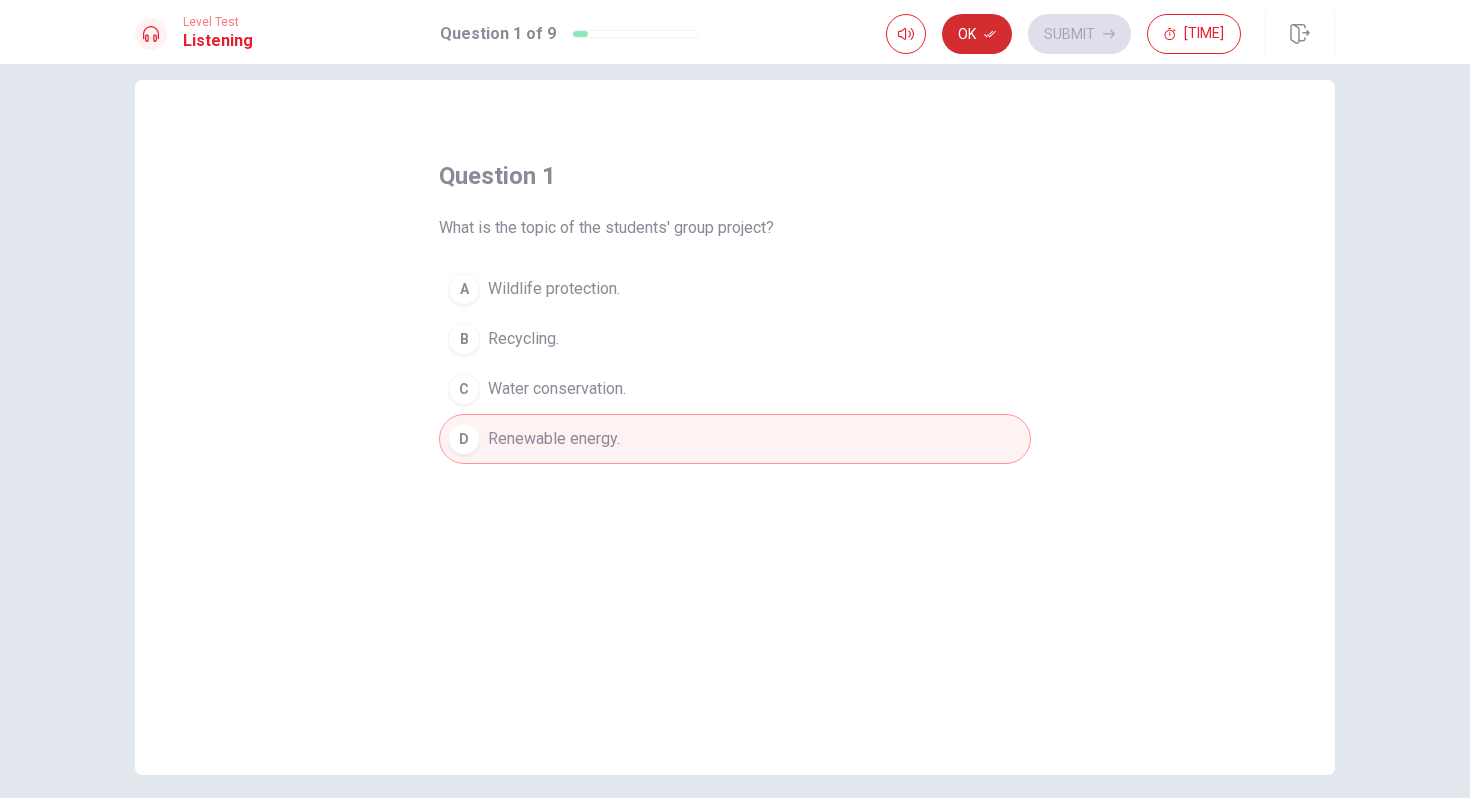 click on "Ok" at bounding box center (977, 34) 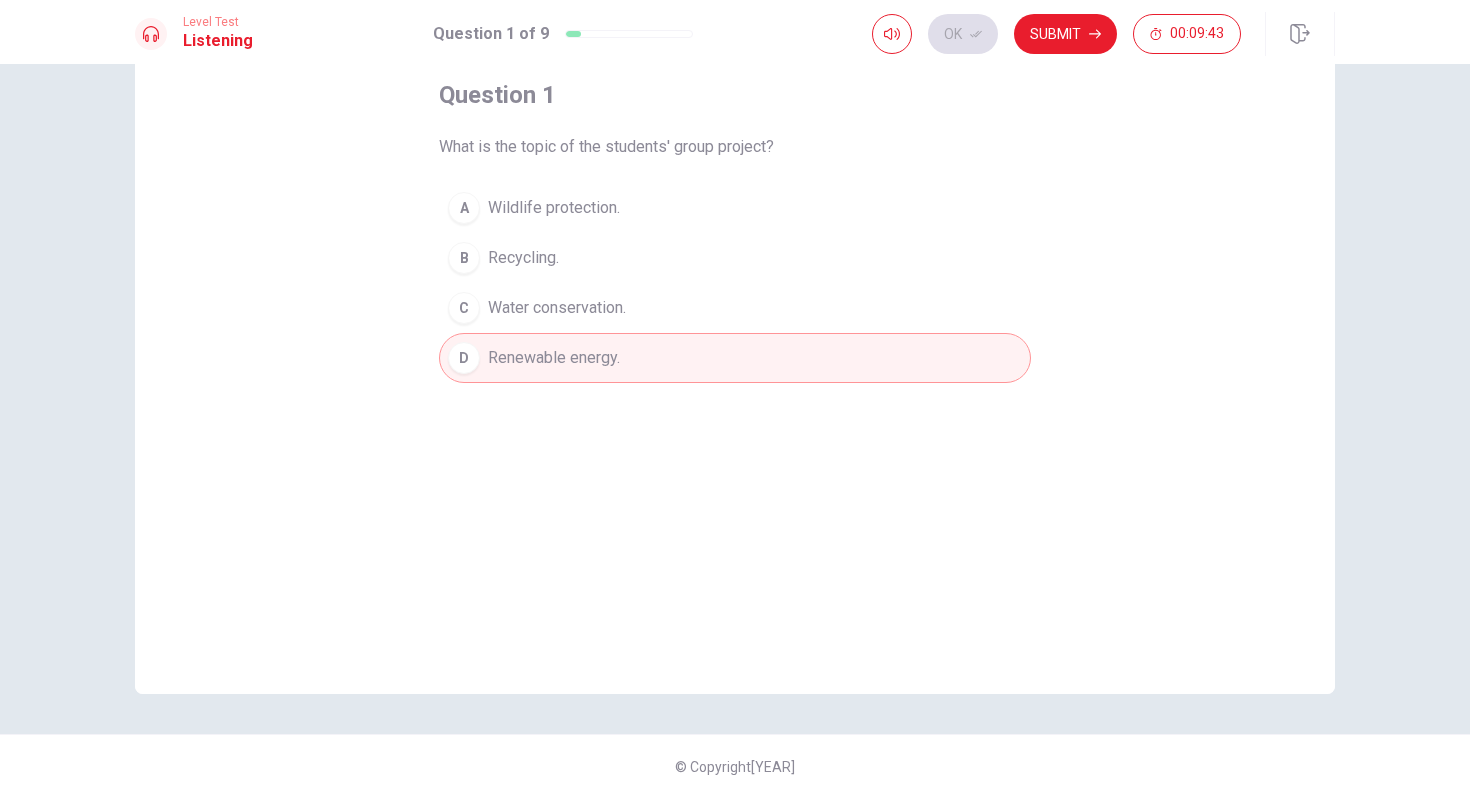 scroll, scrollTop: 0, scrollLeft: 0, axis: both 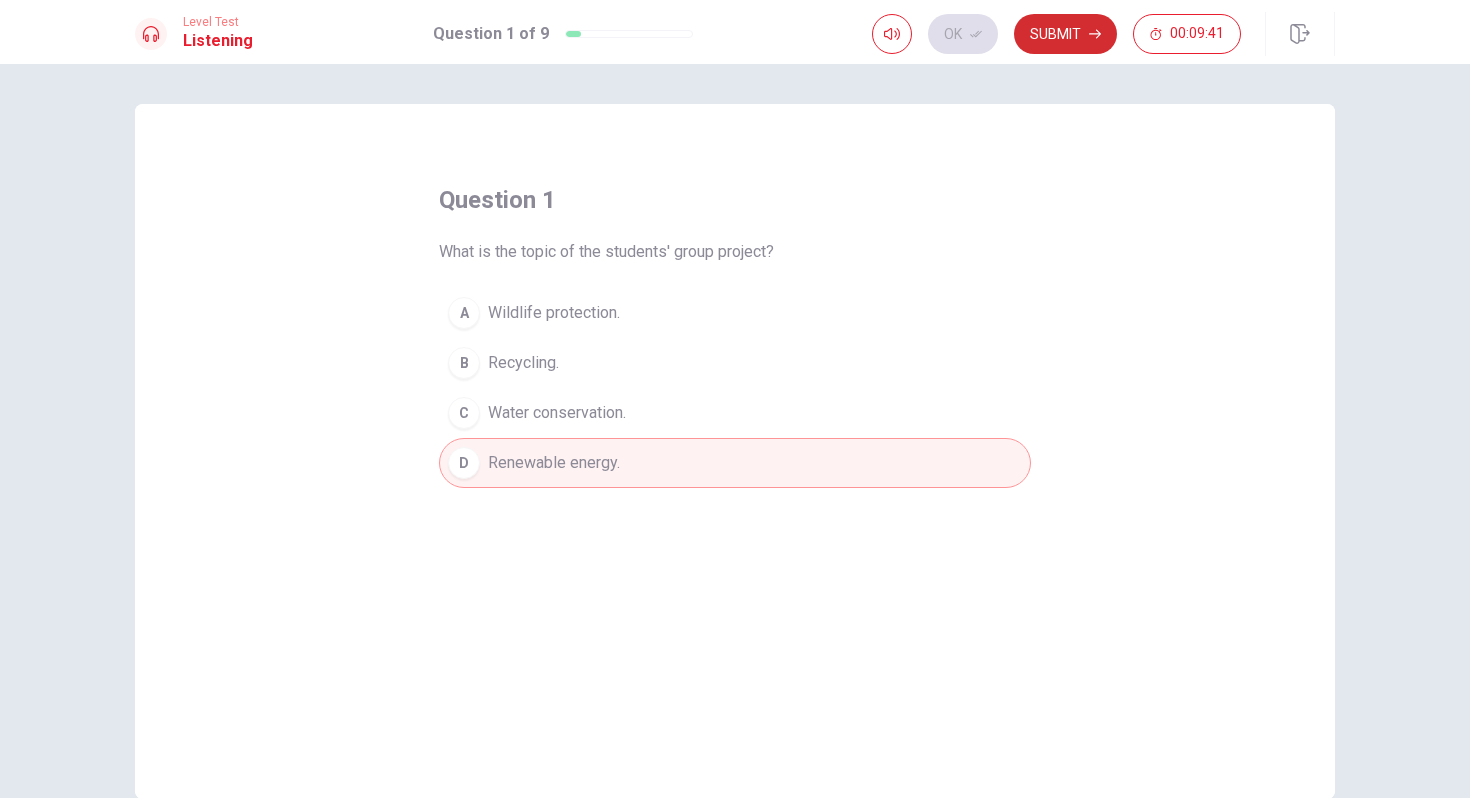 click on "Submit" at bounding box center (1065, 34) 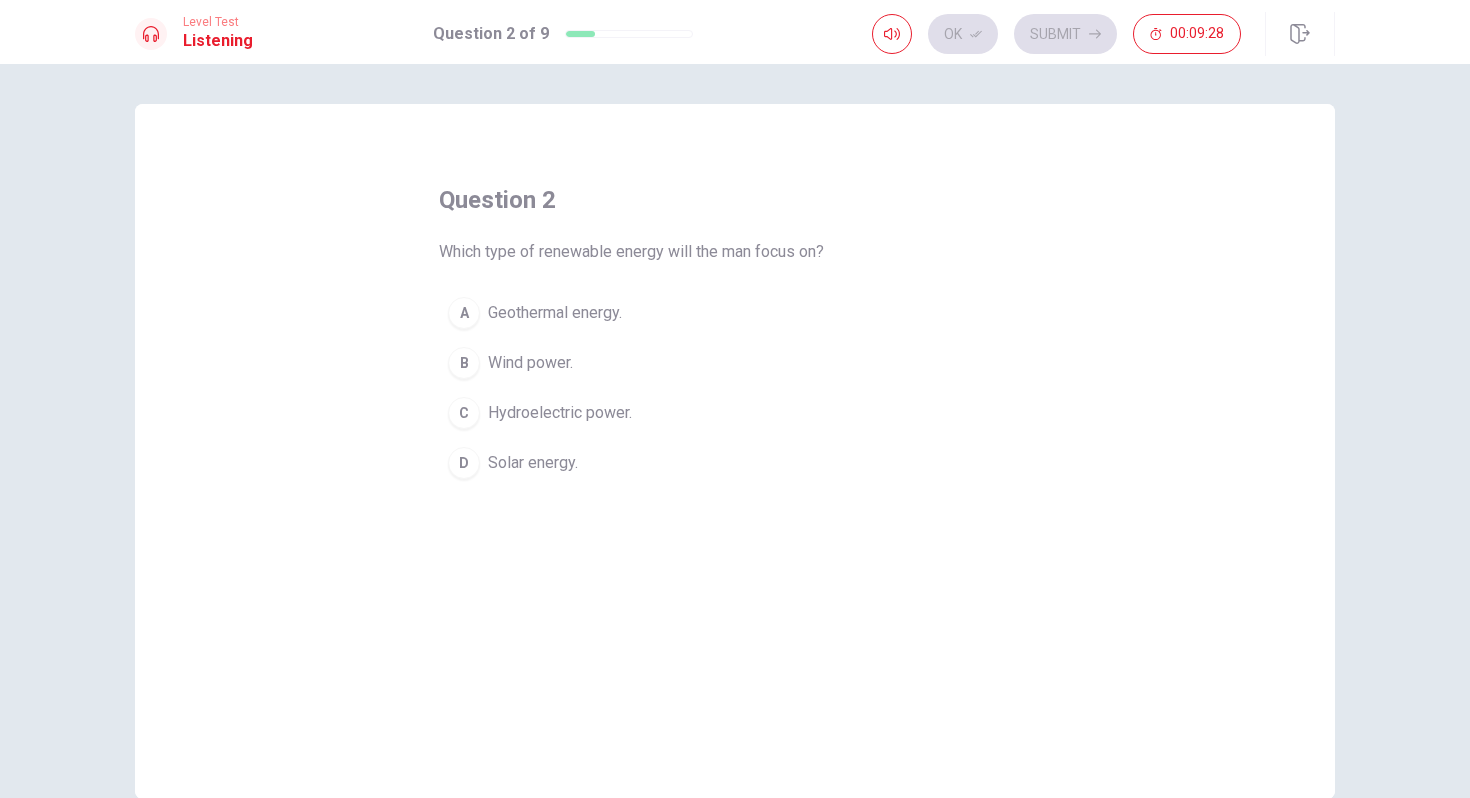 click on "Wind power." at bounding box center [555, 313] 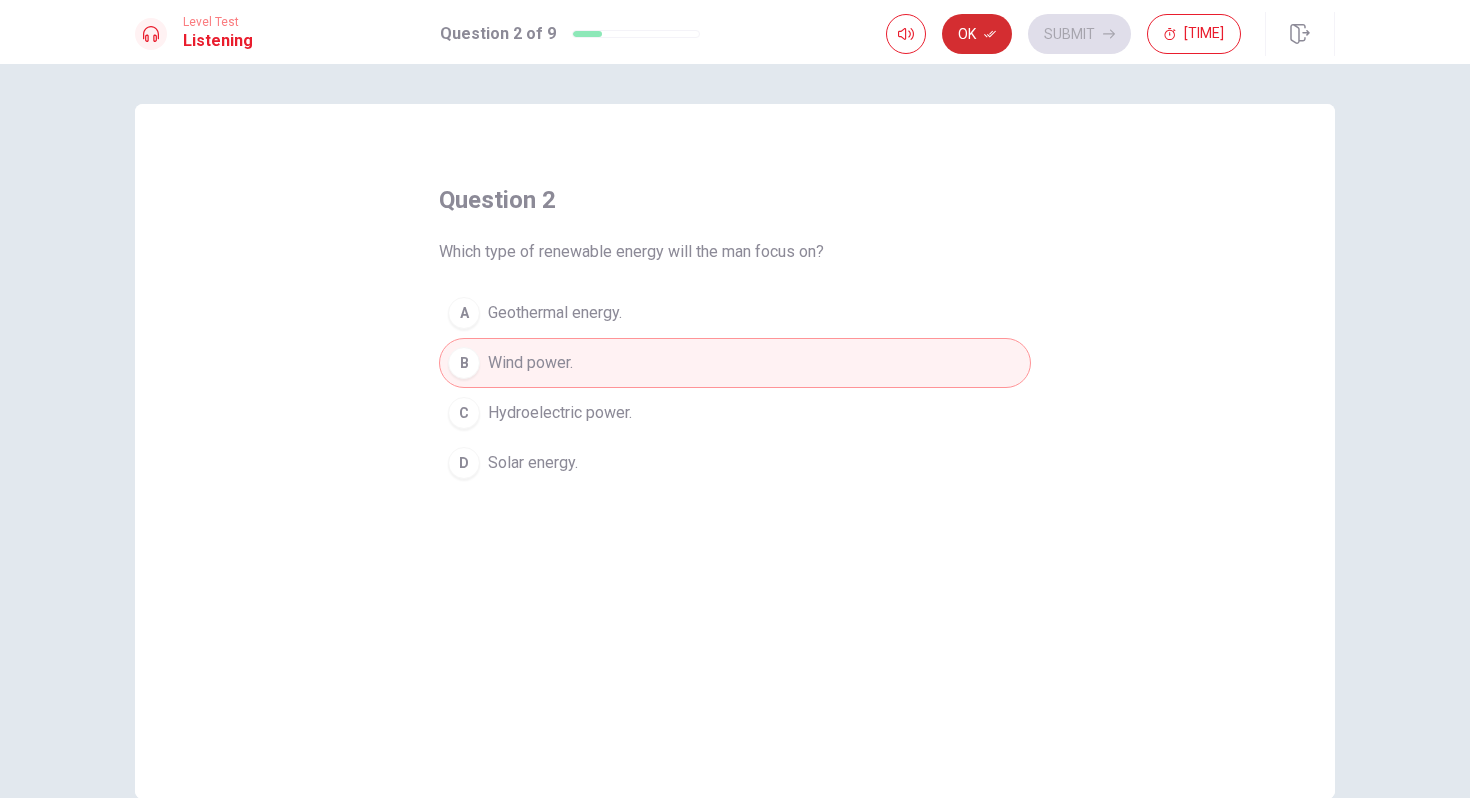 click on "Ok" at bounding box center (977, 34) 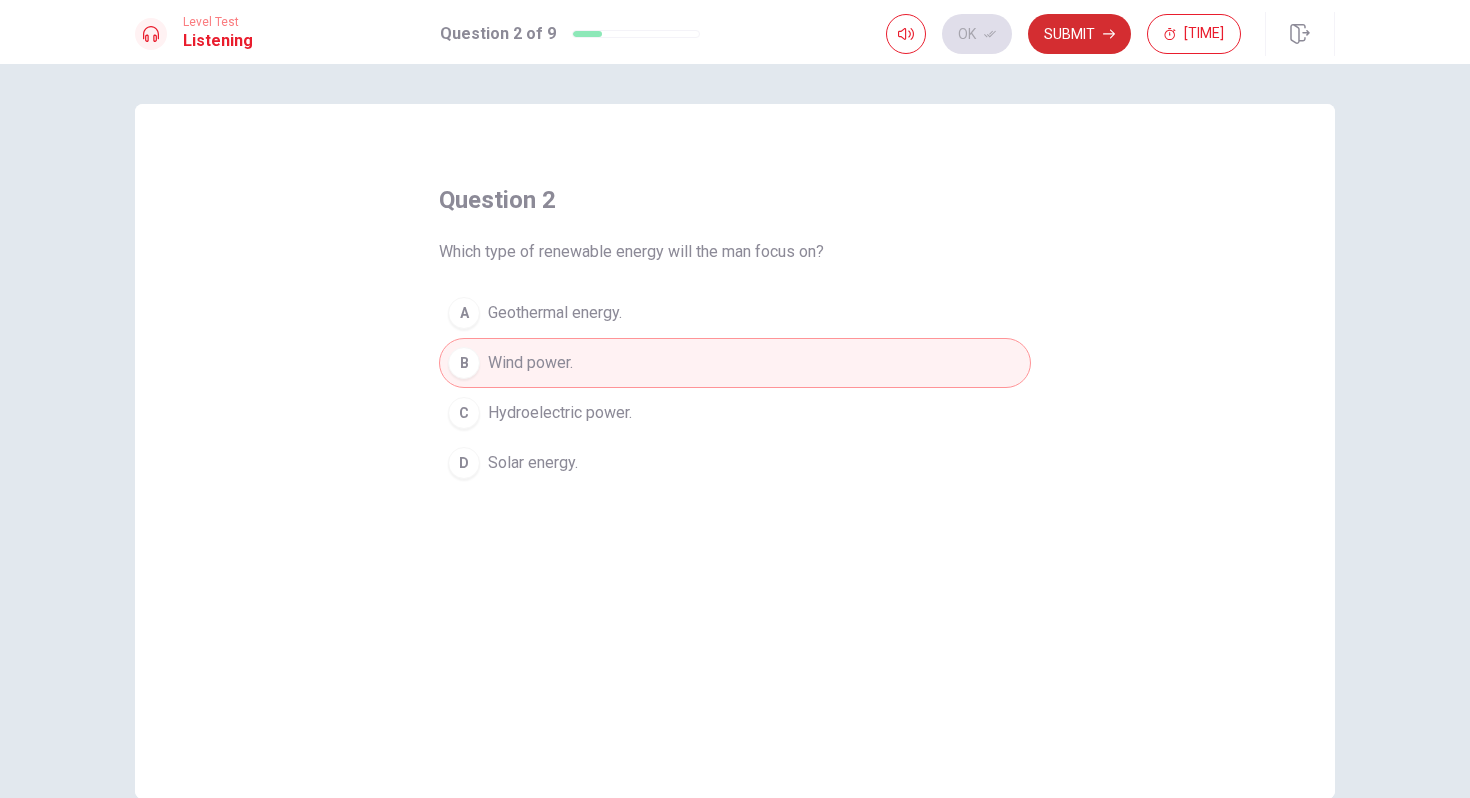 click on "Submit" at bounding box center (1079, 34) 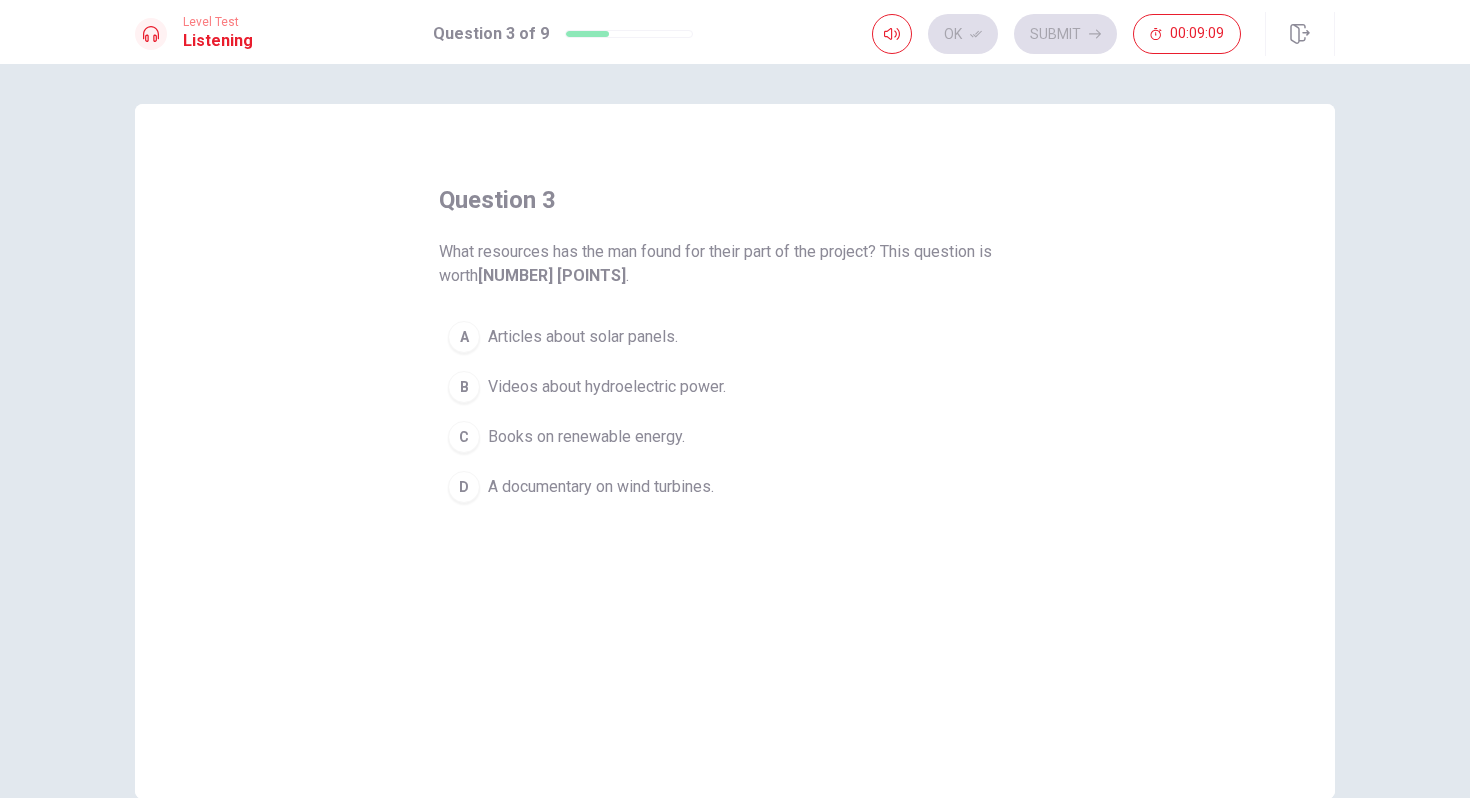 click on "A documentary on wind turbines." at bounding box center (583, 337) 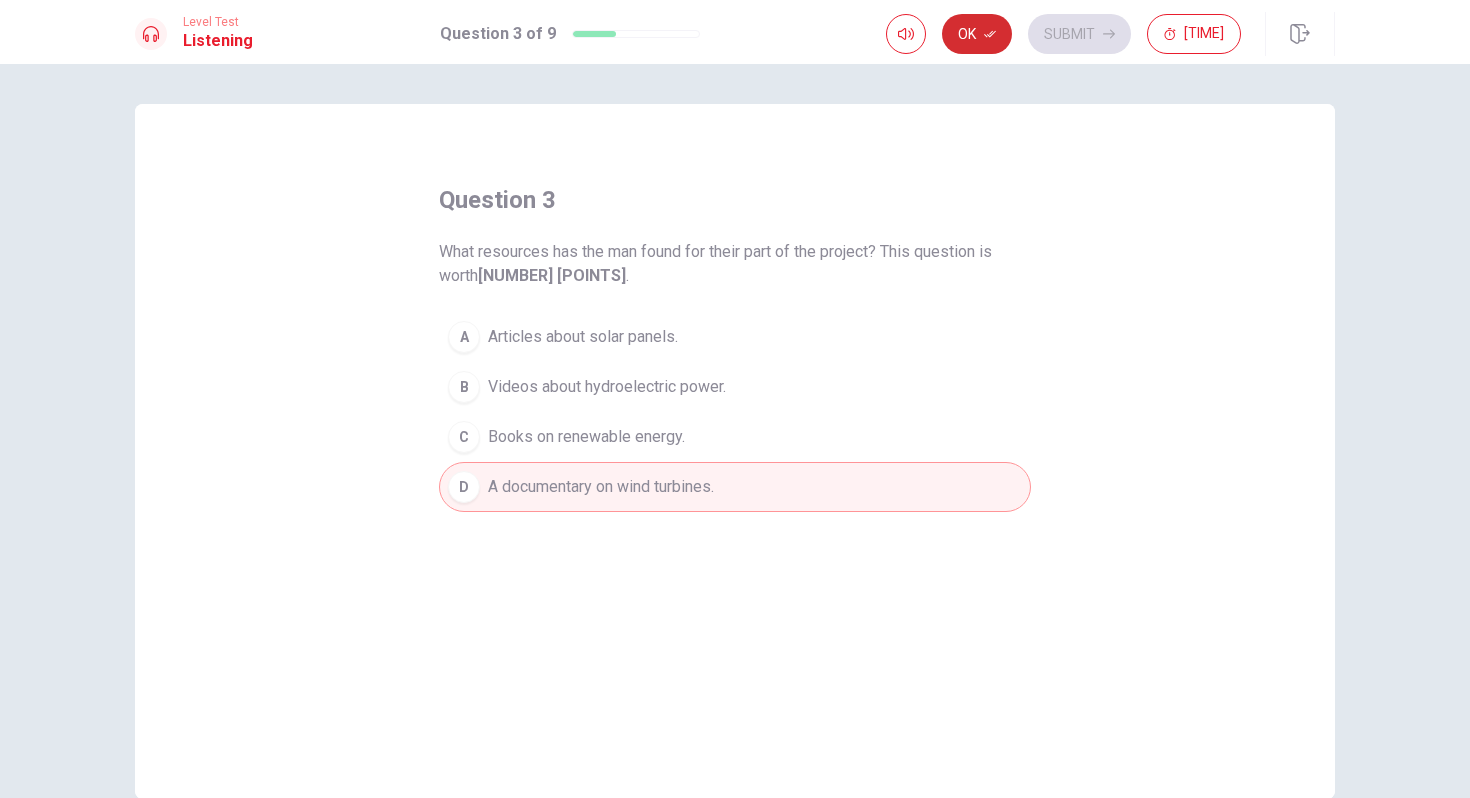 click on "Ok" at bounding box center (977, 34) 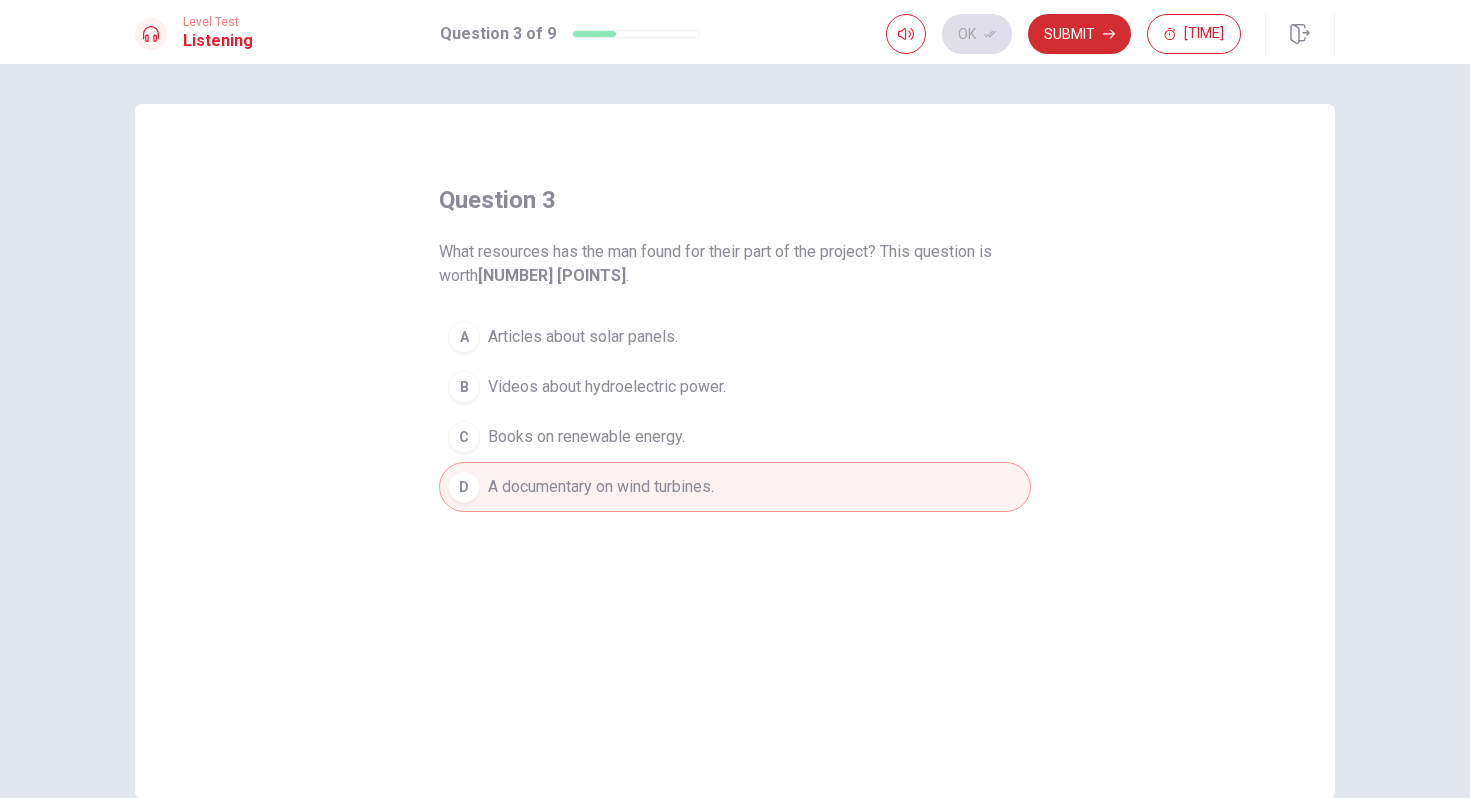 click on "Submit" at bounding box center [1079, 34] 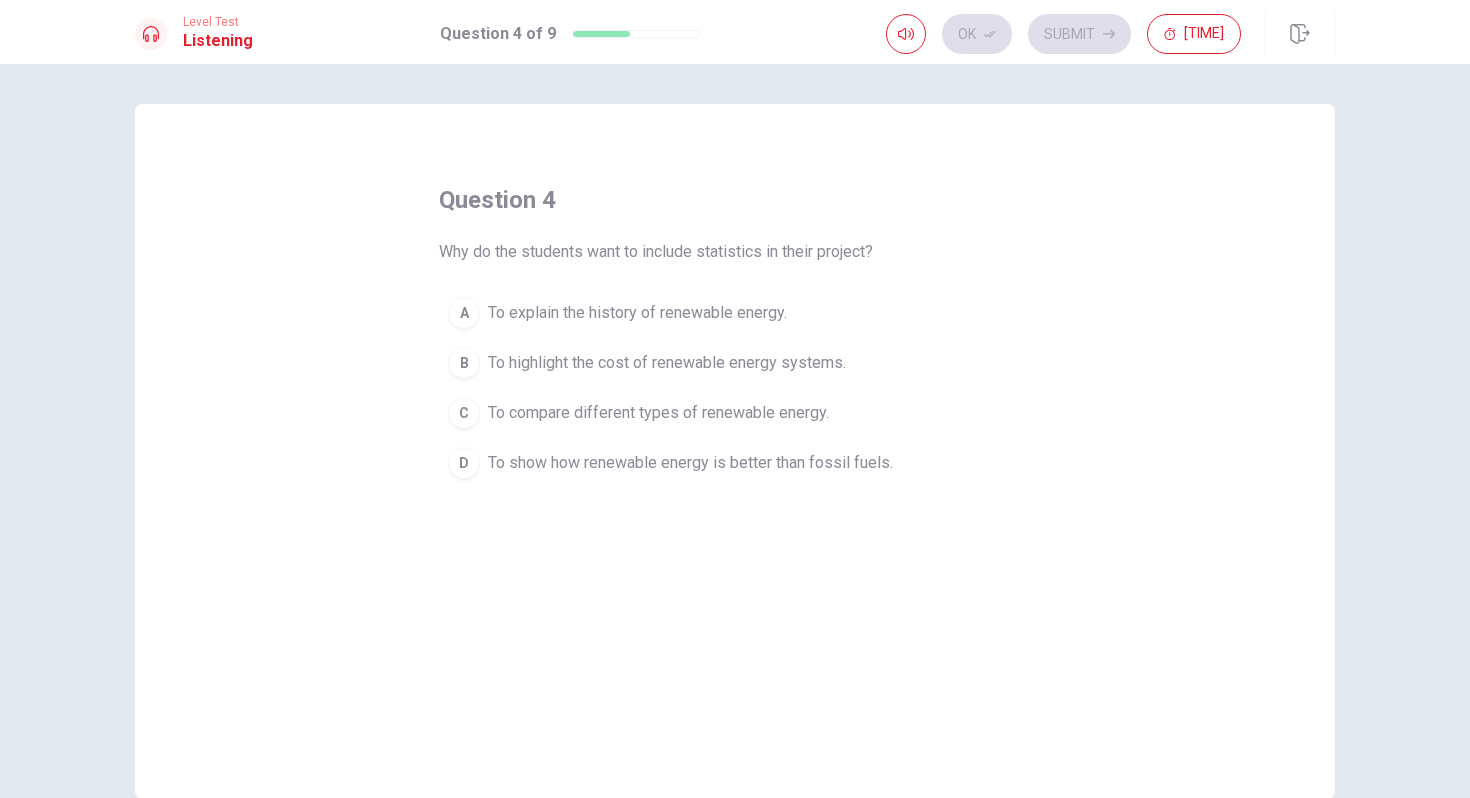 click on "To show how renewable energy is better than fossil fuels." at bounding box center (637, 313) 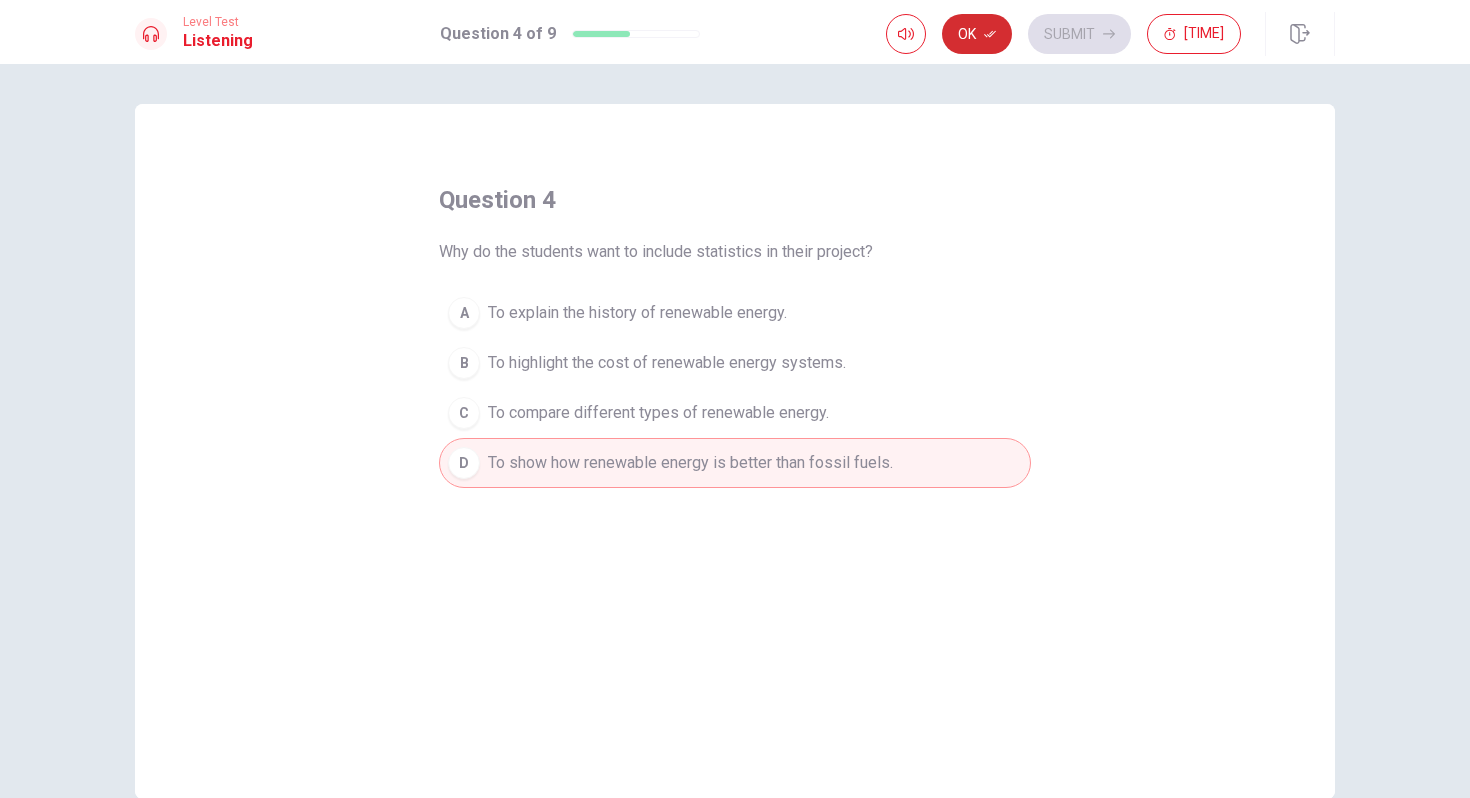 click on "Ok" at bounding box center (977, 34) 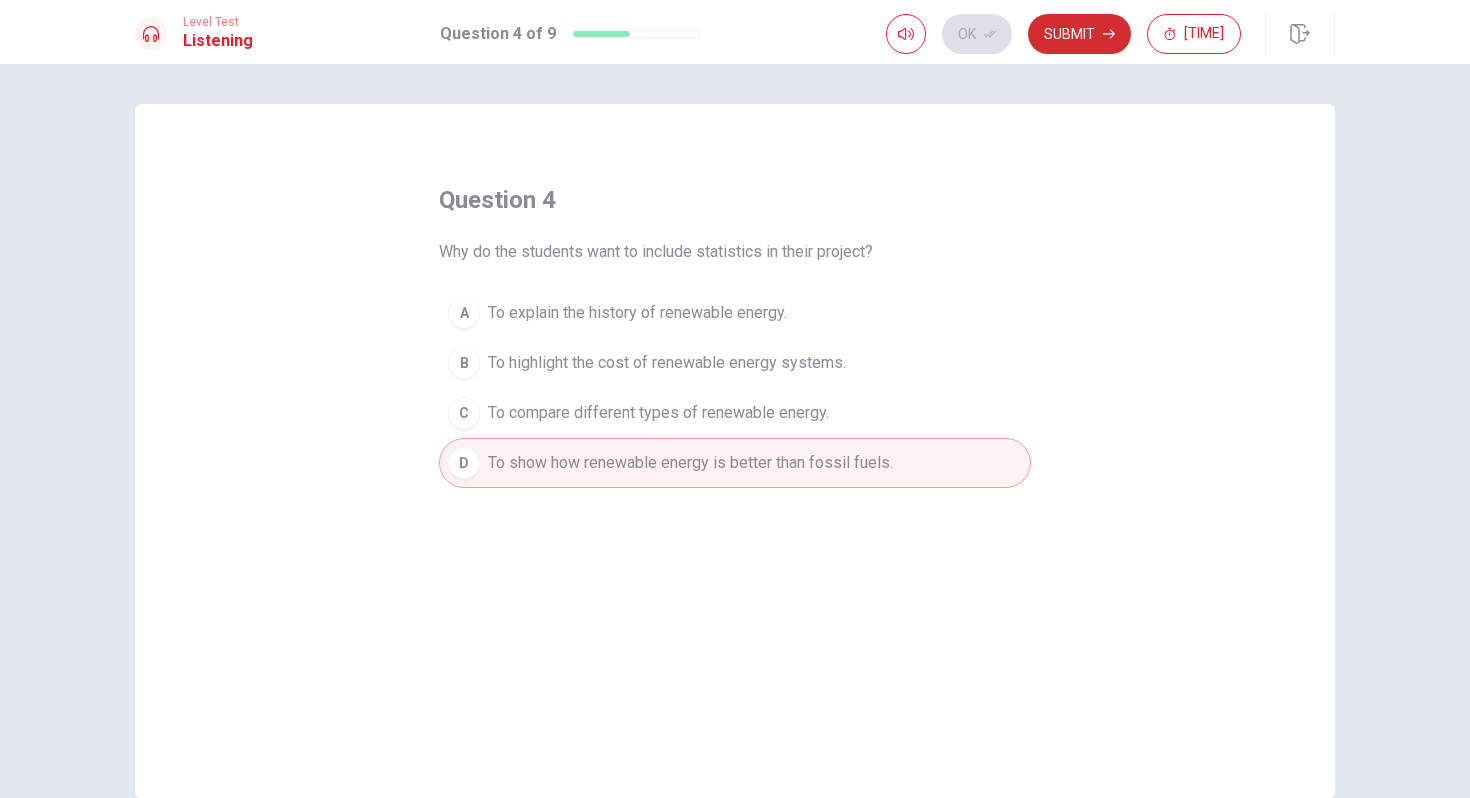 click on "Submit" at bounding box center (1079, 34) 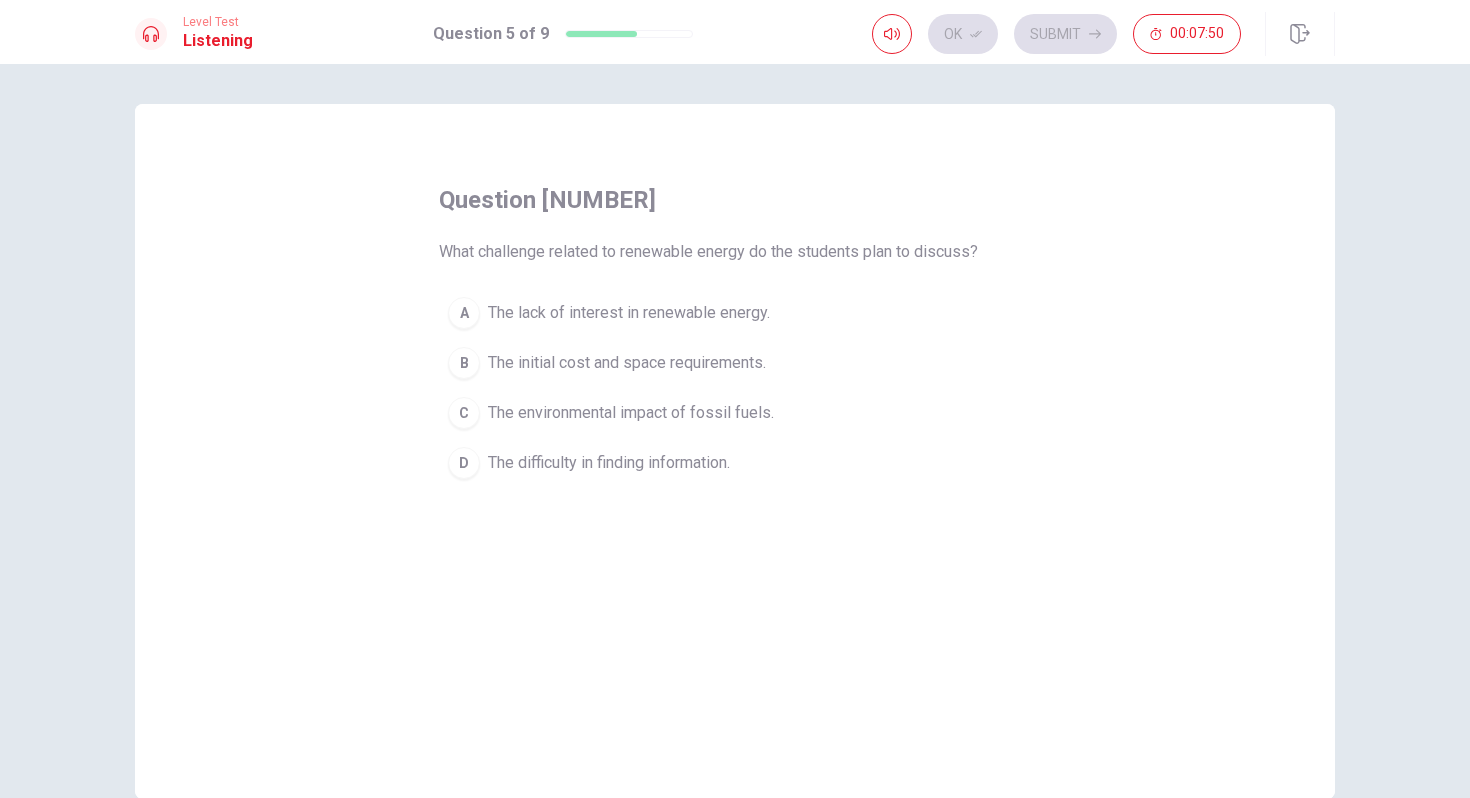 click on "The environmental impact of fossil fuels." at bounding box center (629, 313) 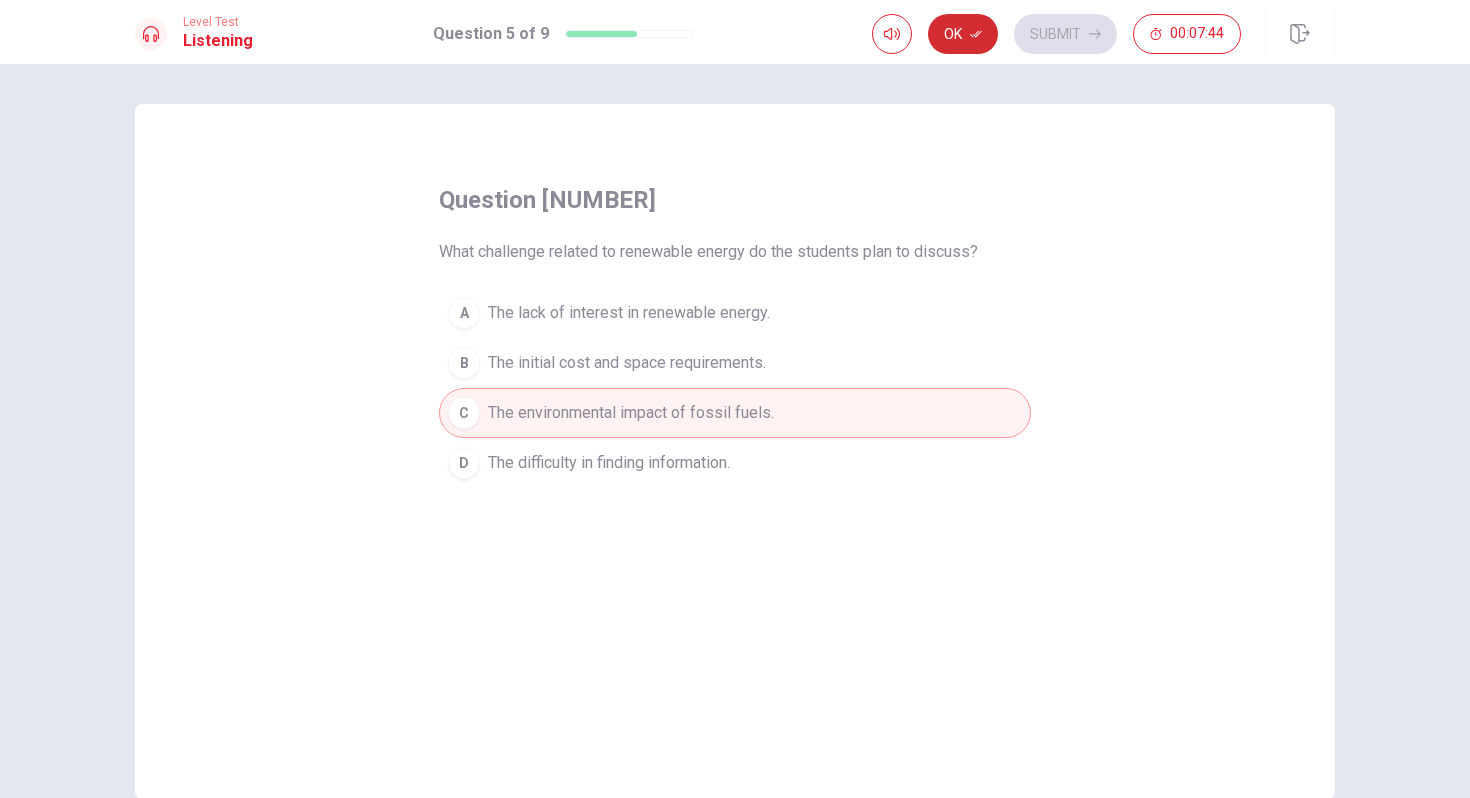 click on "Ok" at bounding box center [963, 34] 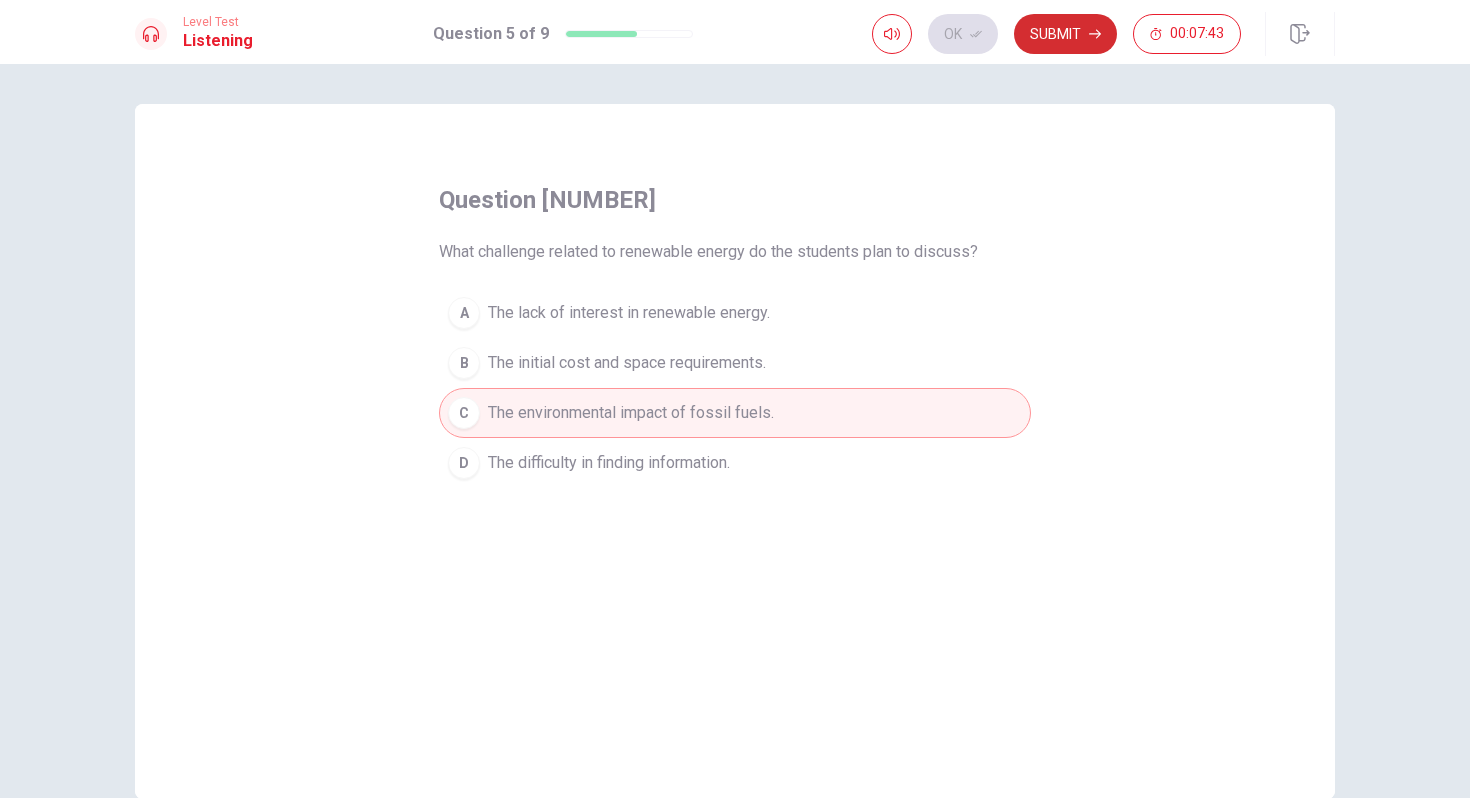 click on "Submit" at bounding box center [1065, 34] 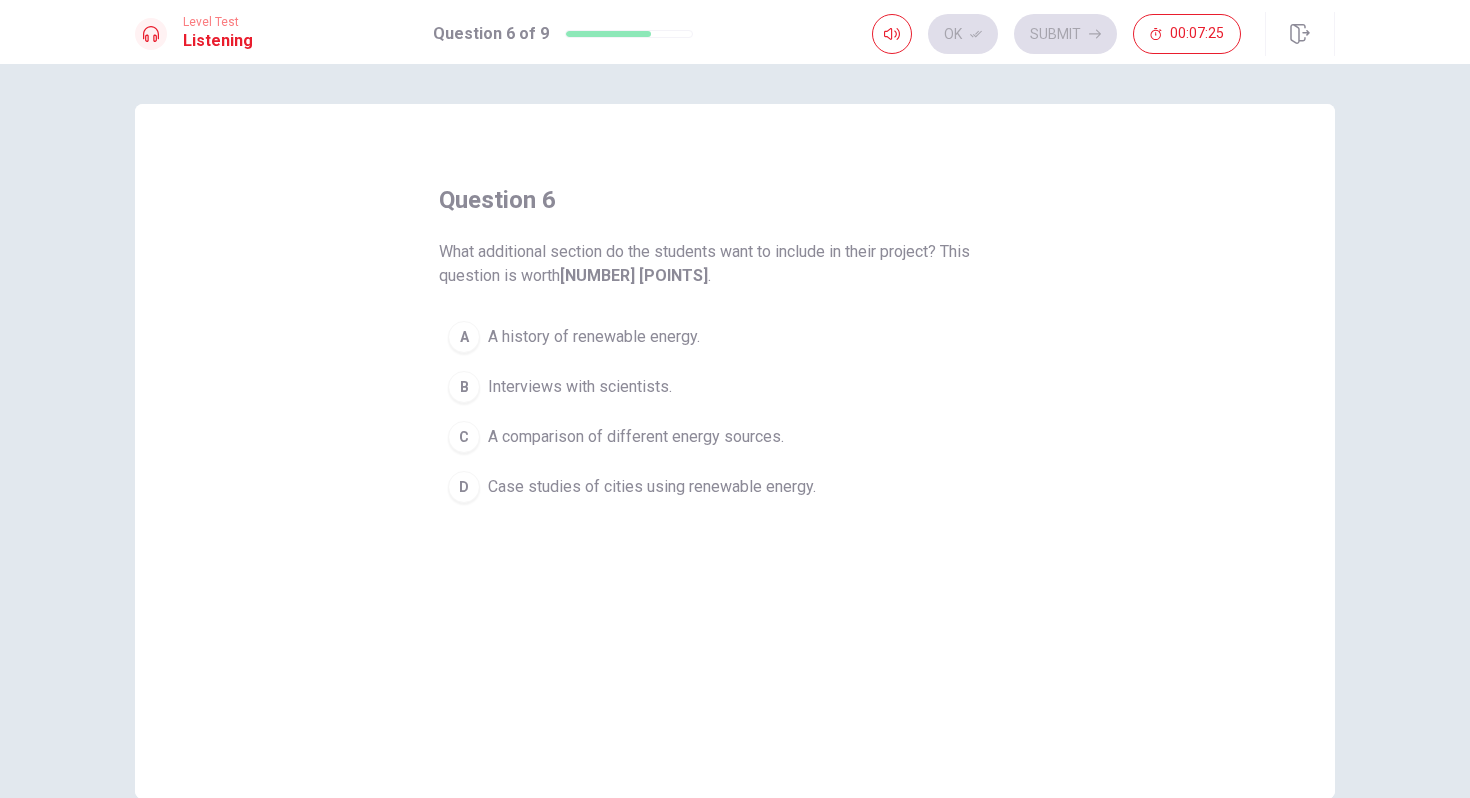 click on "A comparison of different energy sources." at bounding box center (594, 337) 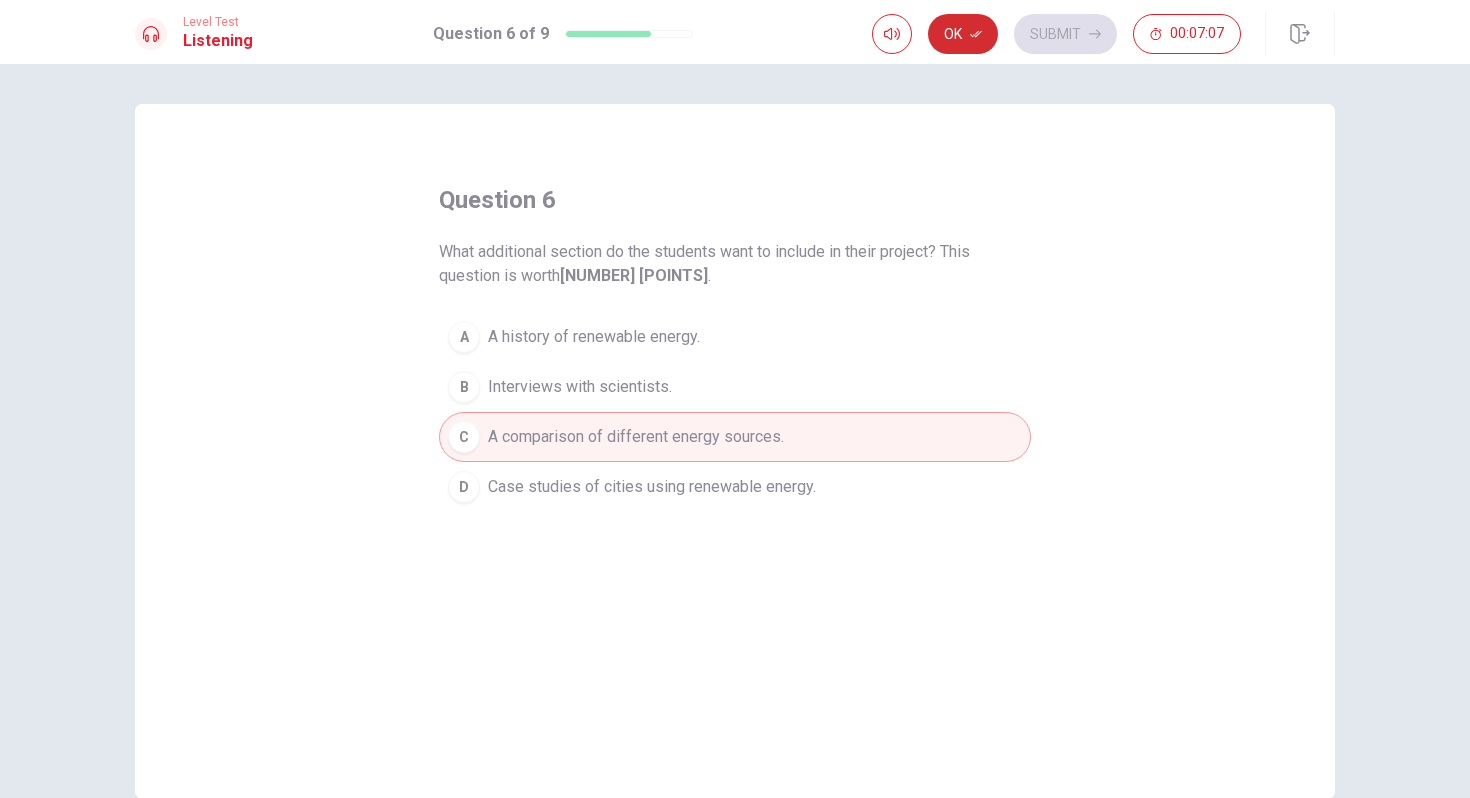 click on "Ok" at bounding box center [963, 34] 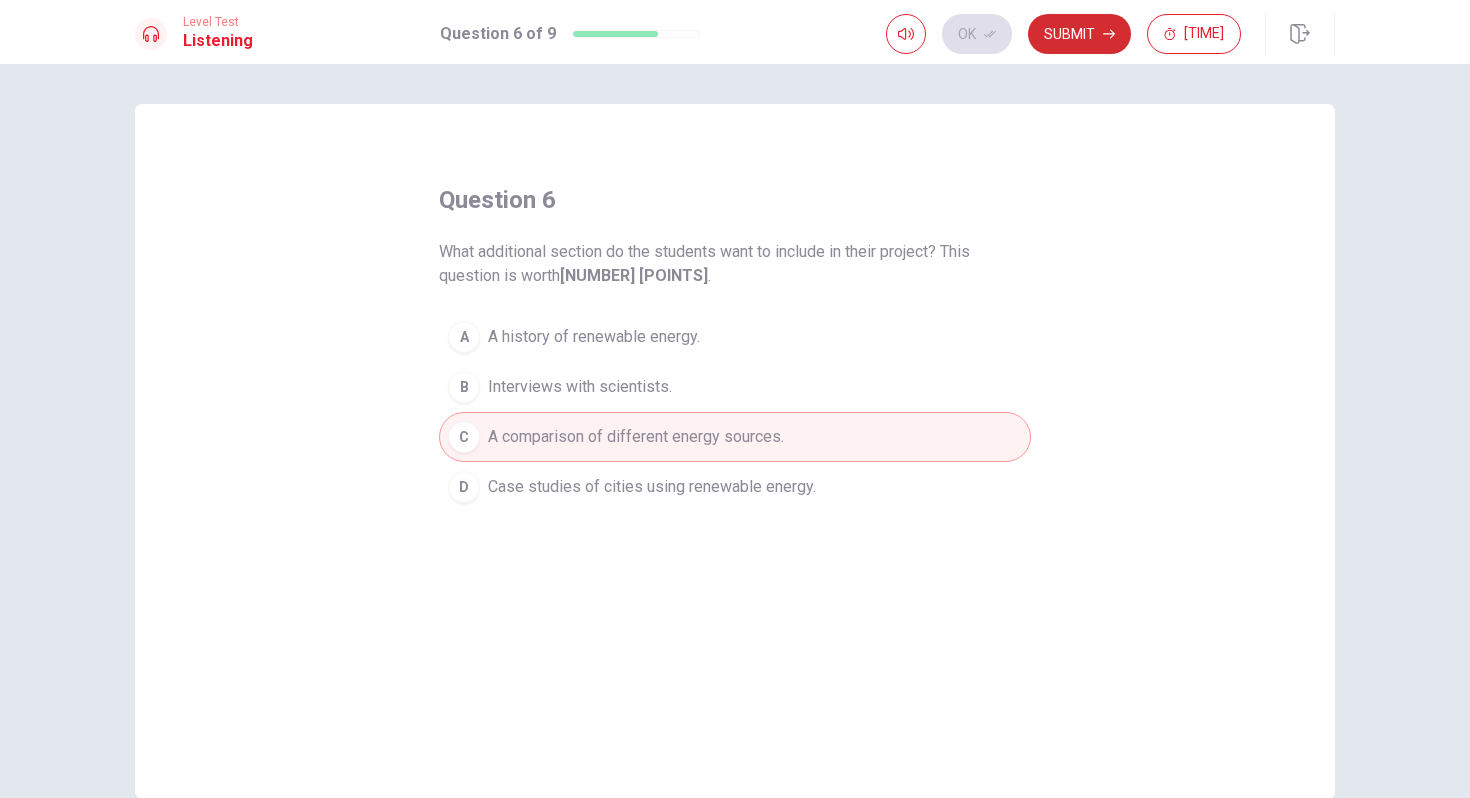 click on "Submit" at bounding box center [1079, 34] 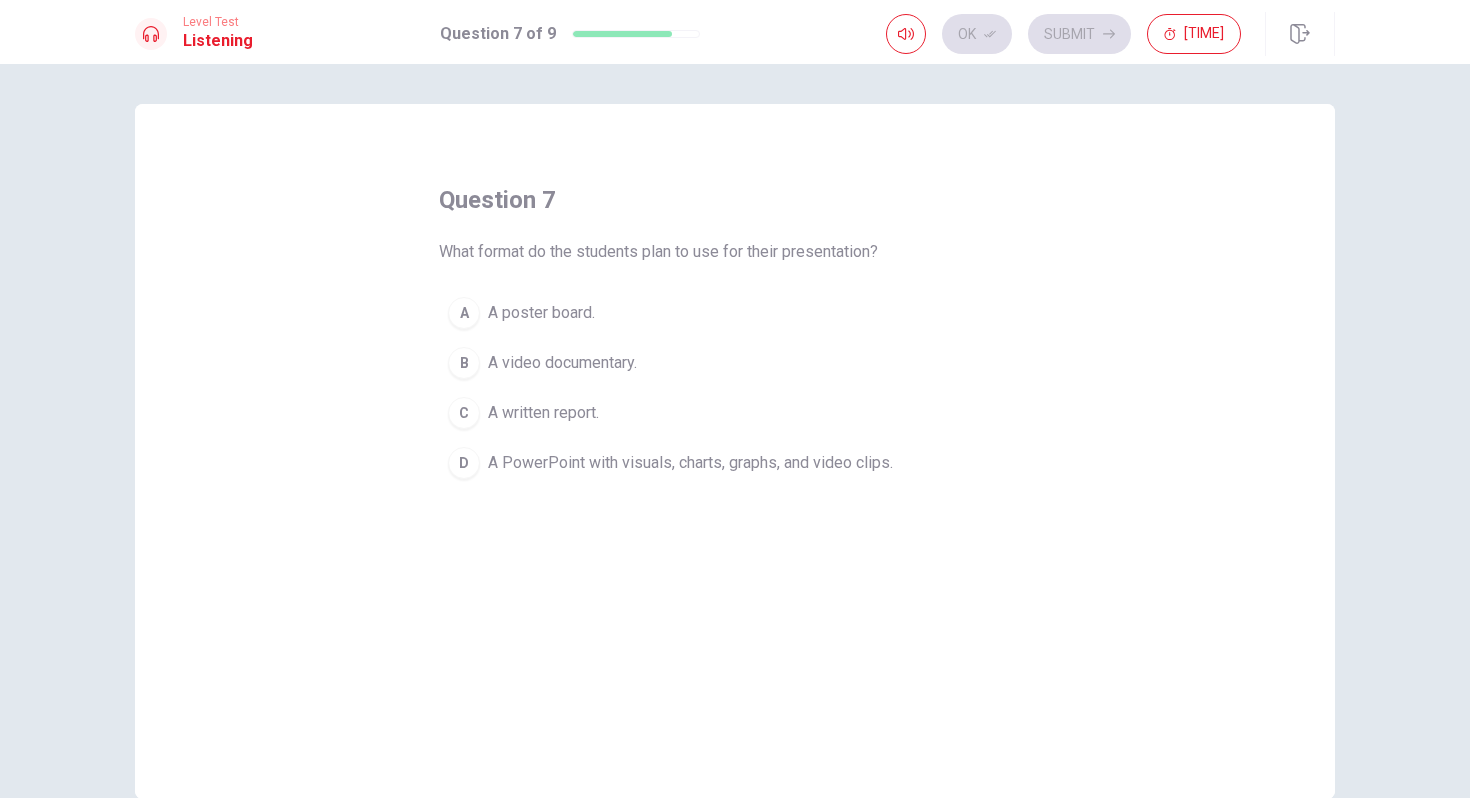 click on "A PowerPoint with visuals, charts, graphs, and video clips." at bounding box center (541, 313) 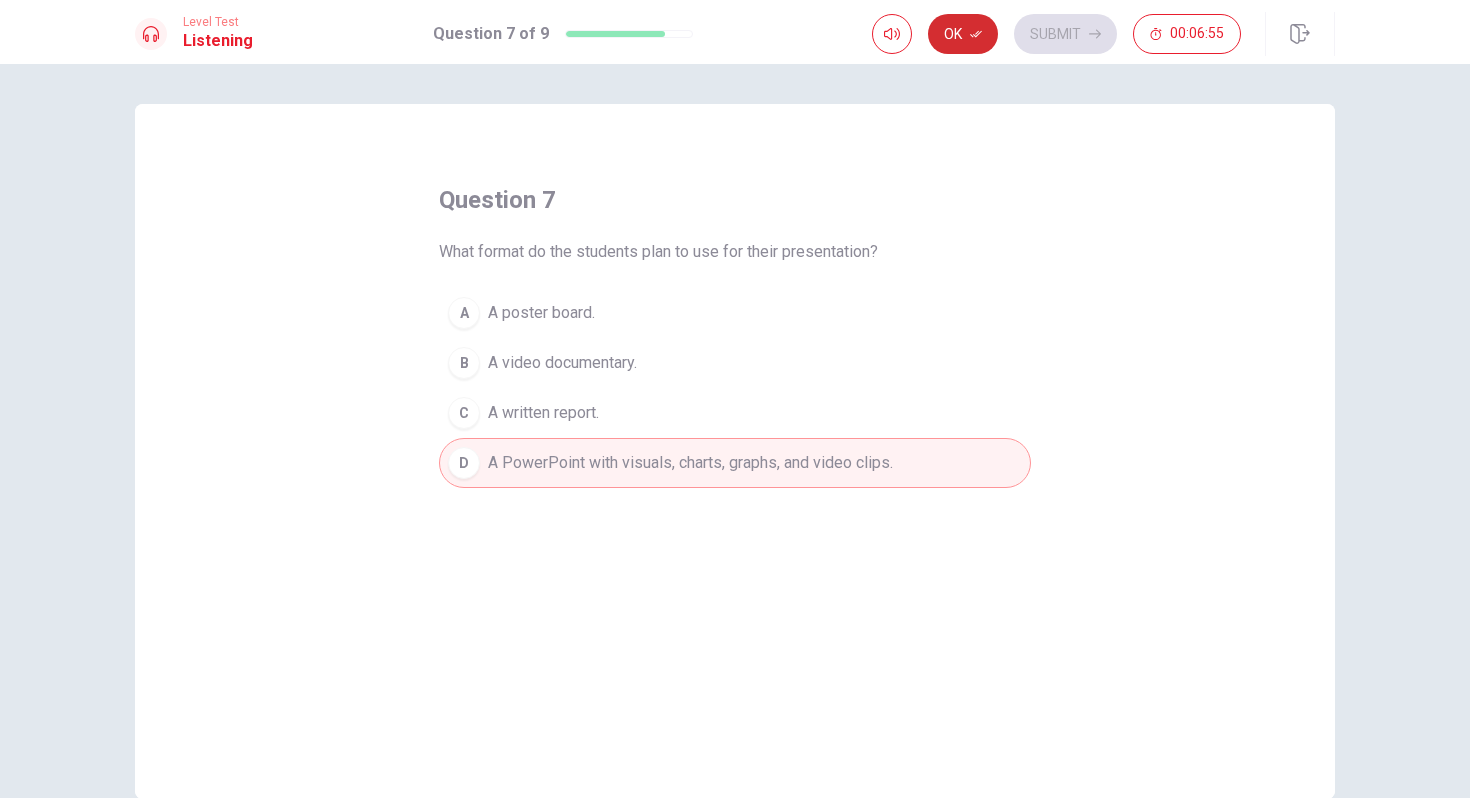 click on "Ok" at bounding box center [963, 34] 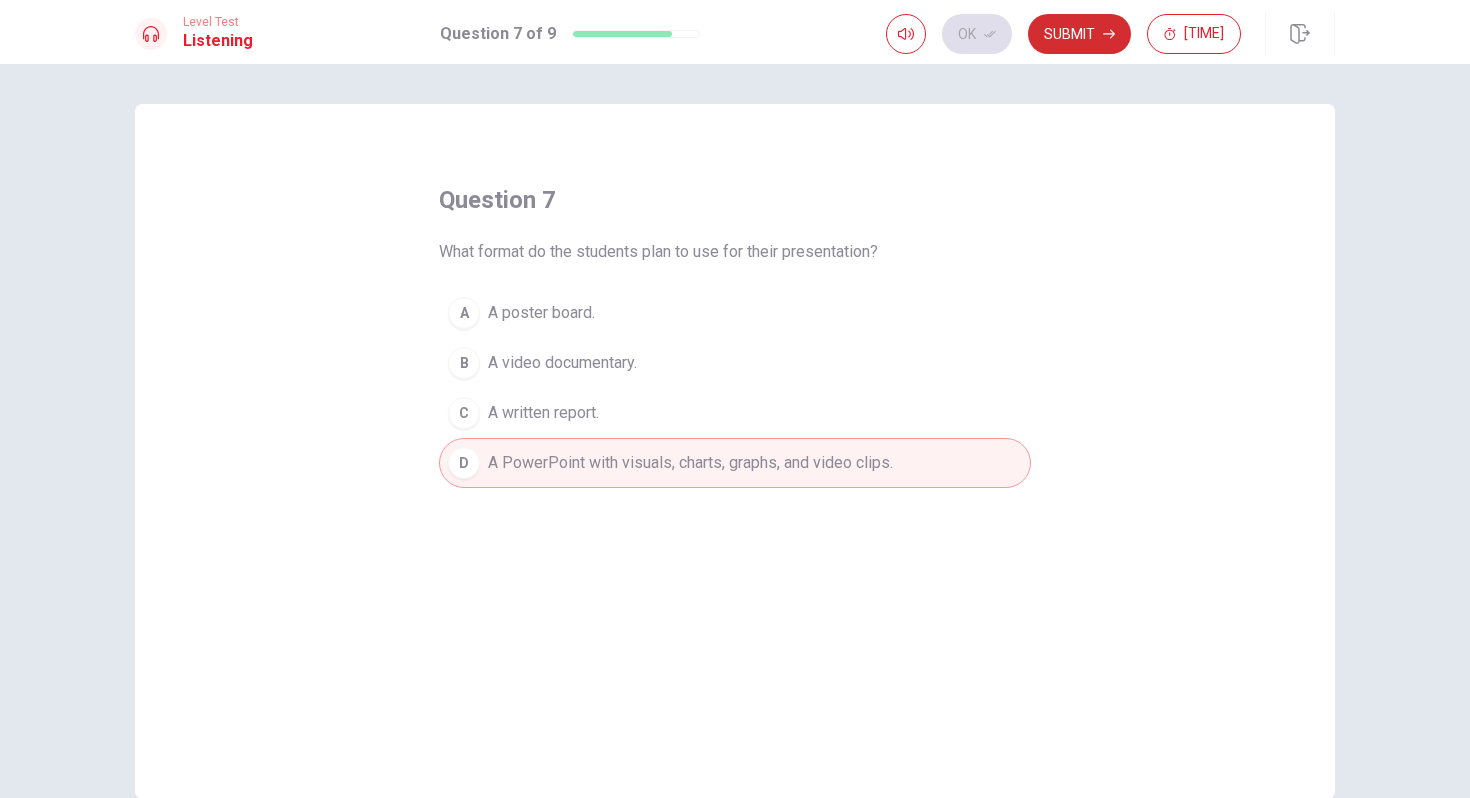 click on "Submit" at bounding box center (1079, 34) 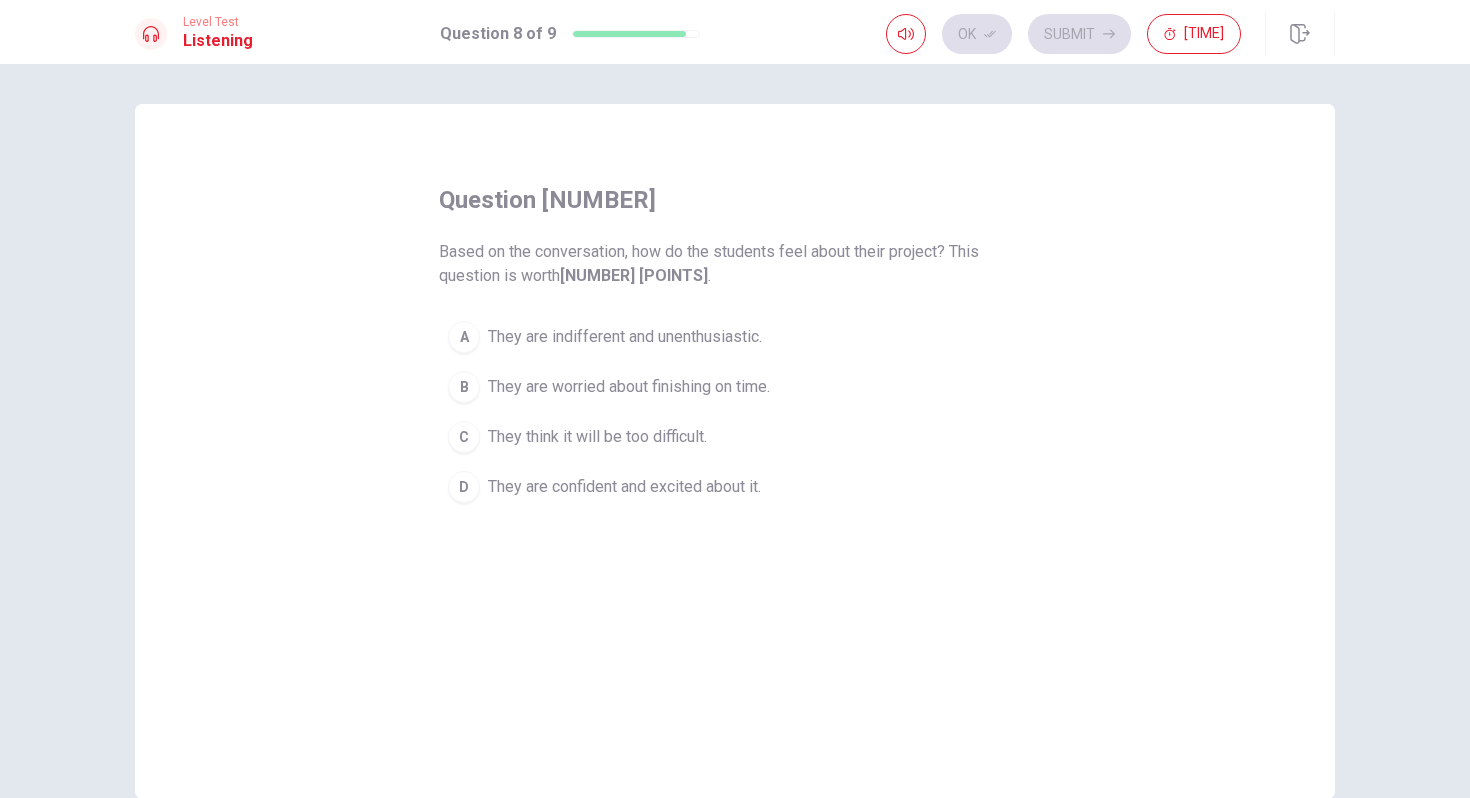 click on "They are confident and excited about it." at bounding box center (625, 337) 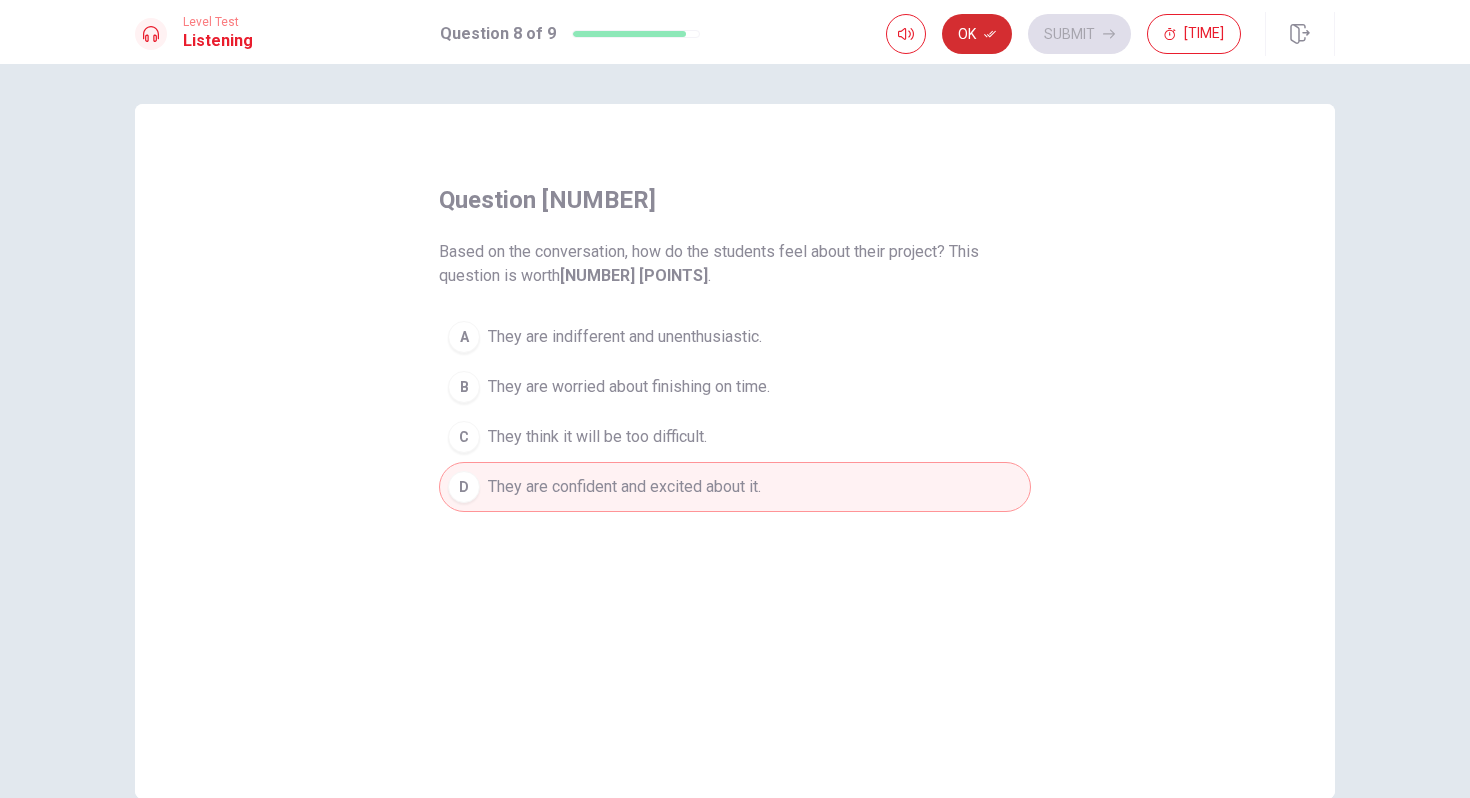 click on "Ok" at bounding box center (977, 34) 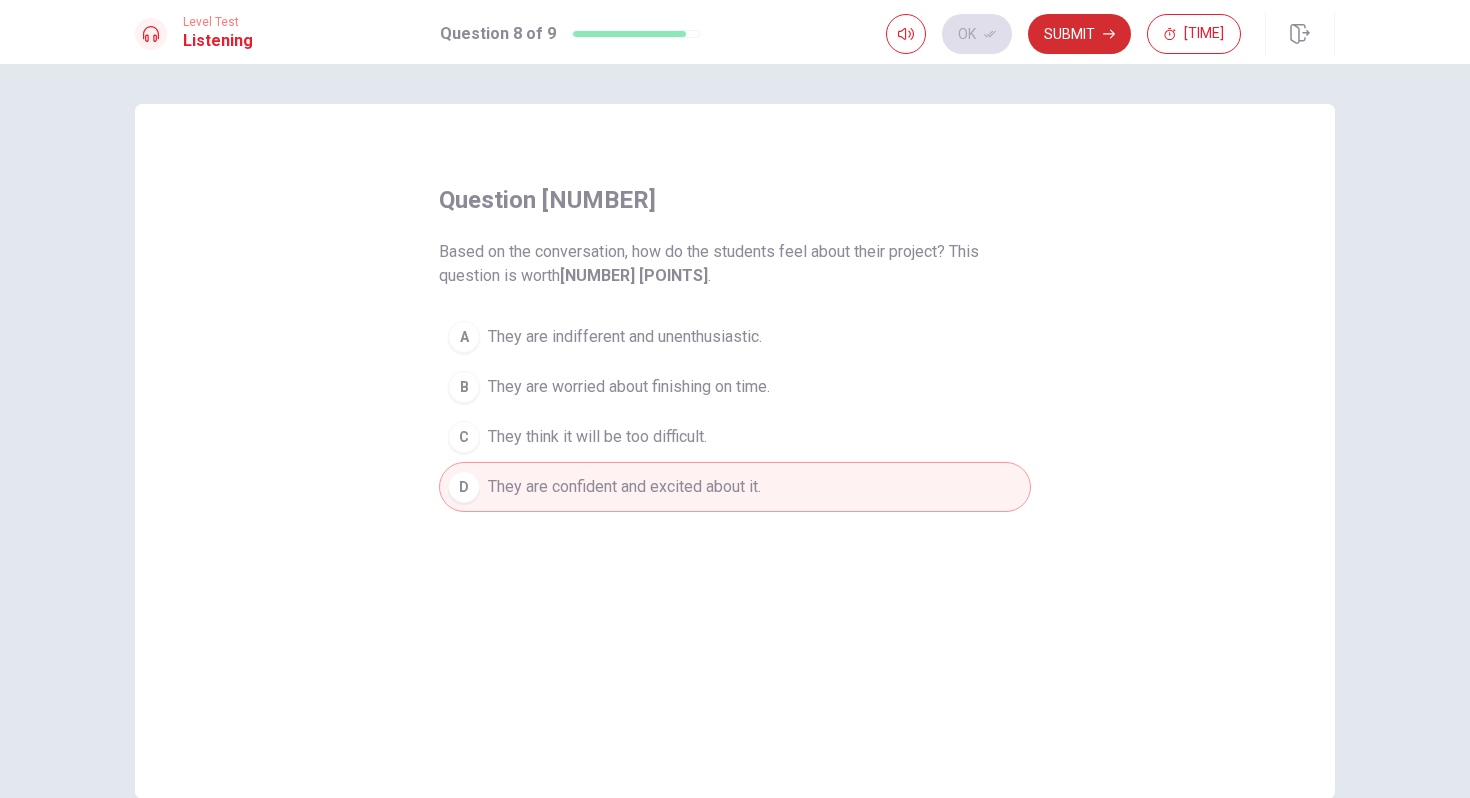 click on "Submit" at bounding box center (1079, 34) 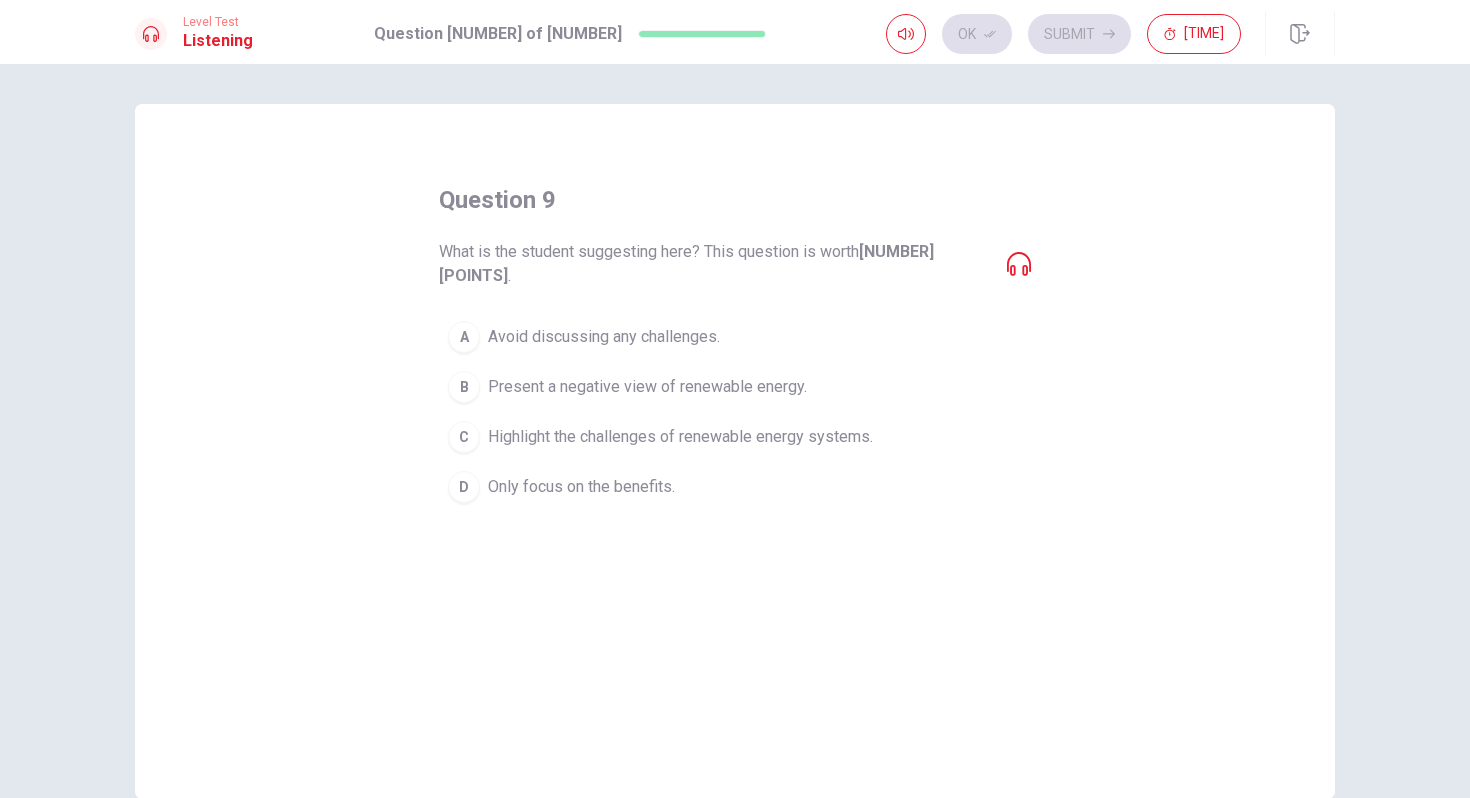 click on "Highlight the challenges of renewable energy systems." at bounding box center (604, 337) 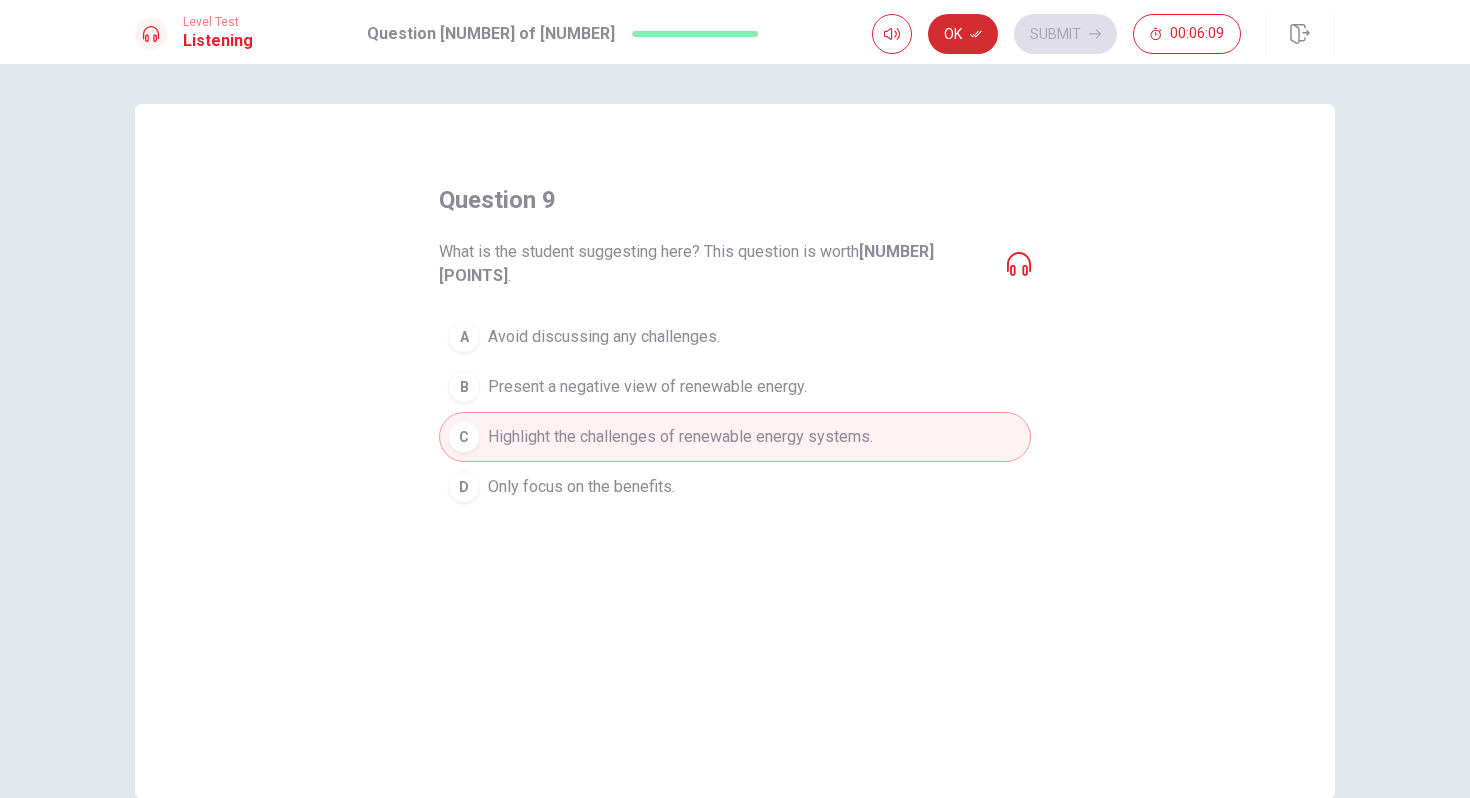 click on "Ok" at bounding box center (963, 34) 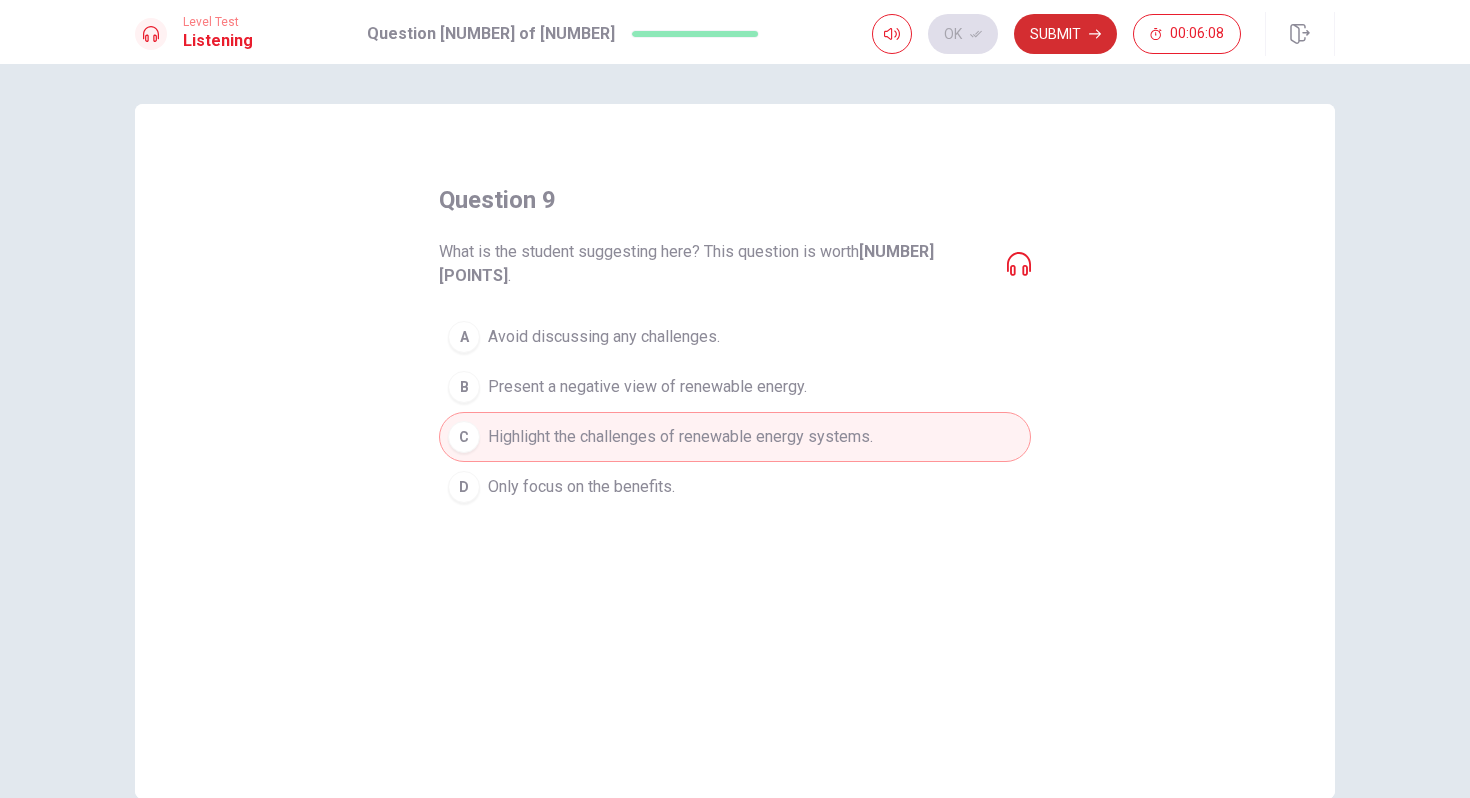 click on "Submit" at bounding box center (1065, 34) 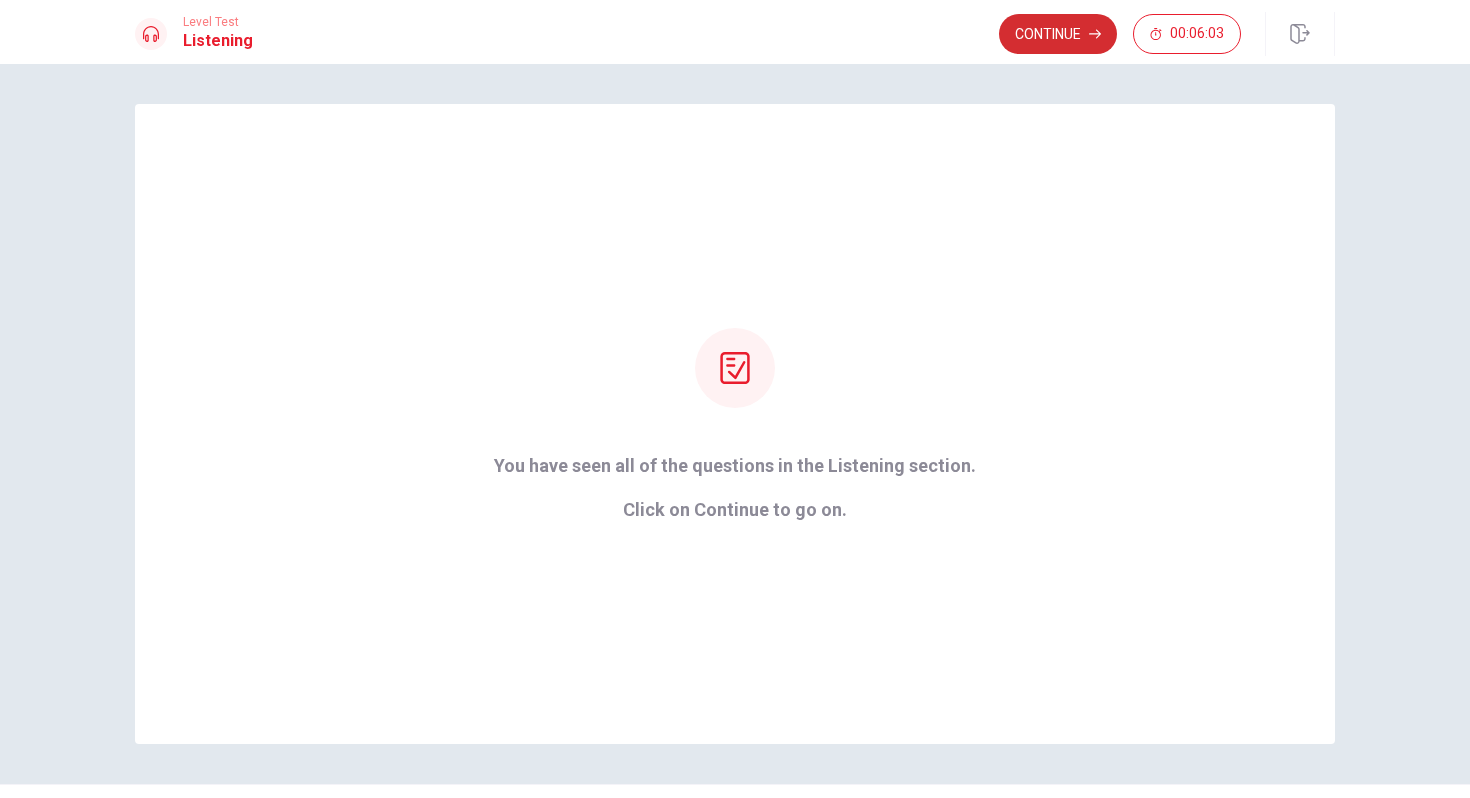 click on "Continue" at bounding box center (1058, 34) 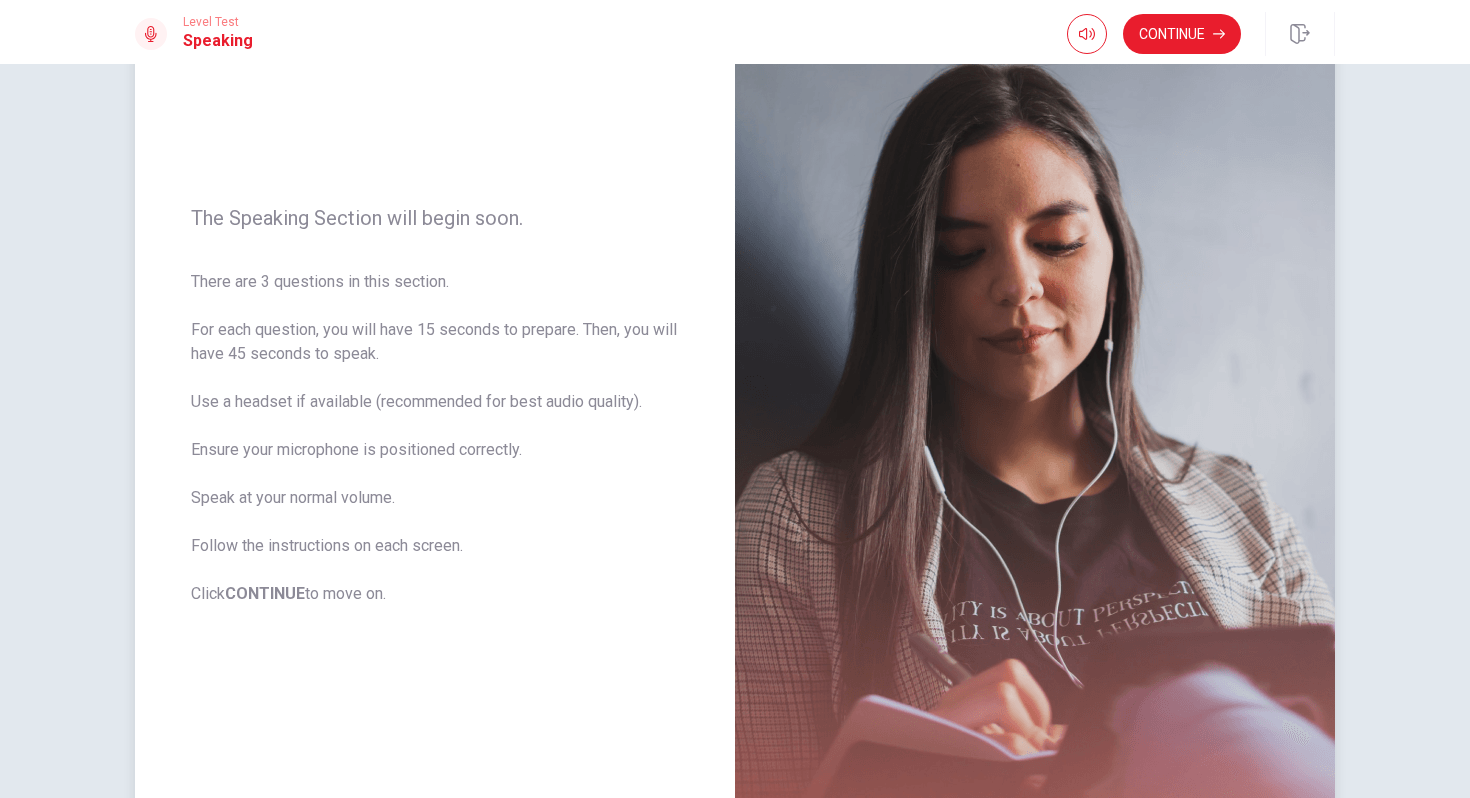 scroll, scrollTop: 140, scrollLeft: 0, axis: vertical 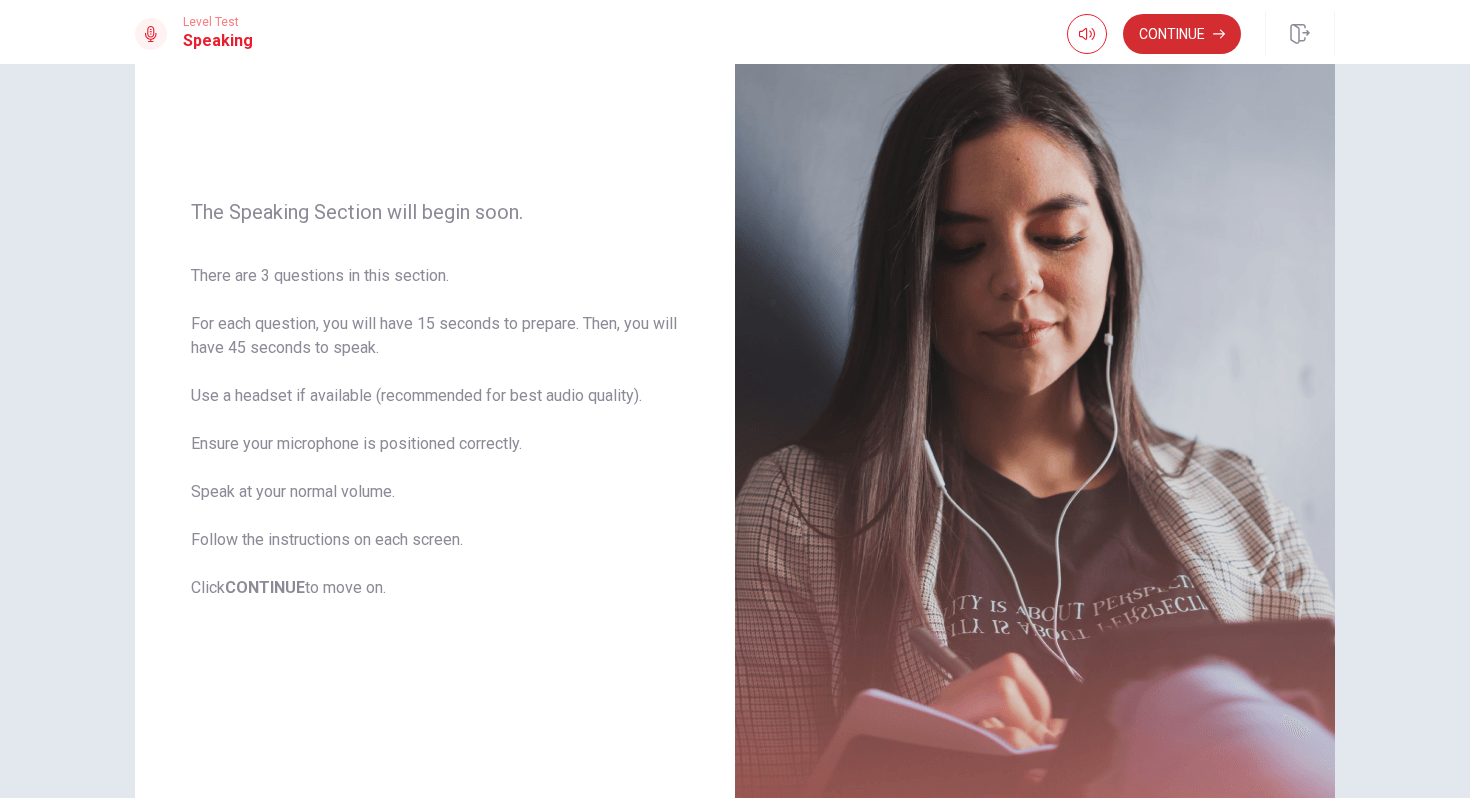 click on "Continue" at bounding box center (1182, 34) 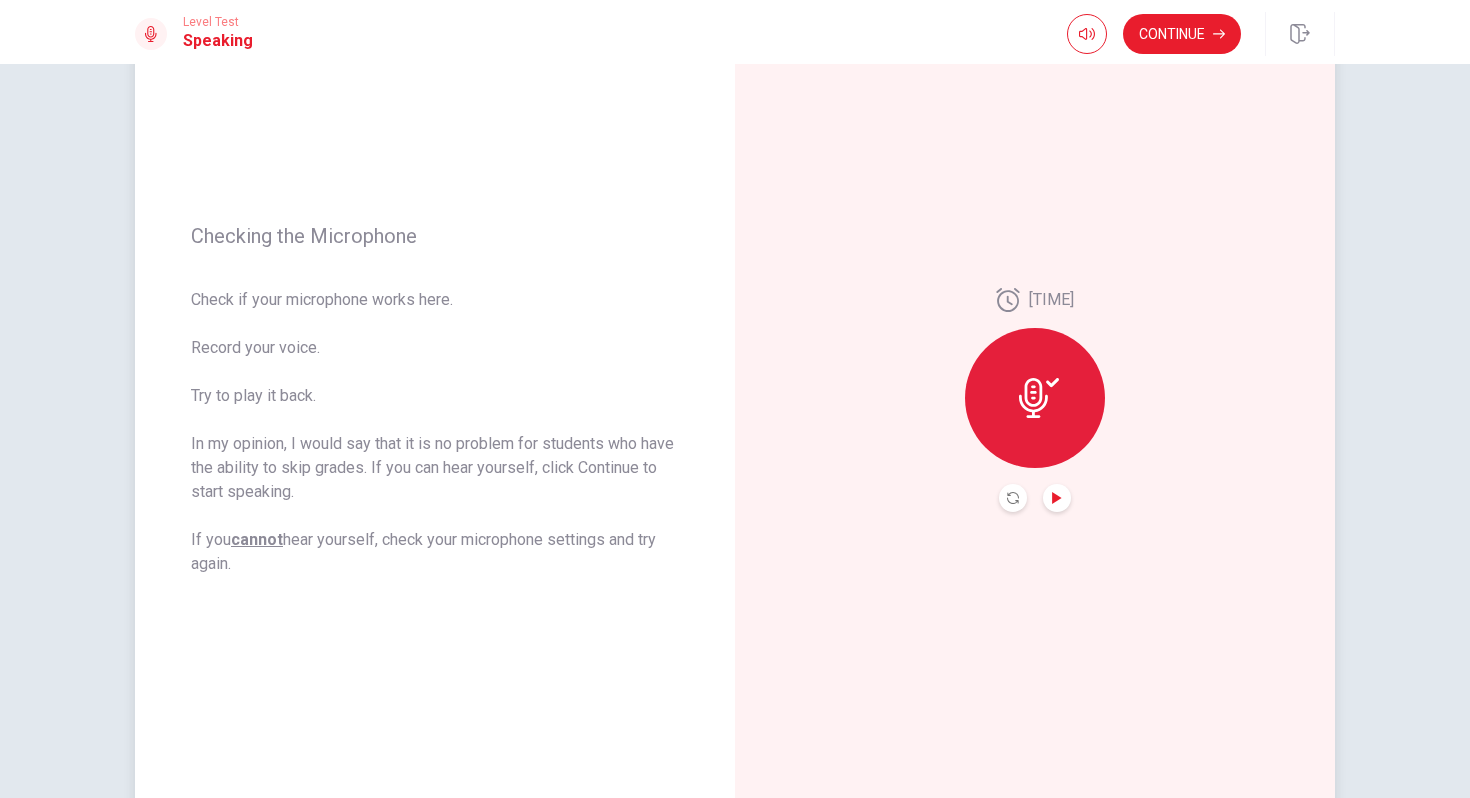 click at bounding box center [1057, 498] 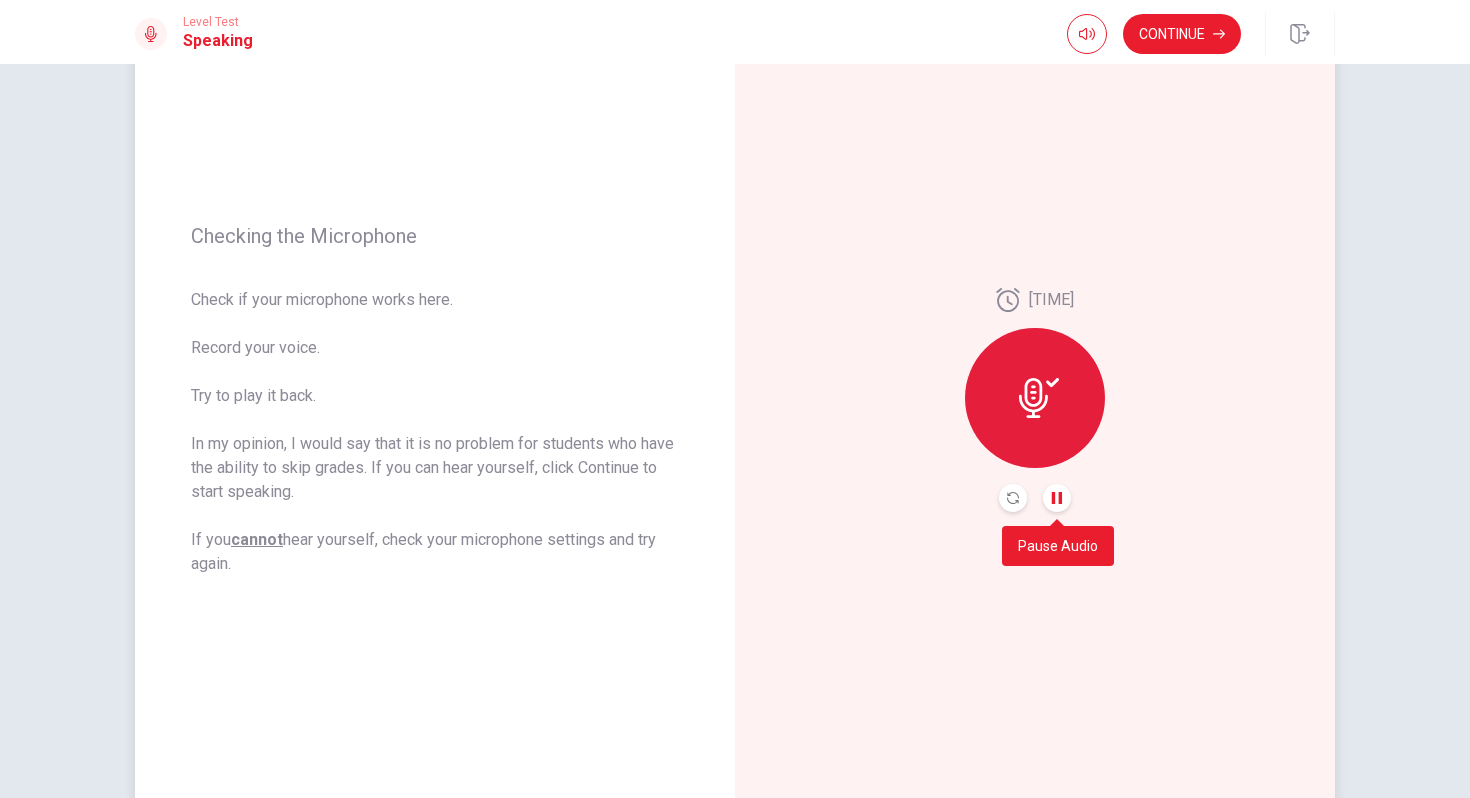 click at bounding box center [1057, 498] 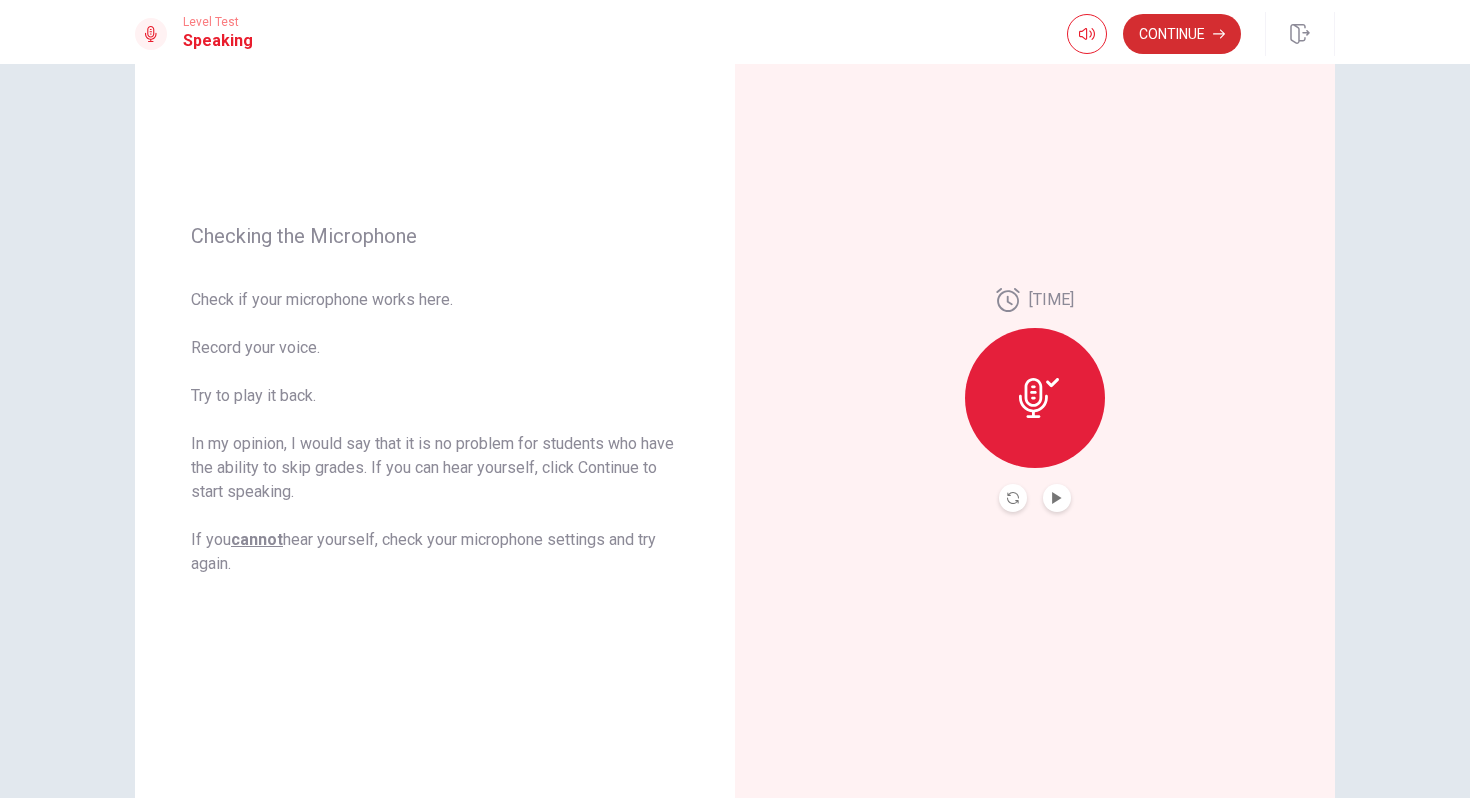 click on "Continue" at bounding box center (1182, 34) 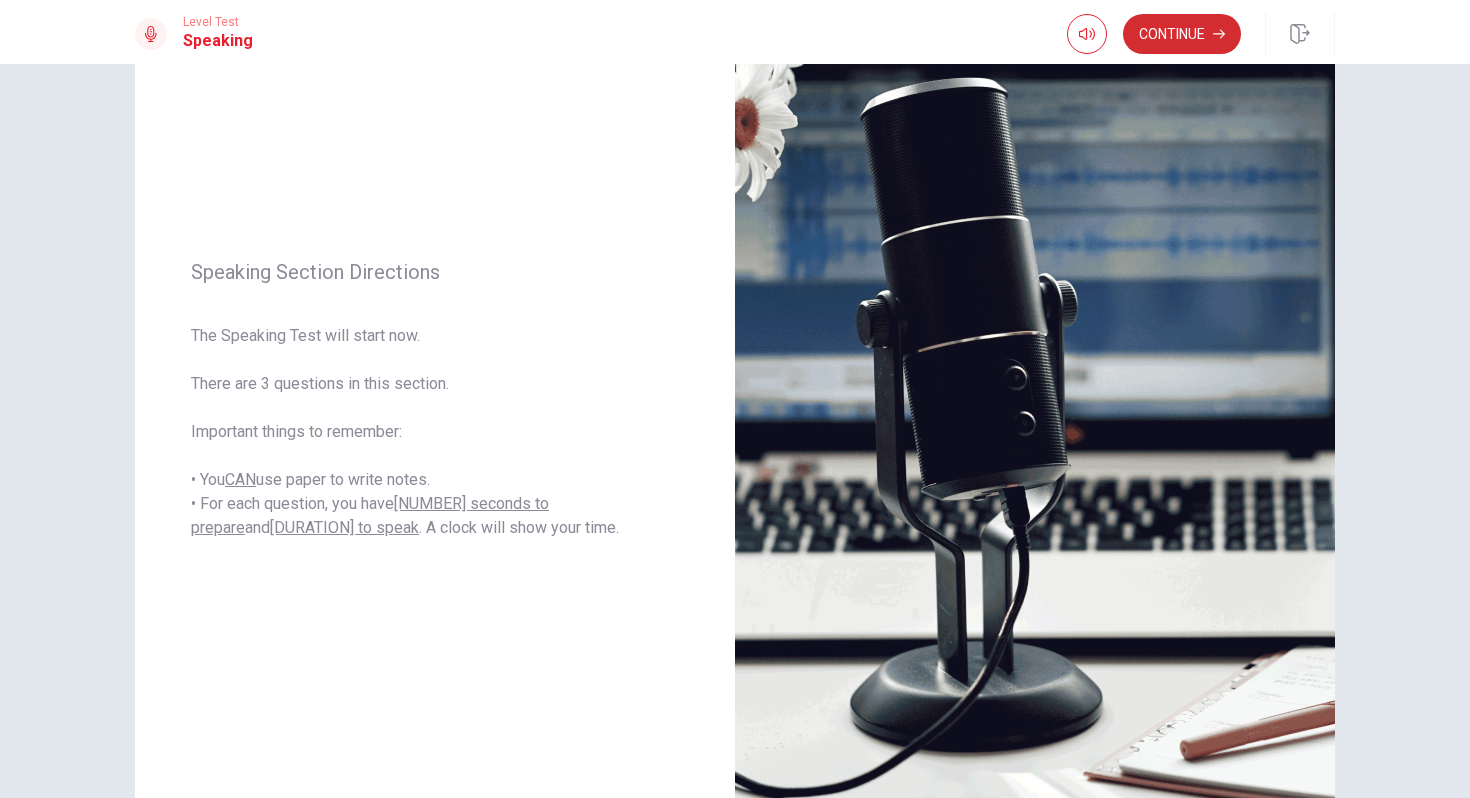 click on "Continue" at bounding box center [1182, 34] 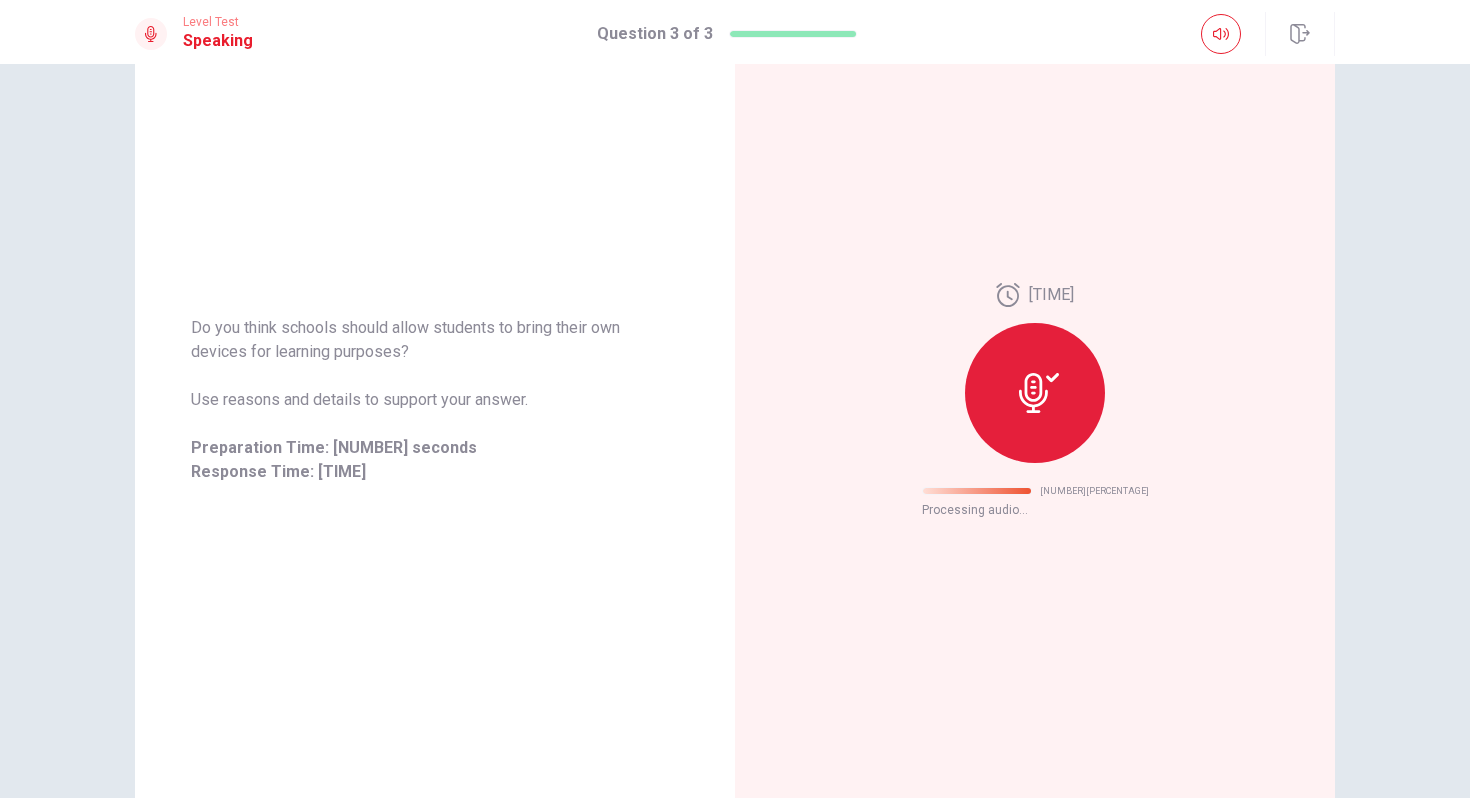scroll, scrollTop: 0, scrollLeft: 0, axis: both 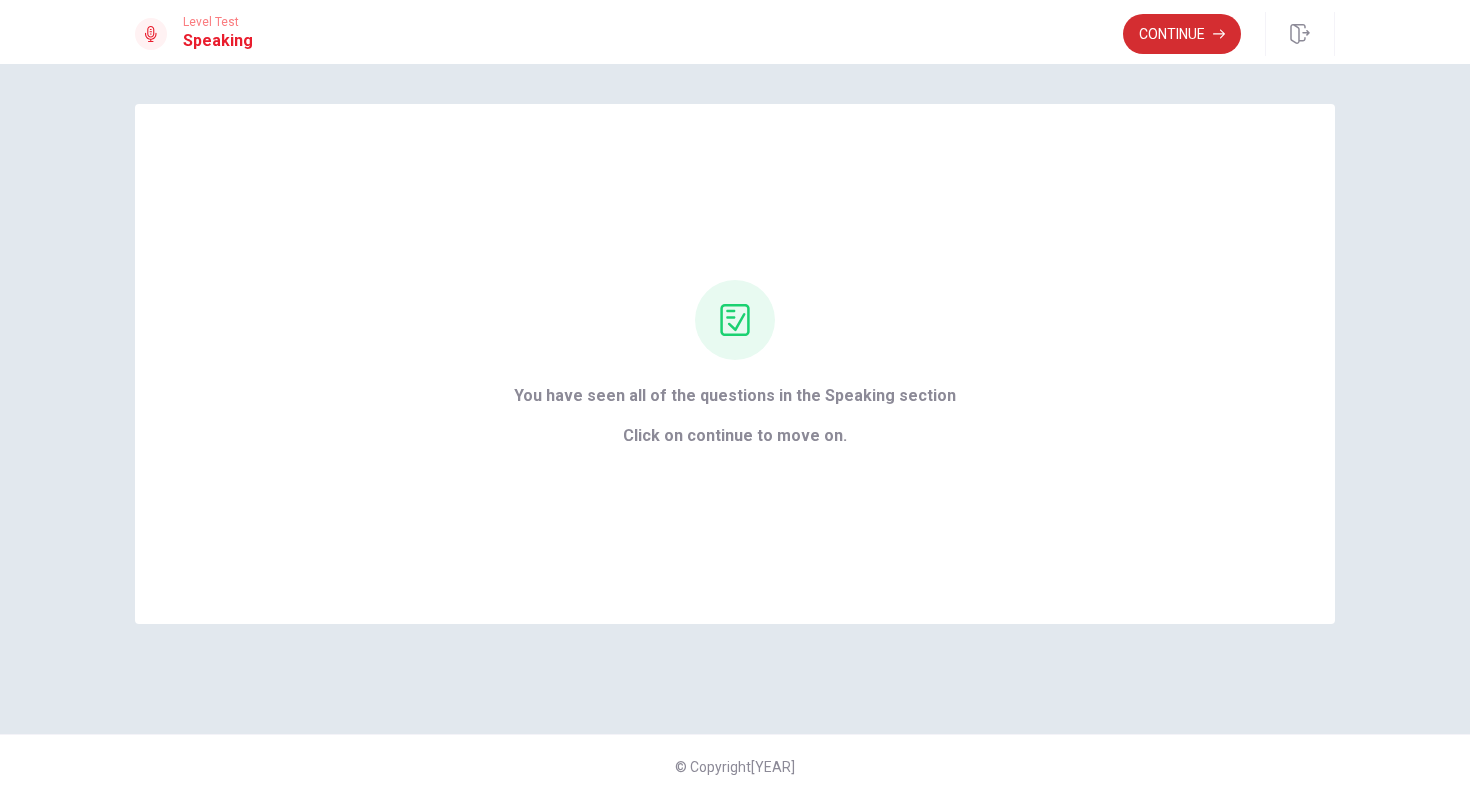 click on "Continue" at bounding box center [1182, 34] 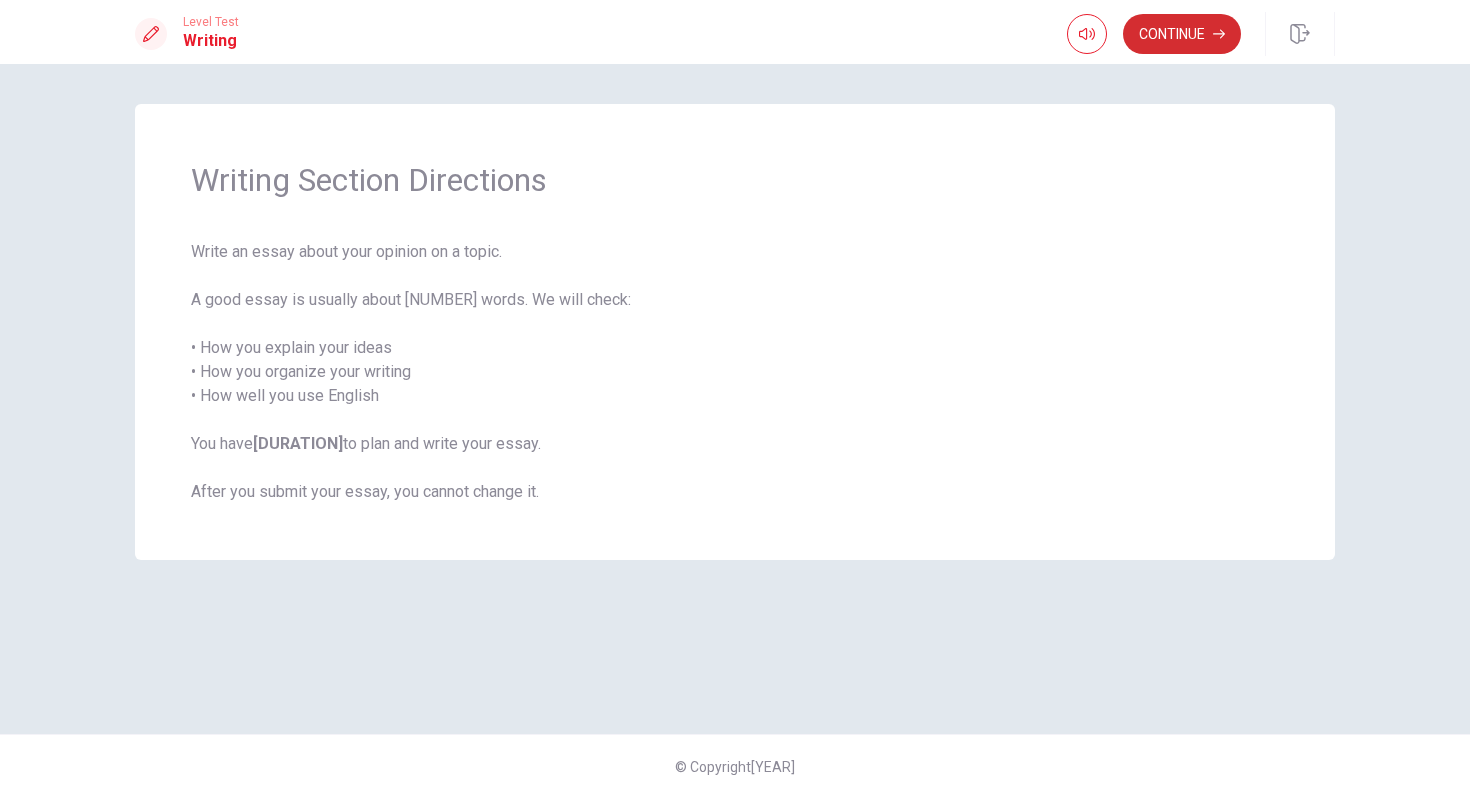click on "Continue" at bounding box center [1182, 34] 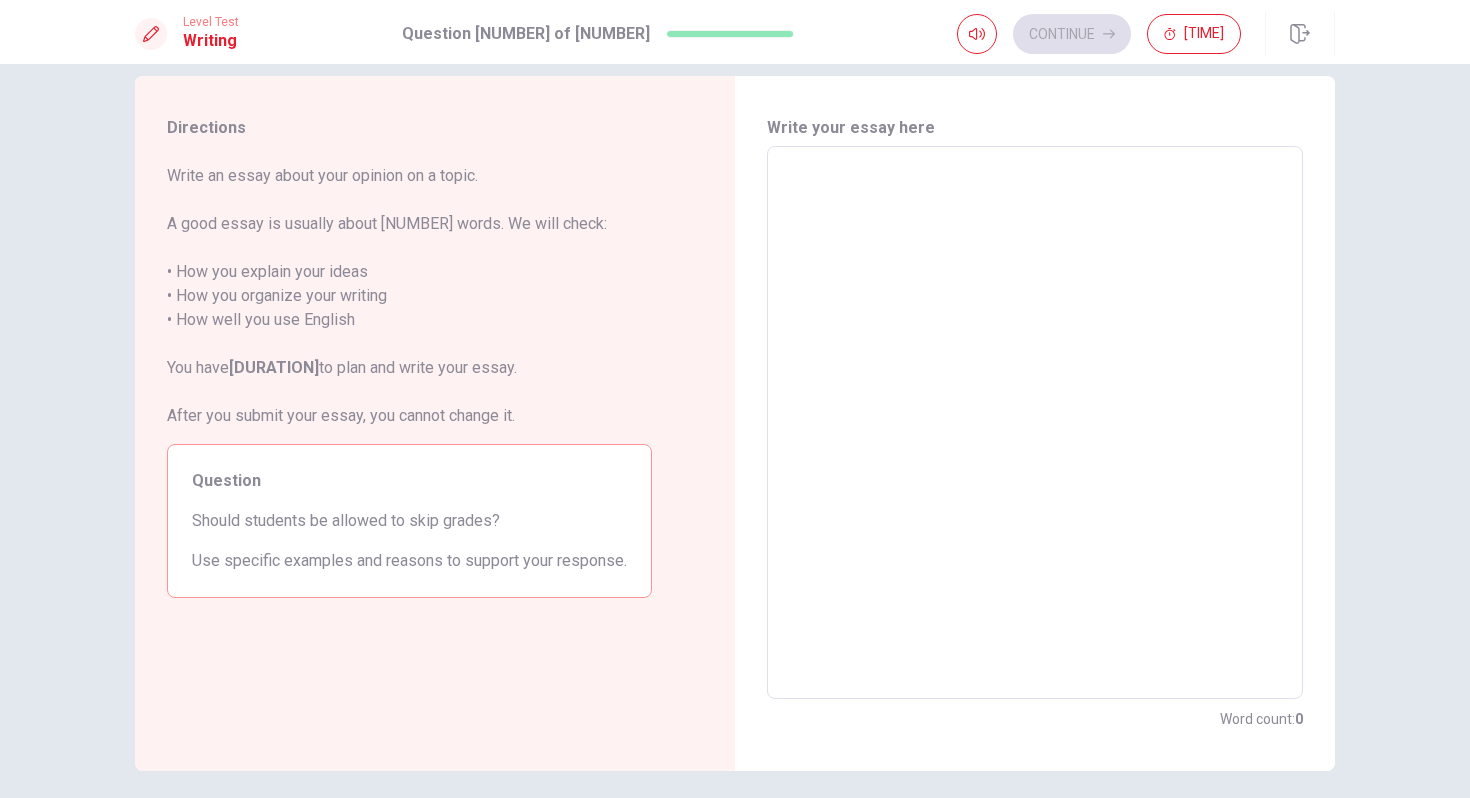 scroll, scrollTop: 26, scrollLeft: 0, axis: vertical 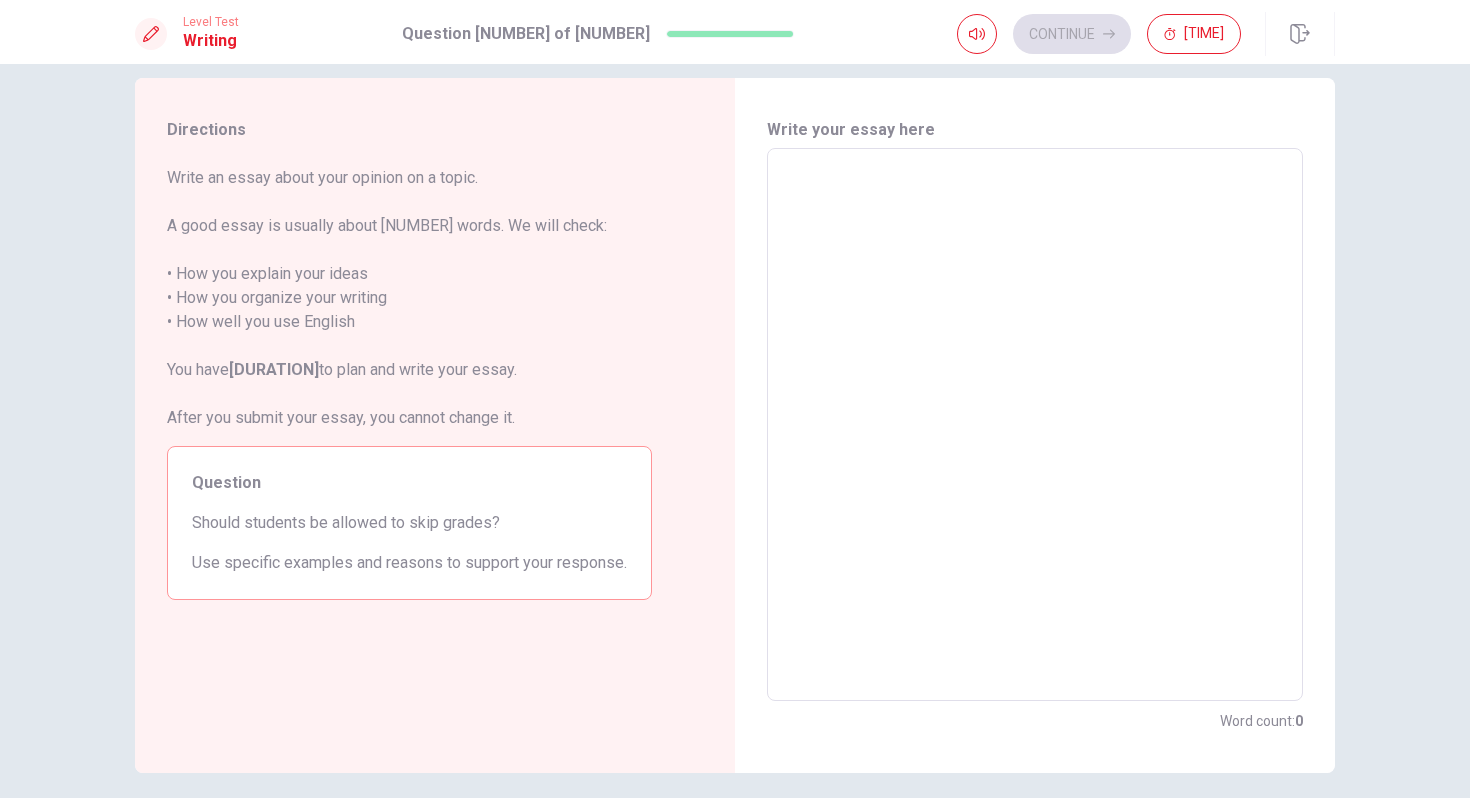 click at bounding box center (1035, 425) 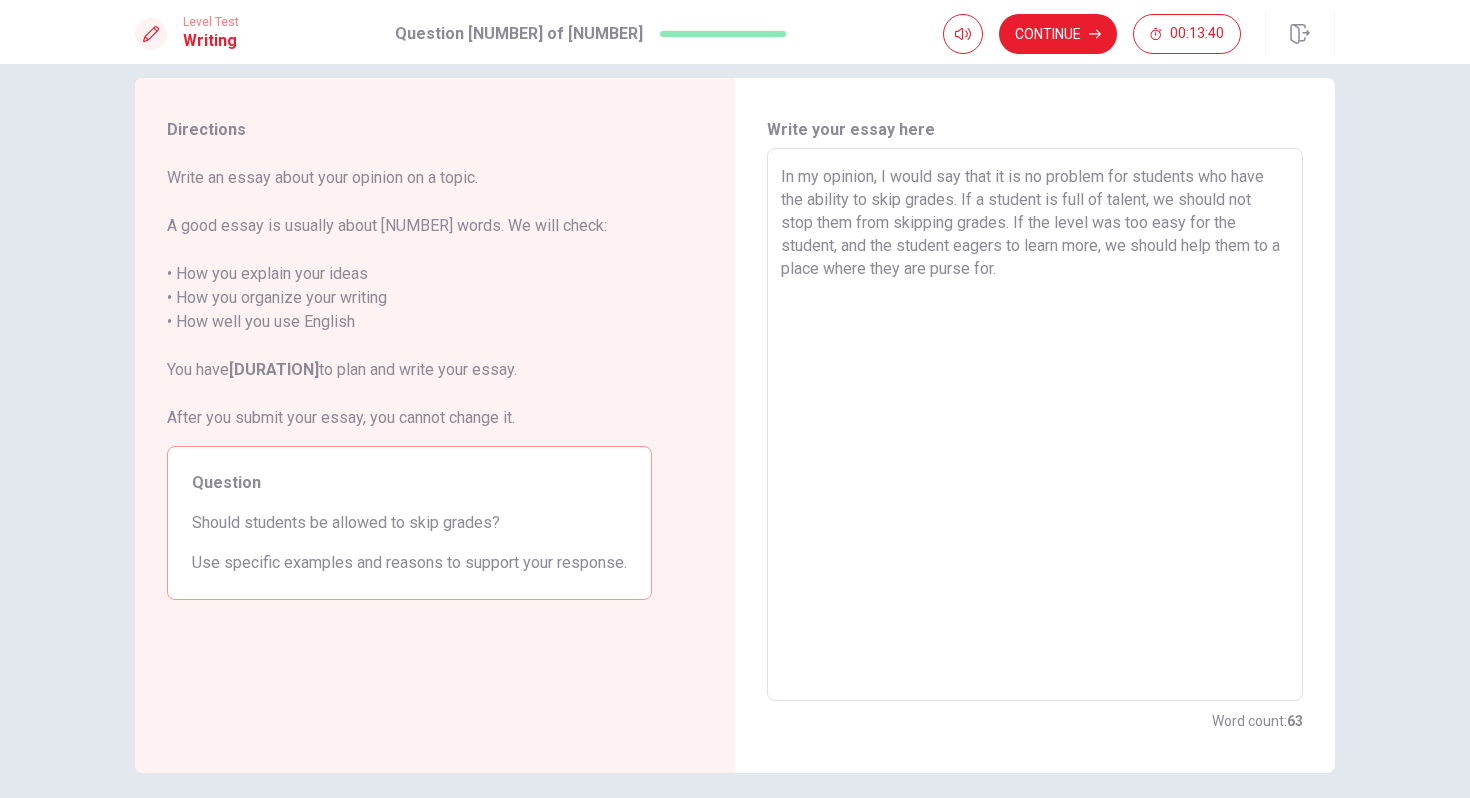 type on "In my opinion, I would say that it is no problem for students who have the ability to skip grades. If a student is full of talent, we should not stop them from skipping grades. If the level was too easy for the student, and the student eagers to learn more, we should help them to a place where they are purse for." 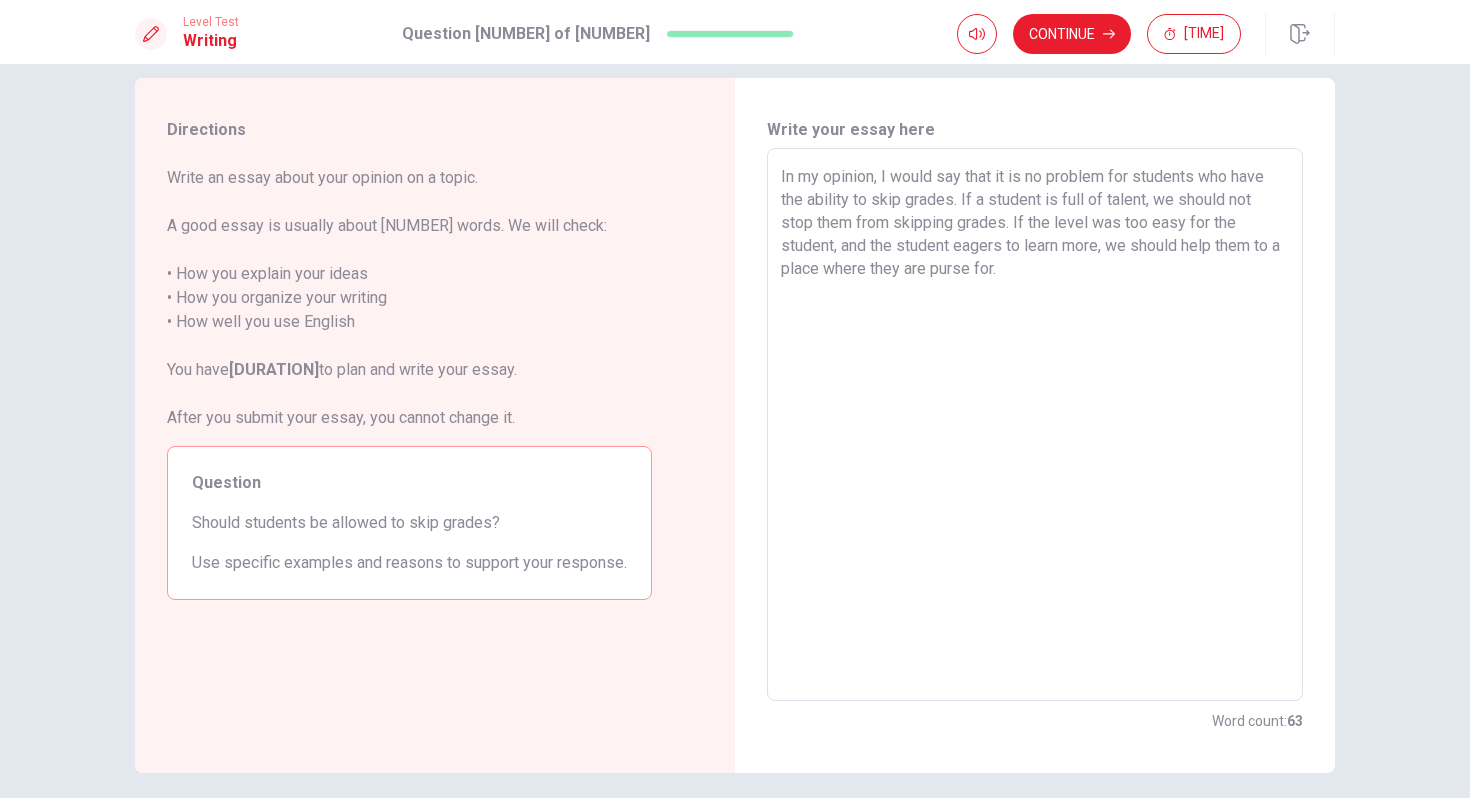 click on "In my opinion, I would say that it is no problem for students who have the ability to skip grades. If a student is full of talent, we should not stop them from skipping grades. If the level was too easy for the student, and the student eagers to learn more, we should help them to a place where they are purse for." at bounding box center [1035, 425] 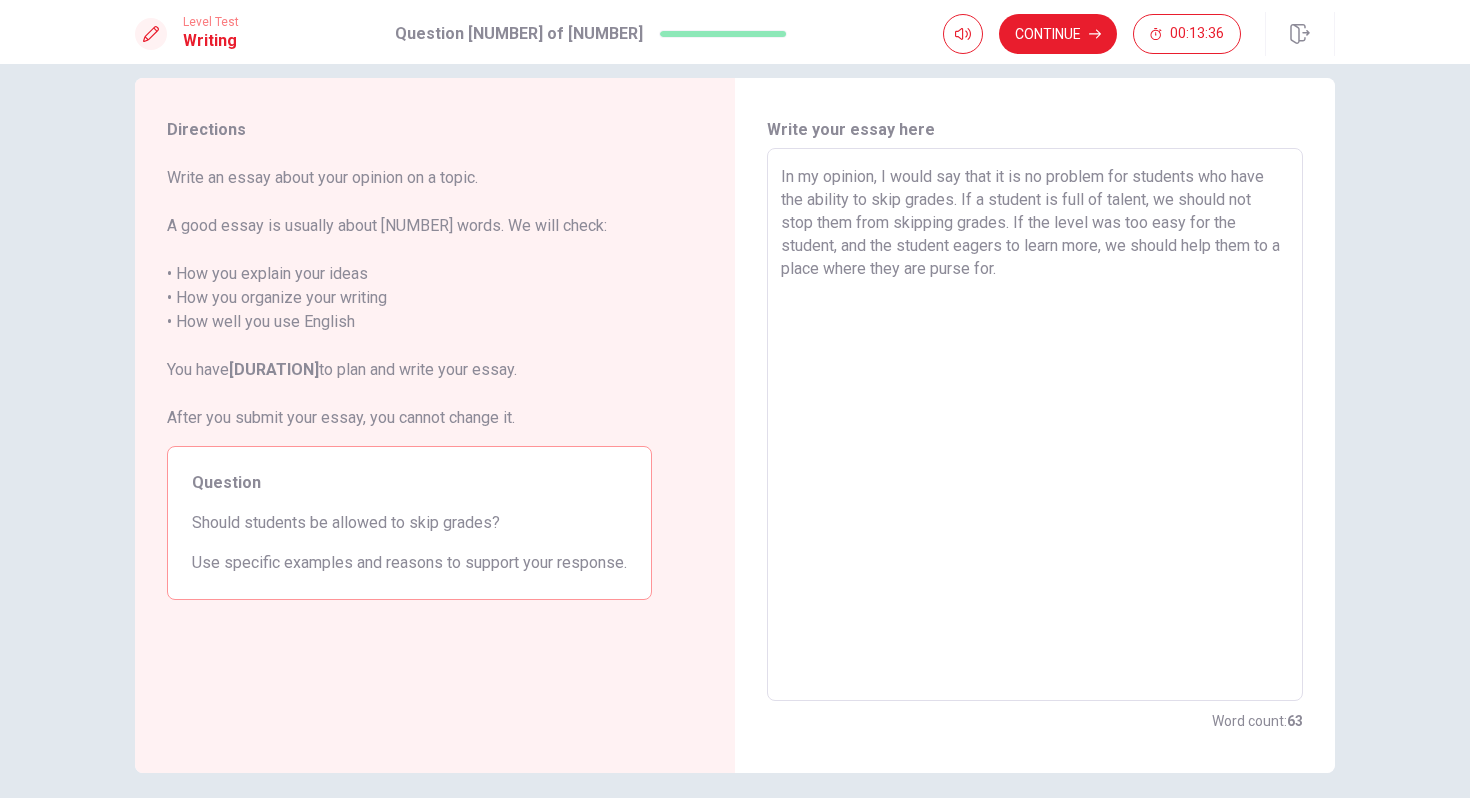 click on "In my opinion, I would say that it is no problem for students who have the ability to skip grades. If a student is full of talent, we should not stop them from skipping grades. If the level was too easy for the student, and the student eagers to learn more, we should help them to a place where they are purse for." at bounding box center [1035, 425] 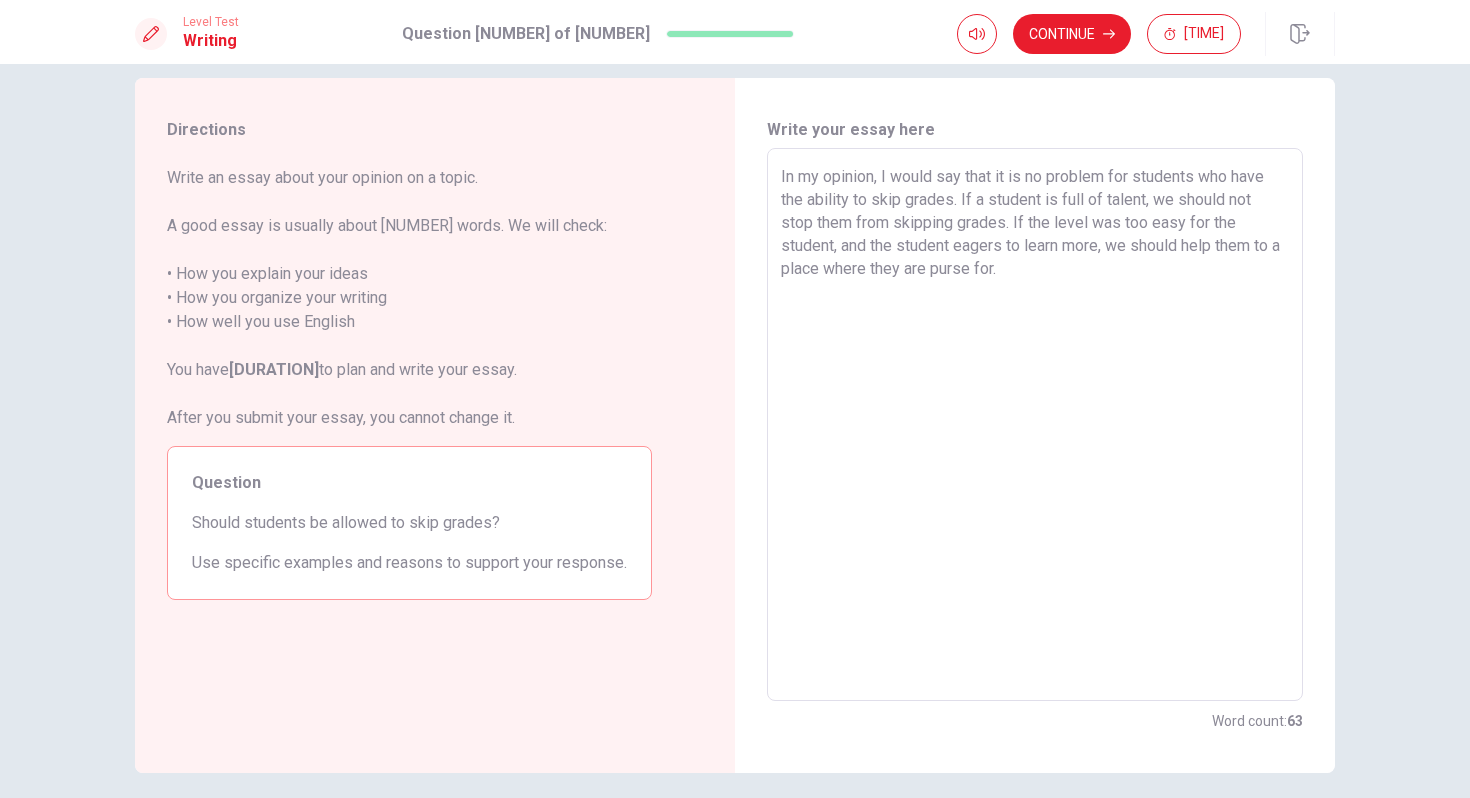 click on "In my opinion, I would say that it is no problem for students who have the ability to skip grades. If a student is full of talent, we should not stop them from skipping grades. If the level was too easy for the student, and the student eagers to learn more, we should help them to a place where they are purse for." at bounding box center (1035, 425) 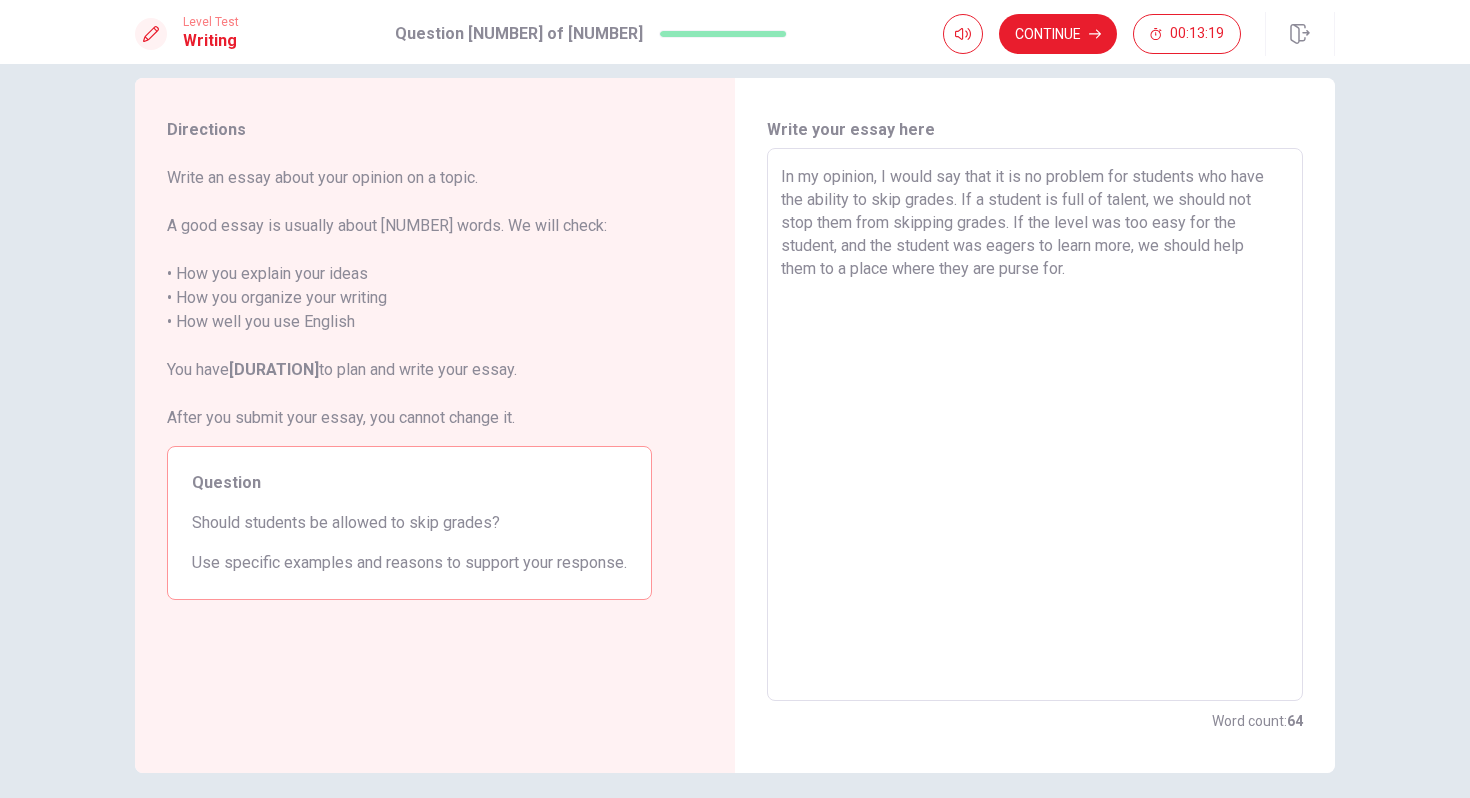 click on "In my opinion, I would say that it is no problem for students who have the ability to skip grades. If a student is full of talent, we should not stop them from skipping grades. If the level was too easy for the student, and the student was eagers to learn more, we should help them to a place where they are purse for." at bounding box center [1035, 425] 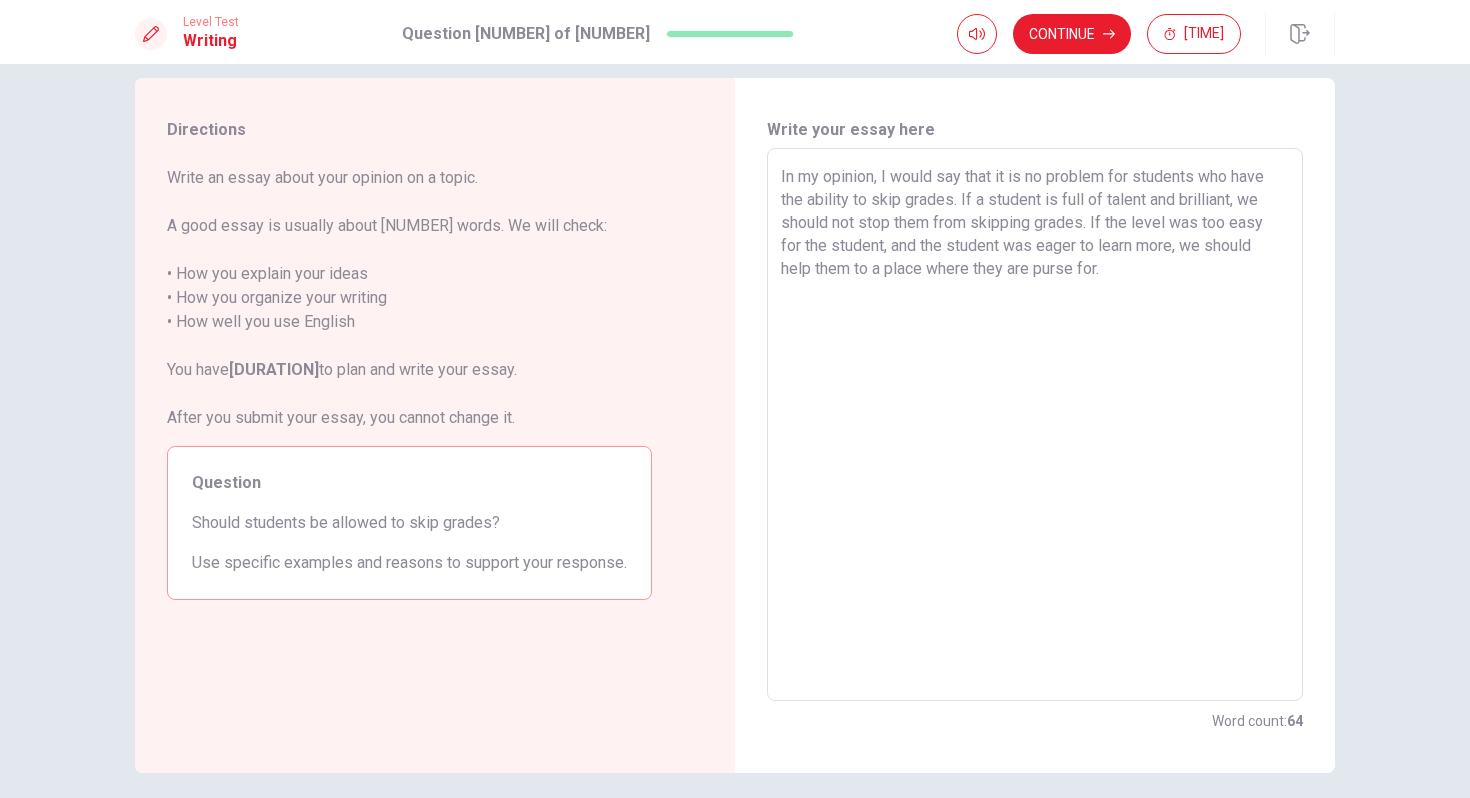 click on "In my opinion, I would say that it is no problem for students who have the ability to skip grades. If a student is full of talent and brilliant, we should not stop them from skipping grades. If the level was too easy for the student, and the student was eager to learn more, we should help them to a place where they are purse for." at bounding box center (1035, 425) 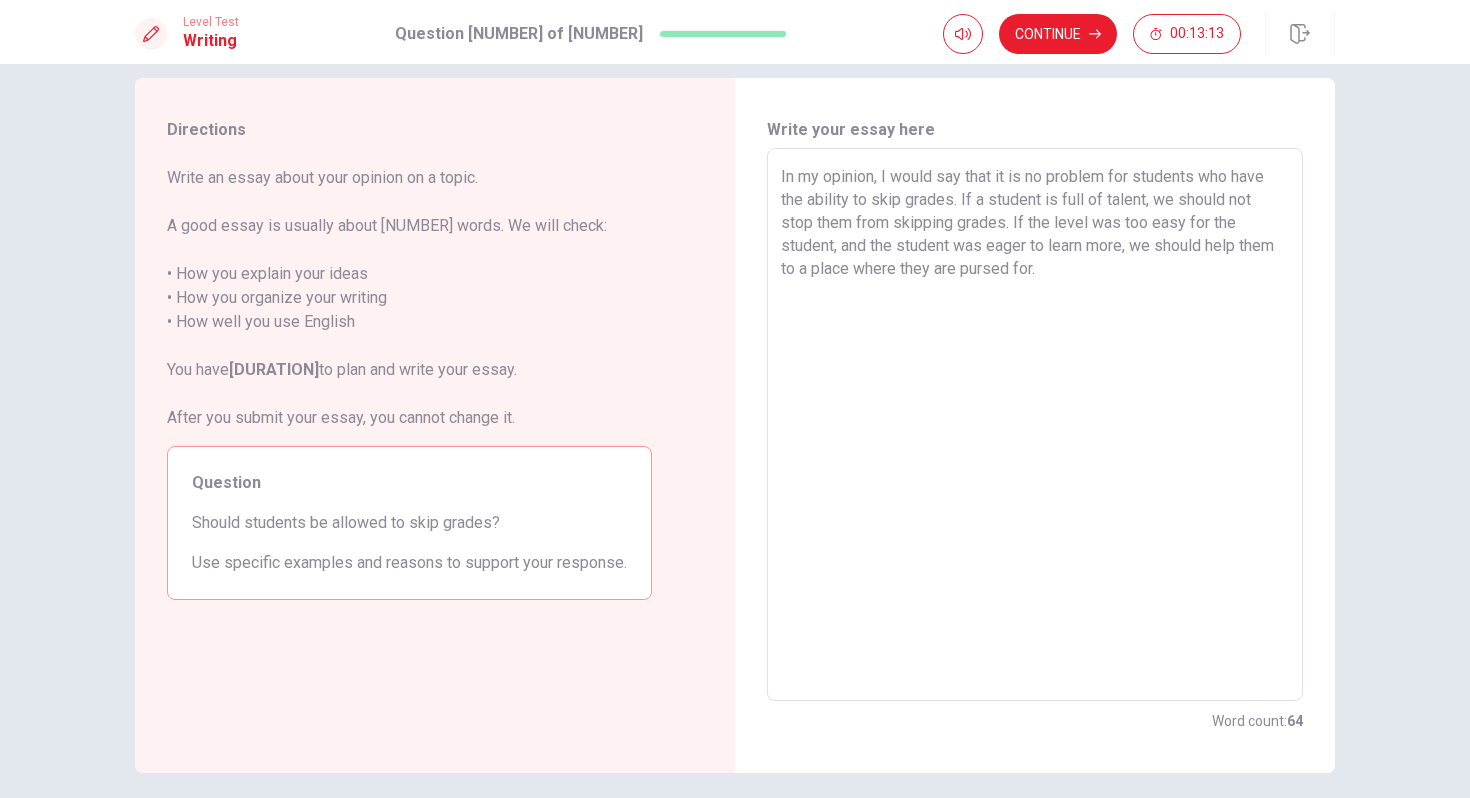 click on "In my opinion, I would say that it is no problem for students who have the ability to skip grades. If a student is full of talent, we should not stop them from skipping grades. If the level was too easy for the student, and the student was eager to learn more, we should help them to a place where they are pursed for." at bounding box center [1035, 425] 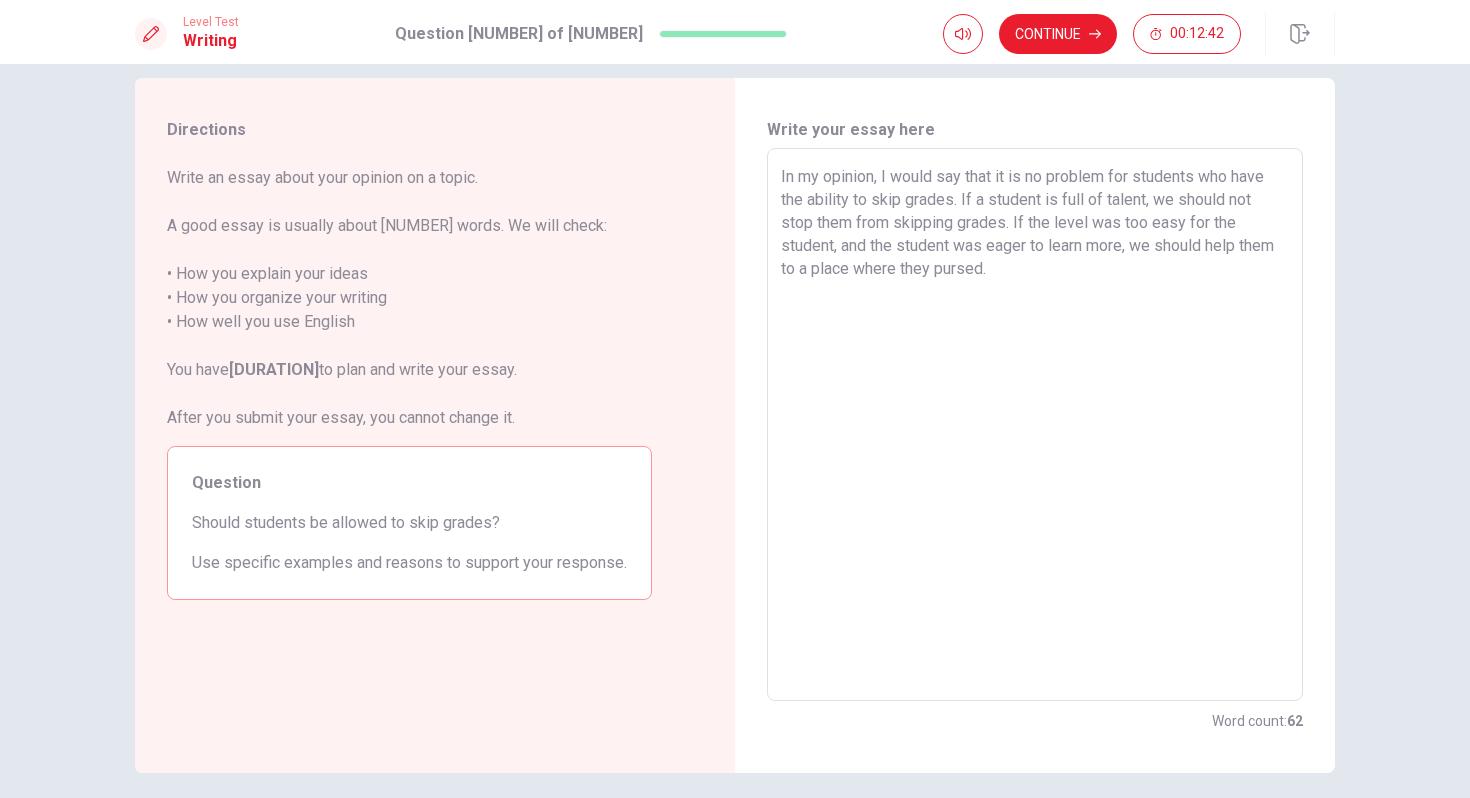 click on "In my opinion, I would say that it is no problem for students who have the ability to skip grades. If a student is full of talent, we should not stop them from skipping grades. If the level was too easy for the student, and the student was eager to learn more, we should help them to a place where they pursed." at bounding box center [1035, 425] 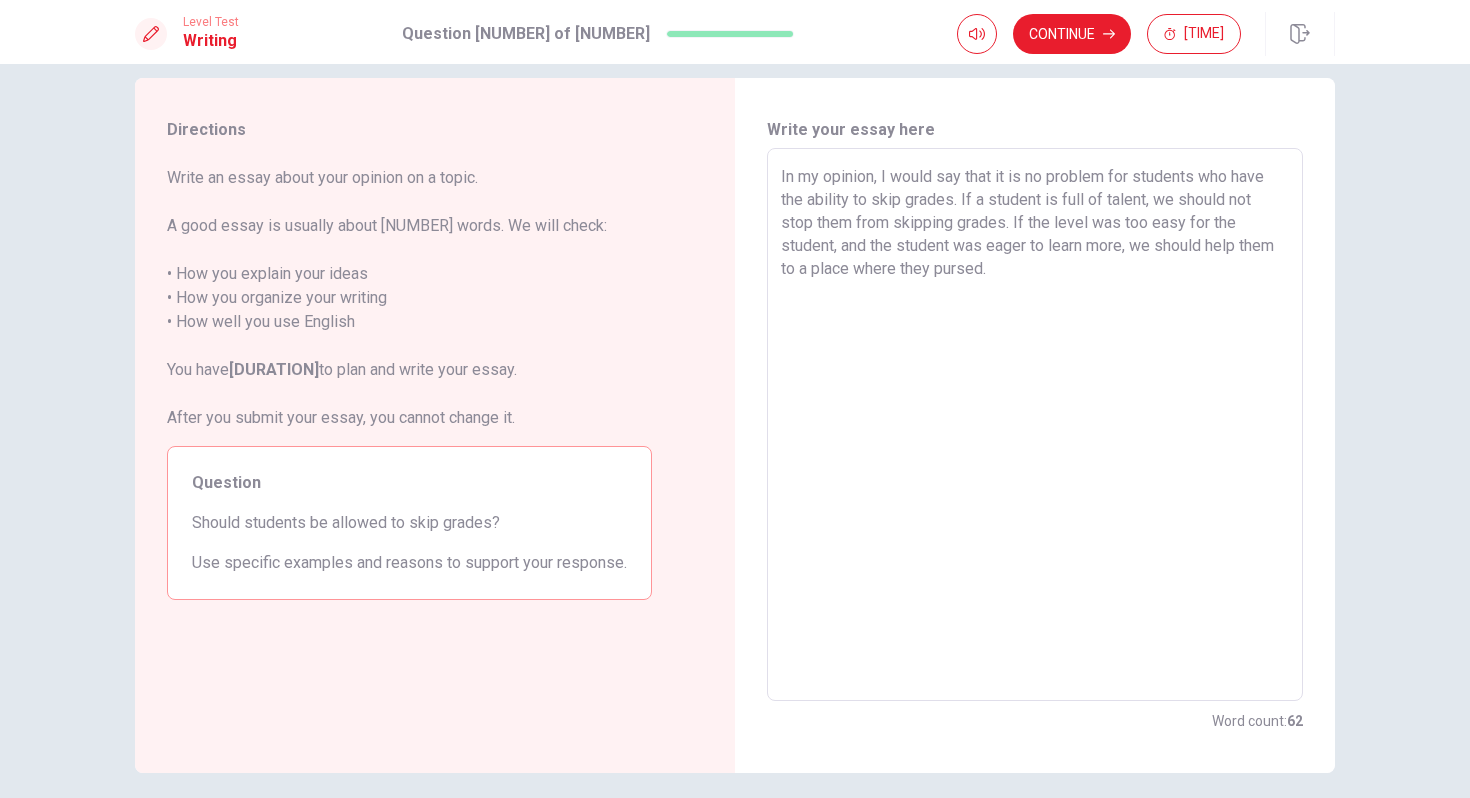click on "In my opinion, I would say that it is no problem for students who have the ability to skip grades. If a student is full of talent, we should not stop them from skipping grades. If the level was too easy for the student, and the student was eager to learn more, we should help them to a place where they pursed." at bounding box center [1035, 425] 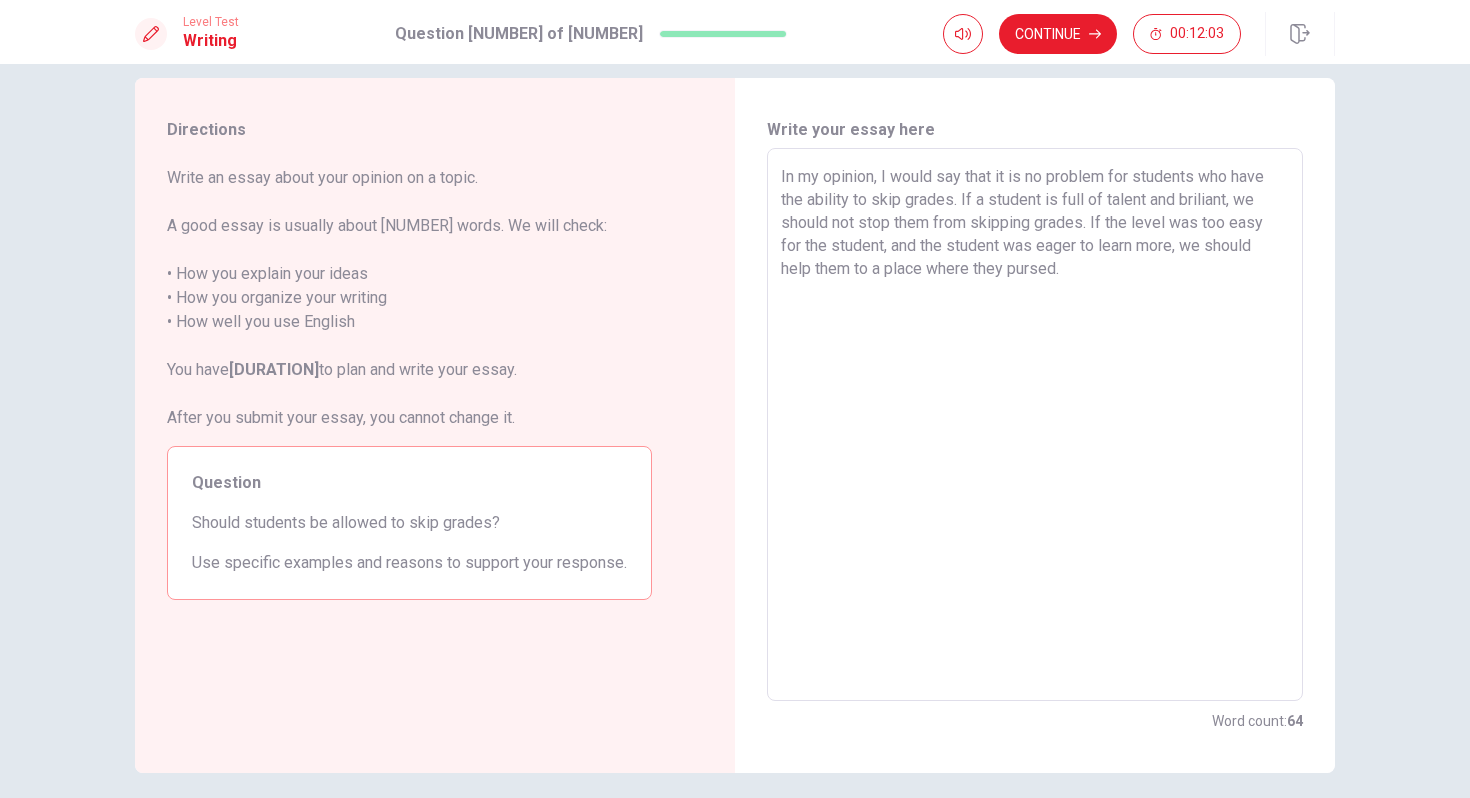click on "In my opinion, I would say that it is no problem for students who have the ability to skip grades. If a student is full of talent and briliant, we should not stop them from skipping grades. If the level was too easy for the student, and the student was eager to learn more, we should help them to a place where they pursed." at bounding box center [1035, 425] 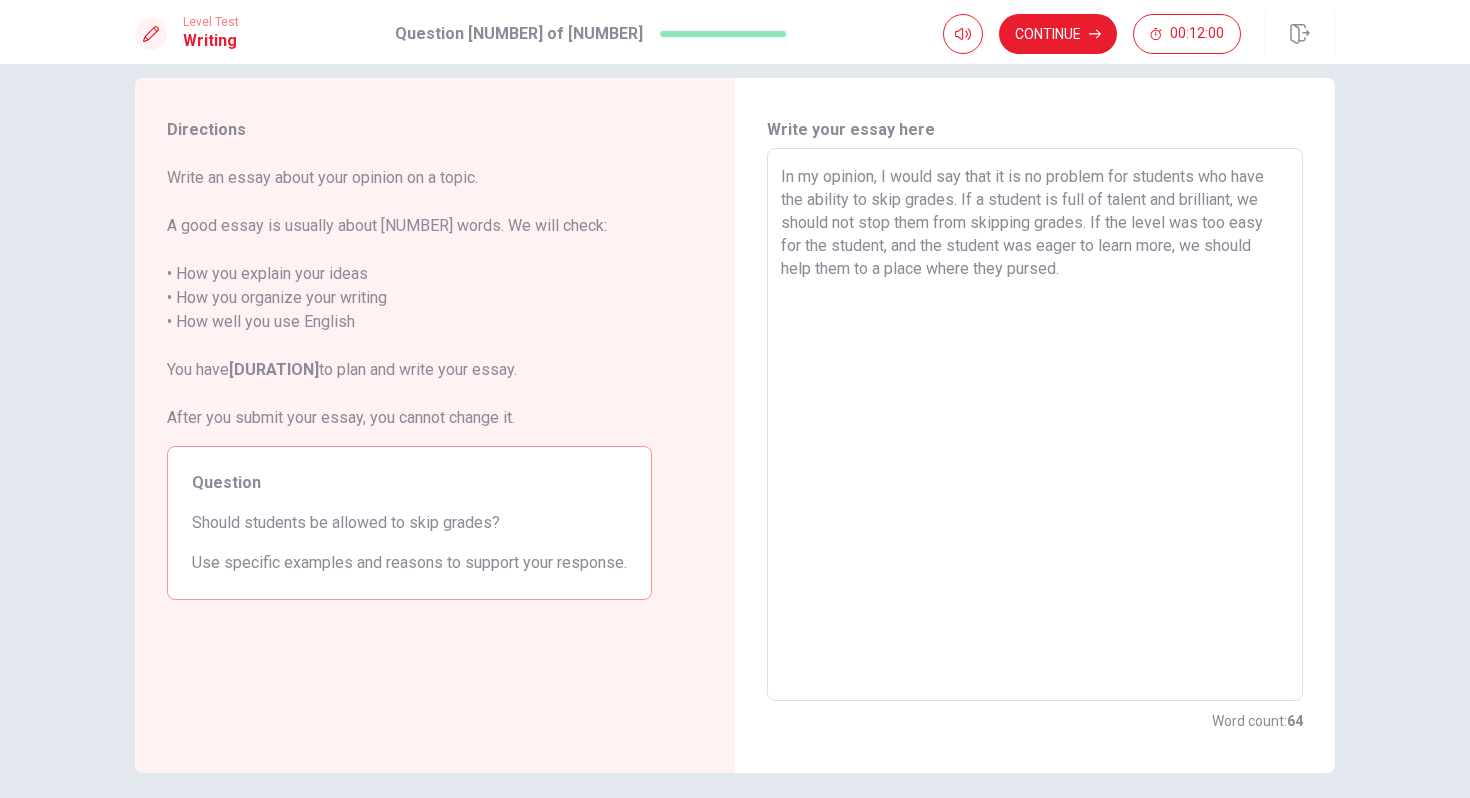click on "In my opinion, I would say that it is no problem for students who have the ability to skip grades. If a student is full of talent and brilliant, we should not stop them from skipping grades. If the level was too easy for the student, and the student was eager to learn more, we should help them to a place where they pursed." at bounding box center [1035, 425] 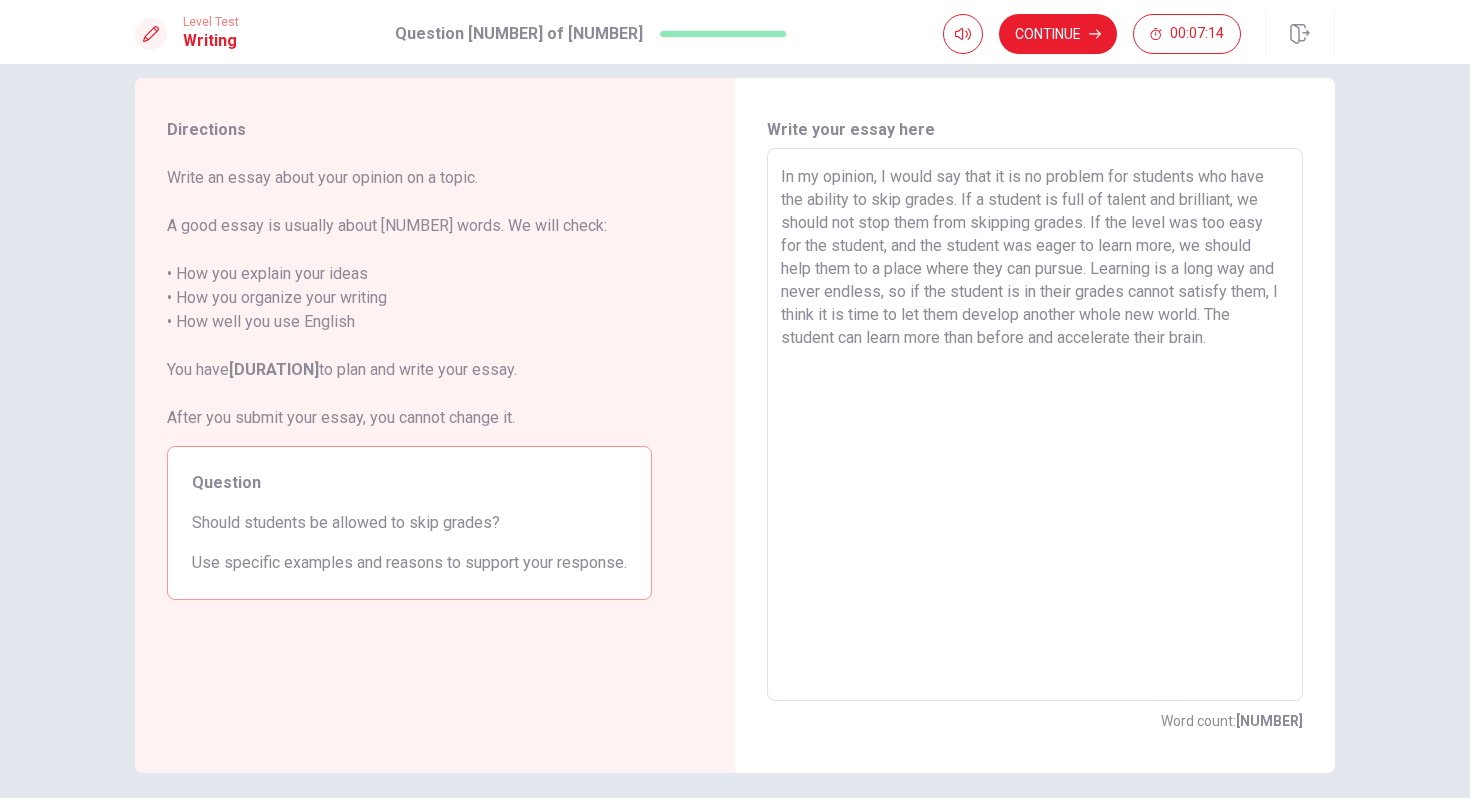 click on "In my opinion, I would say that it is no problem for students who have the ability to skip grades. If a student is full of talent and brilliant, we should not stop them from skipping grades. If the level was too easy for the student, and the student was eager to learn more, we should help them to a place where they can pursue. Learning is a long way and never endless, so if the student is in their grades cannot satisfy them, I think it is time to let them develop another whole new world. The student can learn more than before and accelerate their brain." at bounding box center (1035, 425) 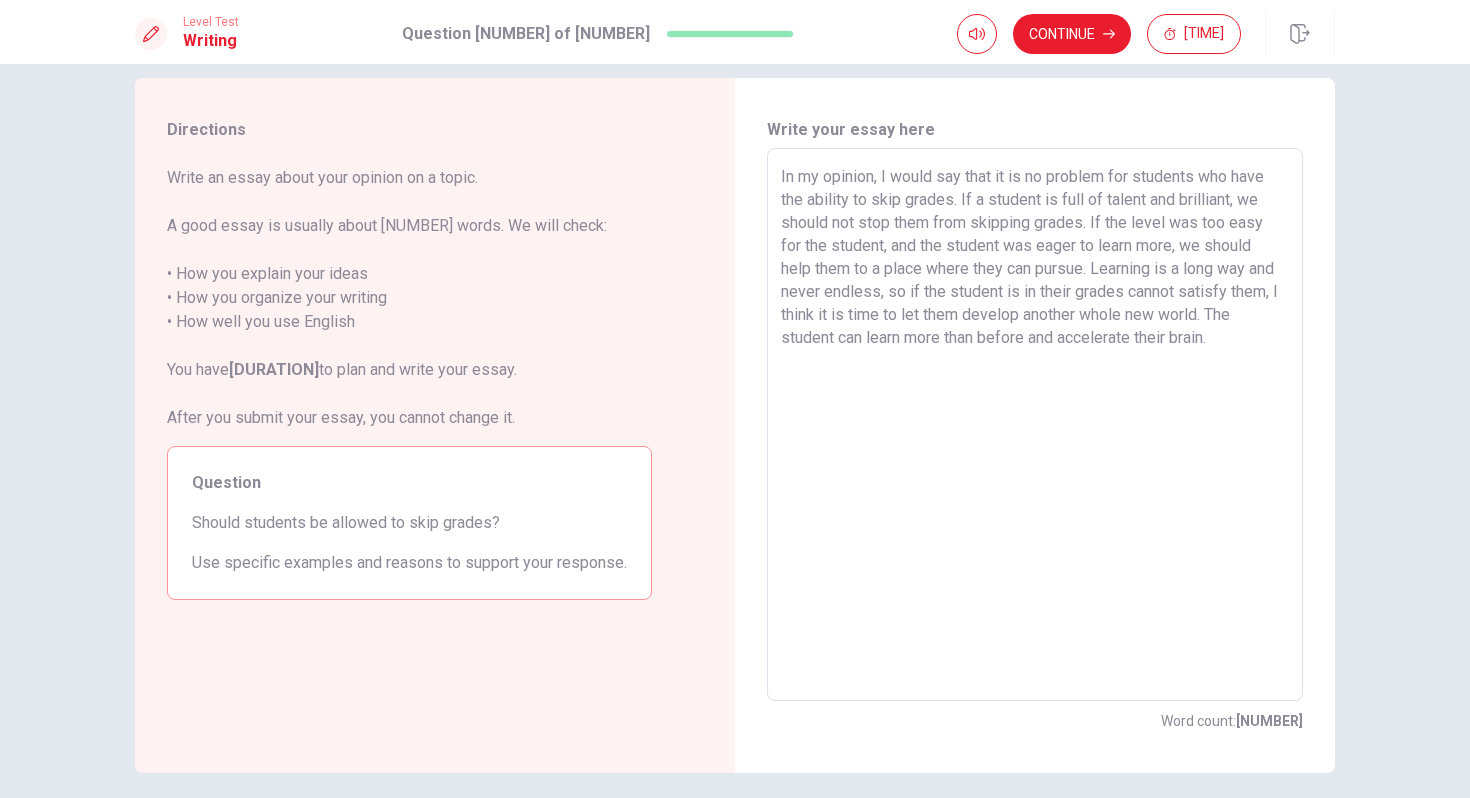 click on "In my opinion, I would say that it is no problem for students who have the ability to skip grades. If a student is full of talent and brilliant, we should not stop them from skipping grades. If the level was too easy for the student, and the student was eager to learn more, we should help them to a place where they can pursue. Learning is a long way and never endless, so if the student is in their grades cannot satisfy them, I think it is time to let them develop another whole new world. The student can learn more than before and accelerate their brain." at bounding box center [1035, 425] 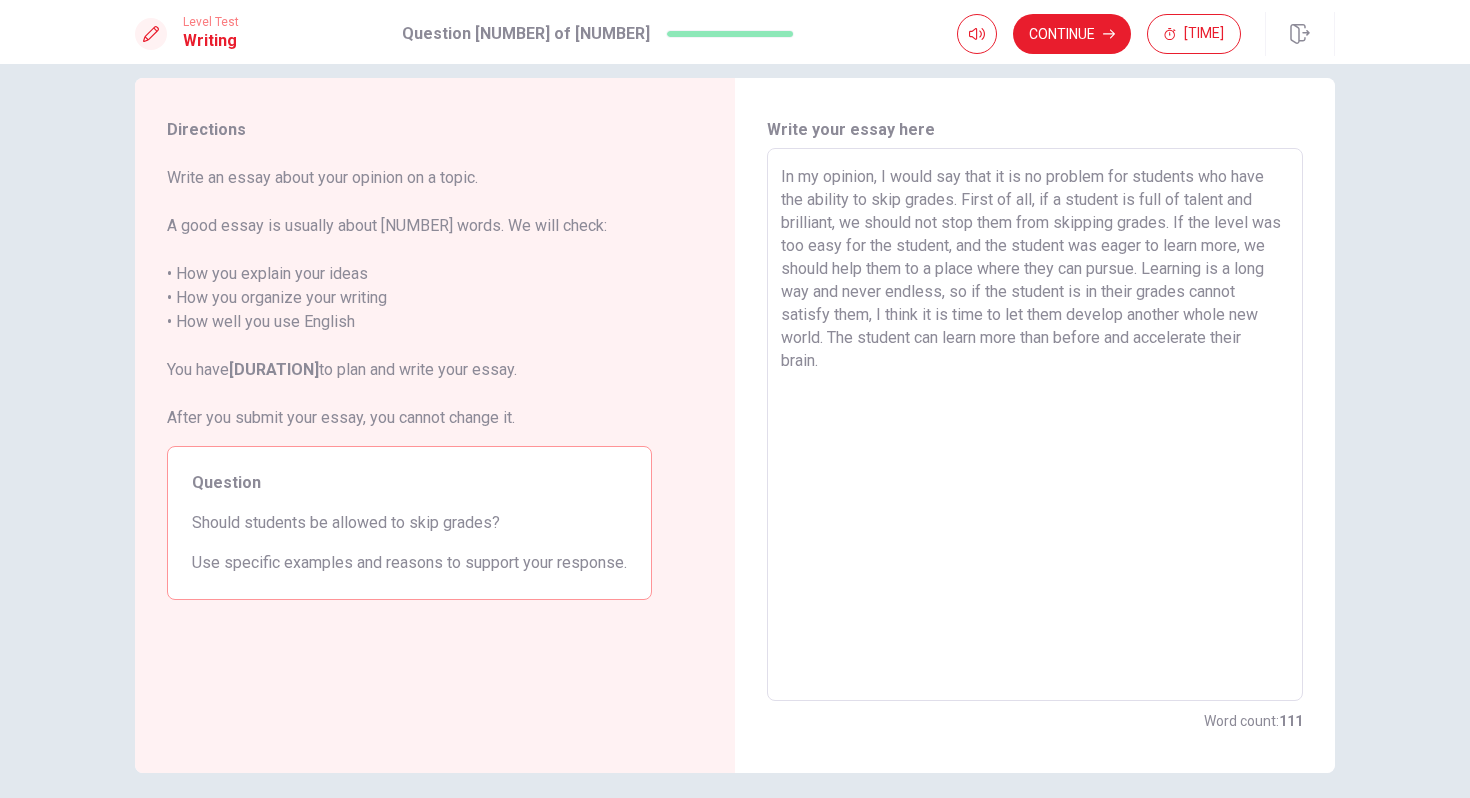 click on "In my opinion, I would say that it is no problem for students who have the ability to skip grades. First of all, if a student is full of talent and brilliant, we should not stop them from skipping grades. If the level was too easy for the student, and the student was eager to learn more, we should help them to a place where they can pursue. Learning is a long way and never endless, so if the student is in their grades cannot satisfy them, I think it is time to let them develop another whole new world. The student can learn more than before and accelerate their brain." at bounding box center [1035, 425] 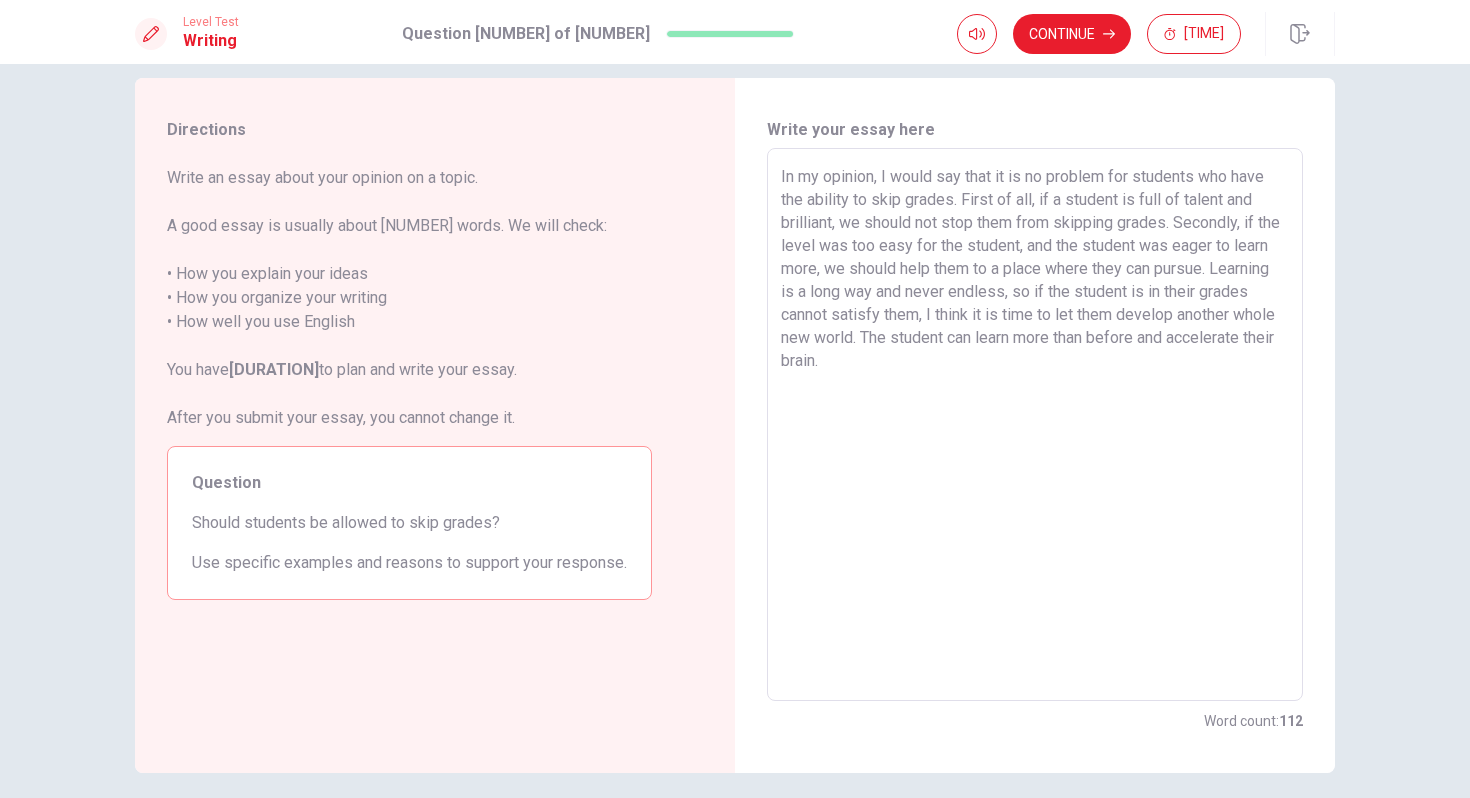 click on "In my opinion, I would say that it is no problem for students who have the ability to skip grades. First of all, if a student is full of talent and brilliant, we should not stop them from skipping grades. Secondly, if the level was too easy for the student, and the student was eager to learn more, we should help them to a place where they can pursue. Learning is a long way and never endless, so if the student is in their grades cannot satisfy them, I think it is time to let them develop another whole new world. The student can learn more than before and accelerate their brain." at bounding box center (1035, 425) 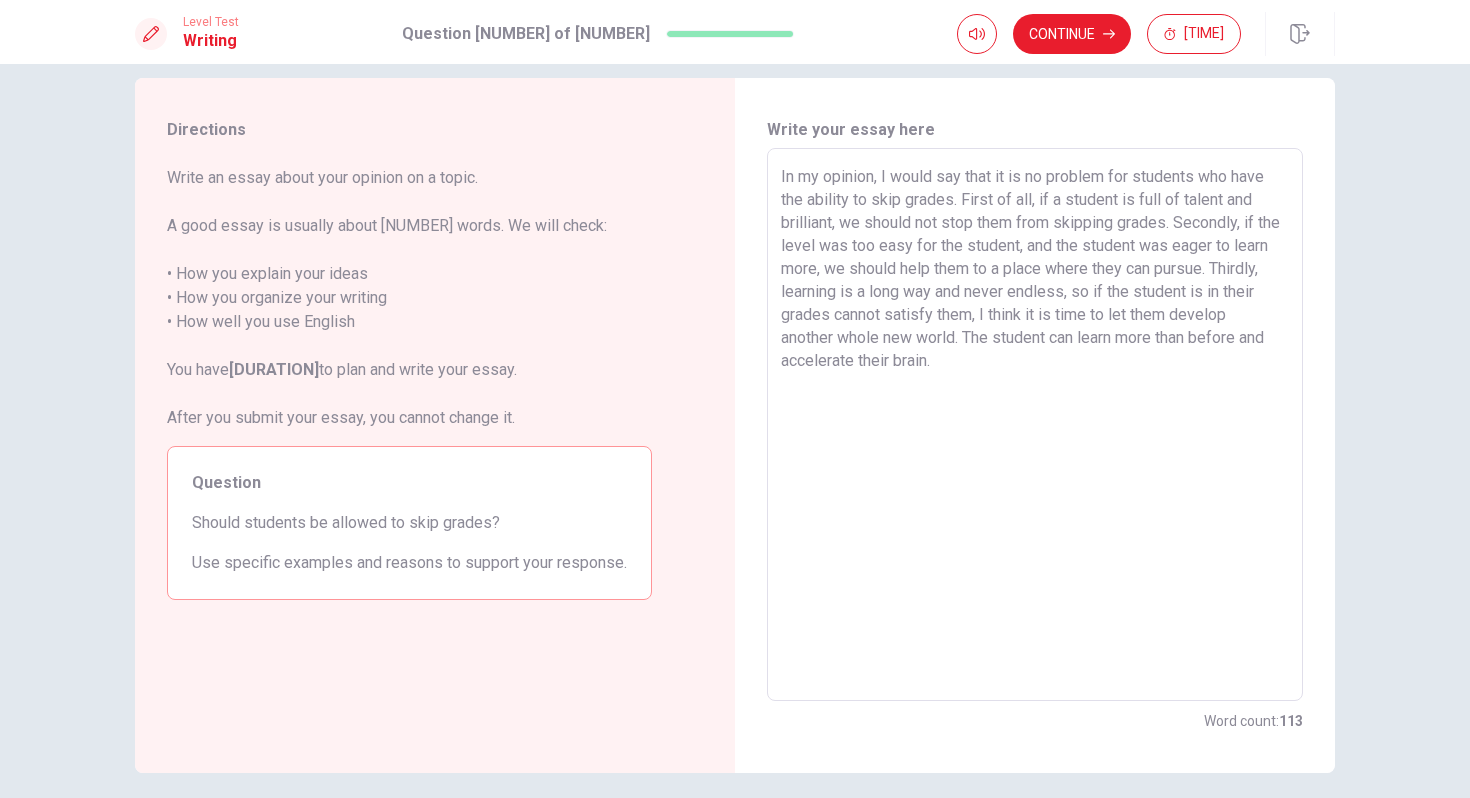 click on "In my opinion, I would say that it is no problem for students who have the ability to skip grades. First of all, if a student is full of talent and brilliant, we should not stop them from skipping grades. Secondly, if the level was too easy for the student, and the student was eager to learn more, we should help them to a place where they can pursue. Thirdly, learning is a long way and never endless, so if the student is in their grades cannot satisfy them, I think it is time to let them develop another whole new world. The student can learn more than before and accelerate their brain." at bounding box center [1035, 425] 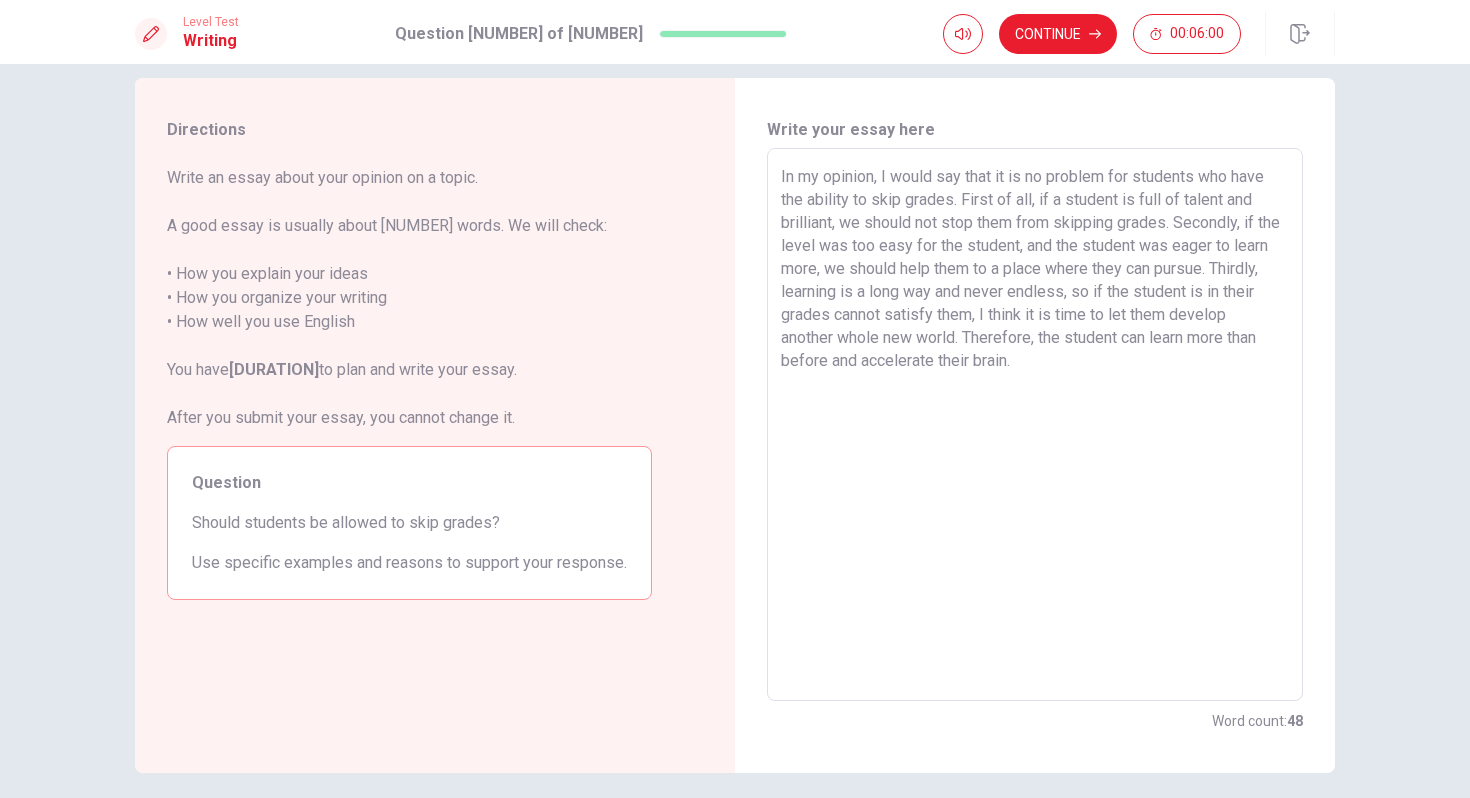 click on "In my opinion, I would say that it is no problem for students who have the ability to skip grades. First of all, if a student is full of talent and brilliant, we should not stop them from skipping grades. Secondly, if the level was too easy for the student, and the student was eager to learn more, we should help them to a place where they can pursue. Thirdly, learning is a long way and never endless, so if the student is in their grades cannot satisfy them, I think it is time to let them develop another whole new world. Therefore, the student can learn more than before and accelerate their brain." at bounding box center (1035, 425) 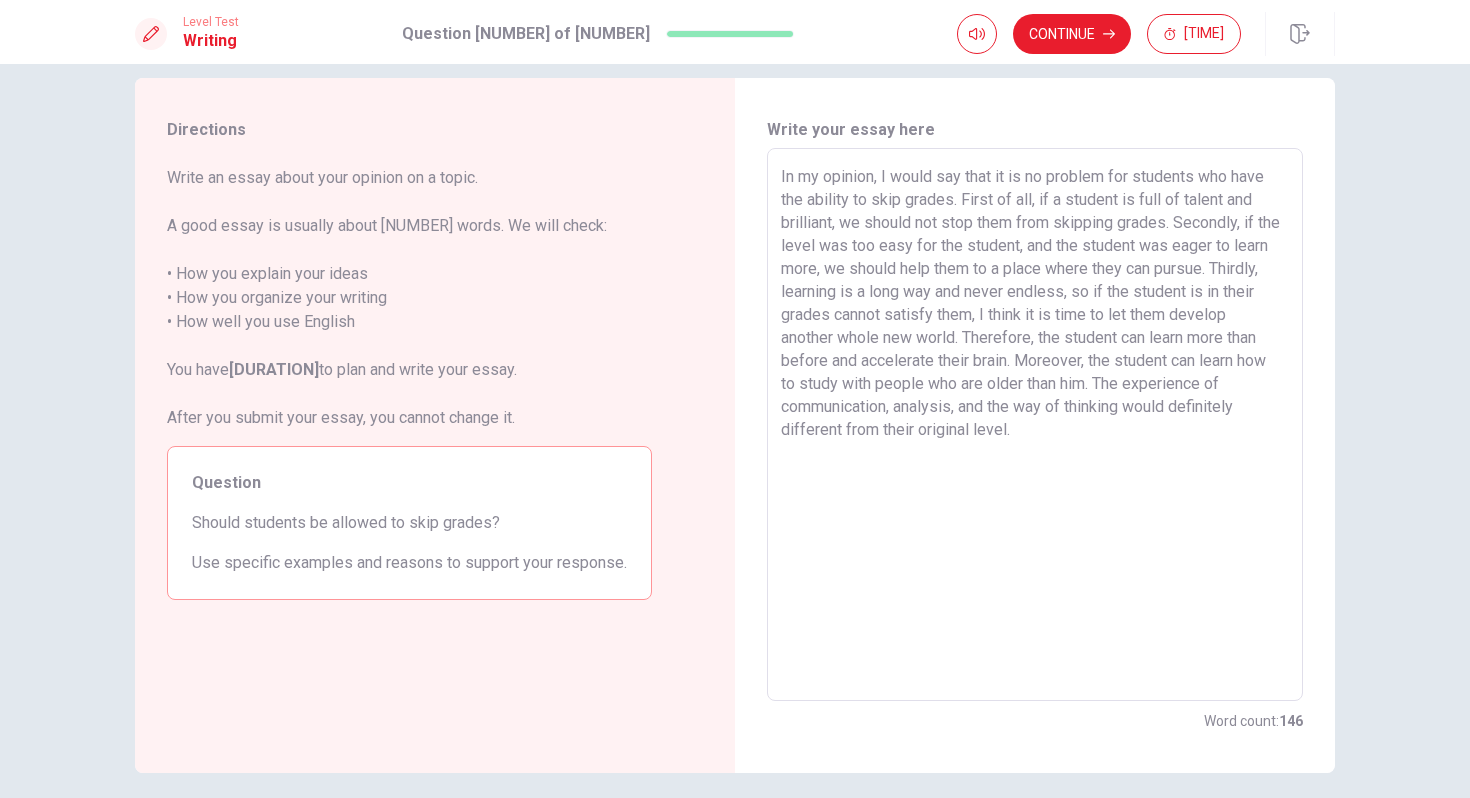 click on "In my opinion, I would say that it is no problem for students who have the ability to skip grades. First of all, if a student is full of talent and brilliant, we should not stop them from skipping grades. Secondly, if the level was too easy for the student, and the student was eager to learn more, we should help them to a place where they can pursue. Thirdly, learning is a long way and never endless, so if the student is in their grades cannot satisfy them, I think it is time to let them develop another whole new world. Therefore, the student can learn more than before and accelerate their brain. Moreover, the student can learn how to study with people who are older than him. The experience of communication, analysis, and the way of thinking would definitely different from their original level." at bounding box center [1035, 425] 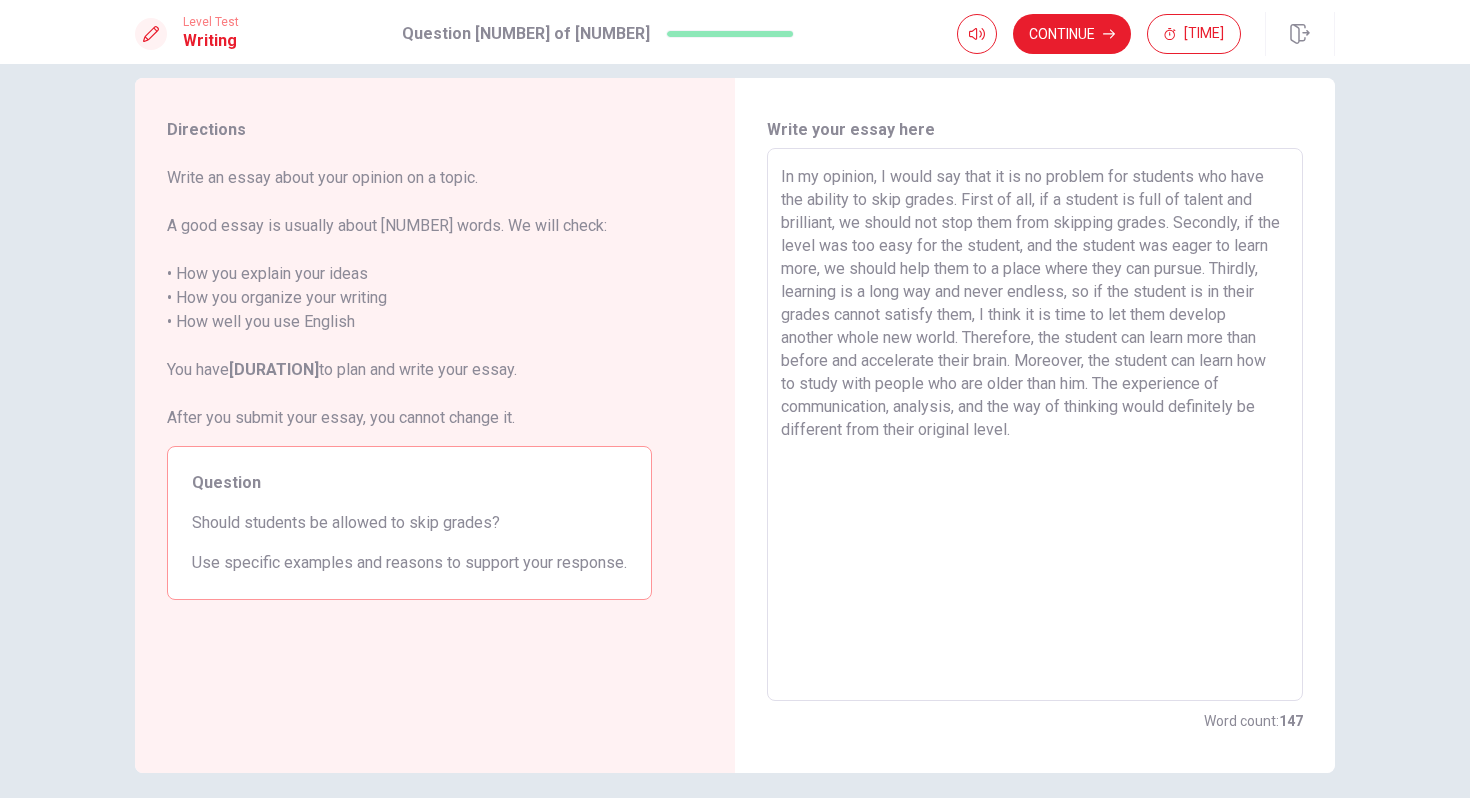 click on "In my opinion, I would say that it is no problem for students who have the ability to skip grades. First of all, if a student is full of talent and brilliant, we should not stop them from skipping grades. Secondly, if the level was too easy for the student, and the student was eager to learn more, we should help them to a place where they can pursue. Thirdly, learning is a long way and never endless, so if the student is in their grades cannot satisfy them, I think it is time to let them develop another whole new world. Therefore, the student can learn more than before and accelerate their brain. Moreover, the student can learn how to study with people who are older than him. The experience of communication, analysis, and the way of thinking would definitely be different from their original level." at bounding box center [1035, 425] 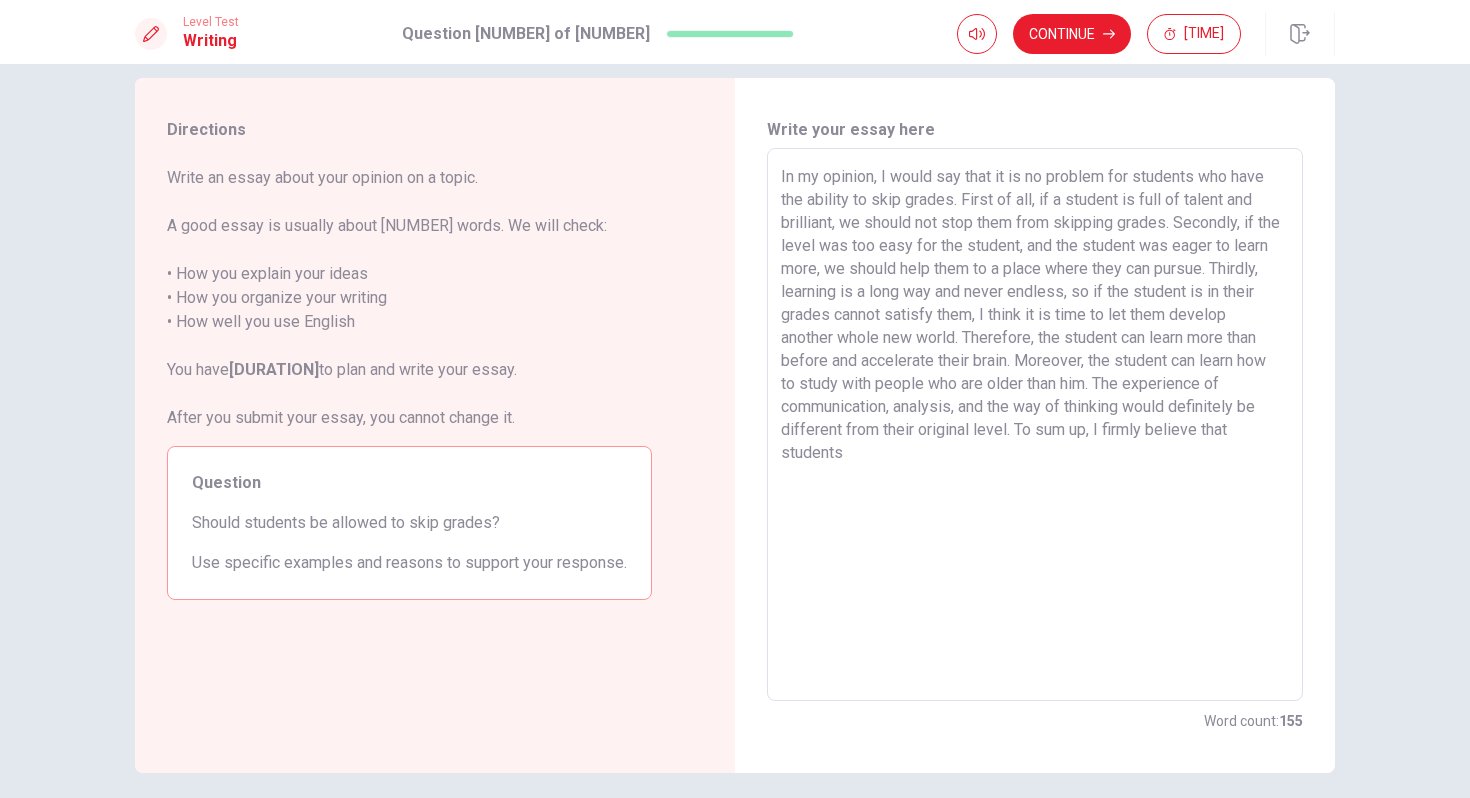 click on "In my opinion, I would say that it is no problem for students who have the ability to skip grades. First of all, if a student is full of talent and brilliant, we should not stop them from skipping grades. Secondly, if the level was too easy for the student, and the student was eager to learn more, we should help them to a place where they can pursue. Thirdly, learning is a long way and never endless, so if the student is in their grades cannot satisfy them, I think it is time to let them develop another whole new world. Therefore, the student can learn more than before and accelerate their brain. Moreover, the student can learn how to study with people who are older than him. The experience of communication, analysis, and the way of thinking would definitely be different from their original level. To sum up, I firmly believe that students" at bounding box center (1035, 425) 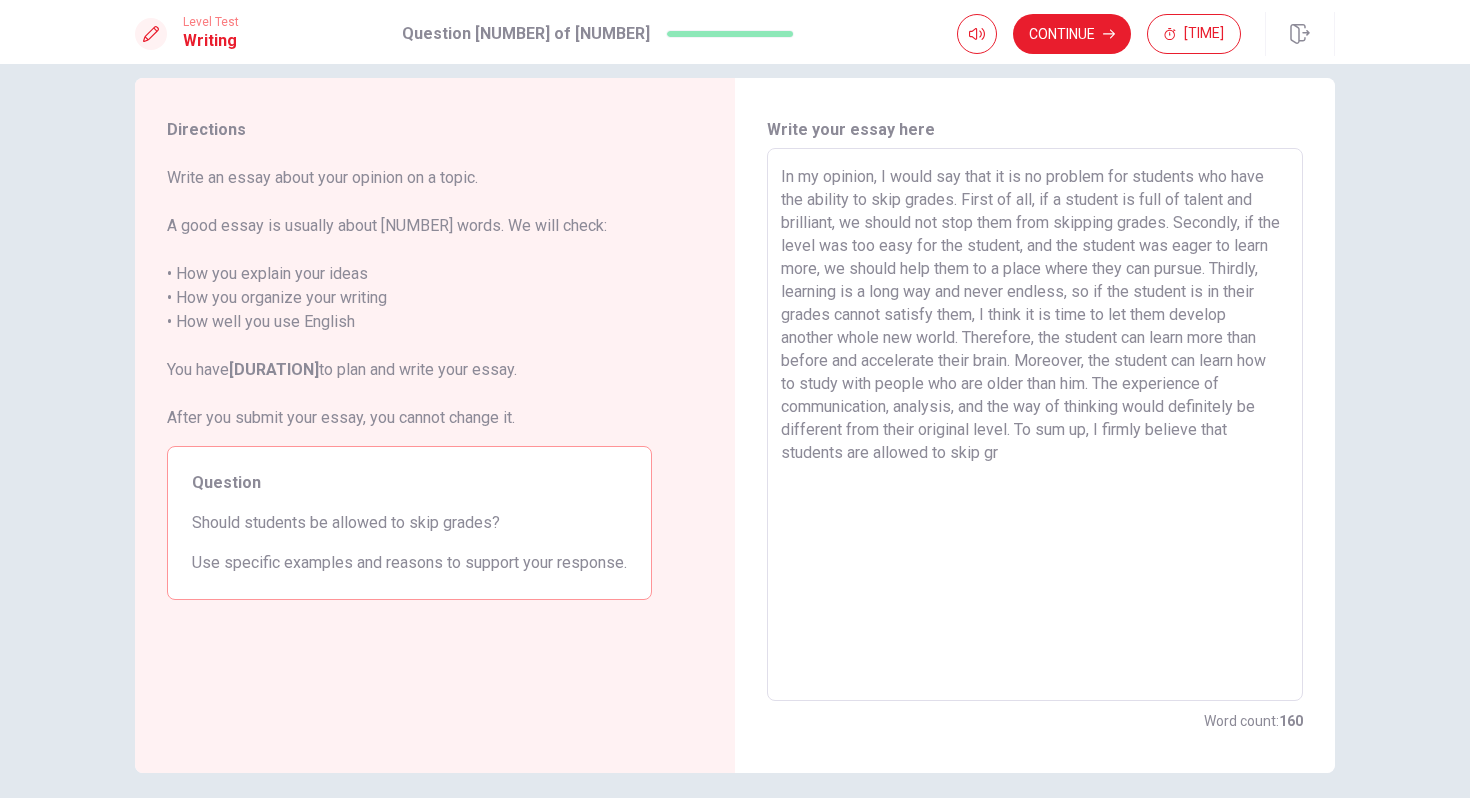 type on "In my opinion, I would say that it is no problem for students who have the ability to skip grades. First of all, if a student is full of talent and brilliant, we should not stop them from skipping grades. Secondly, if the level was too easy for the student, and the student was eager to learn more, we should help them to a place where they can pursue. Thirdly, learning is a long way and never endless, so if the student is in their grades cannot satisfy them, I think it is time to let them develop another whole new world. Therefore, the student can learn more than before and accelerate their brain. Moreover, the student can learn how to study with people who are older than him. The experience of communication, analysis, and the way of thinking would definitely be different from their original level. To sum up, I firmly believe that students are allowed to skip gra" 